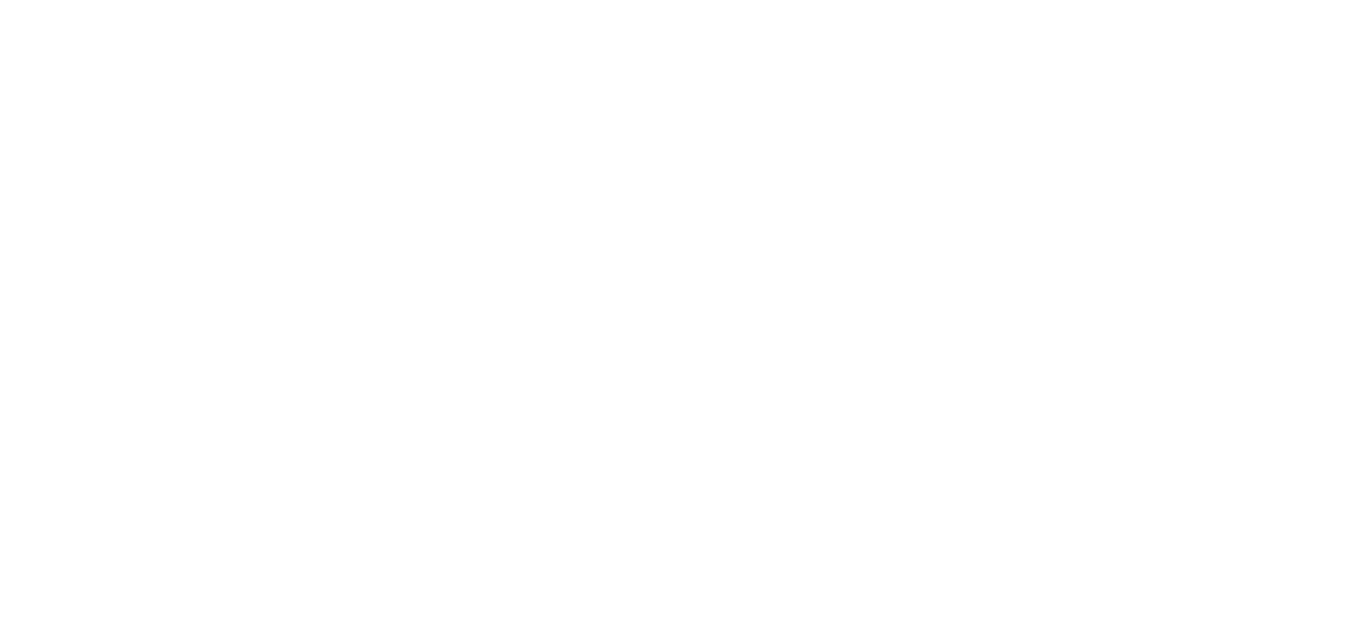 scroll, scrollTop: 0, scrollLeft: 0, axis: both 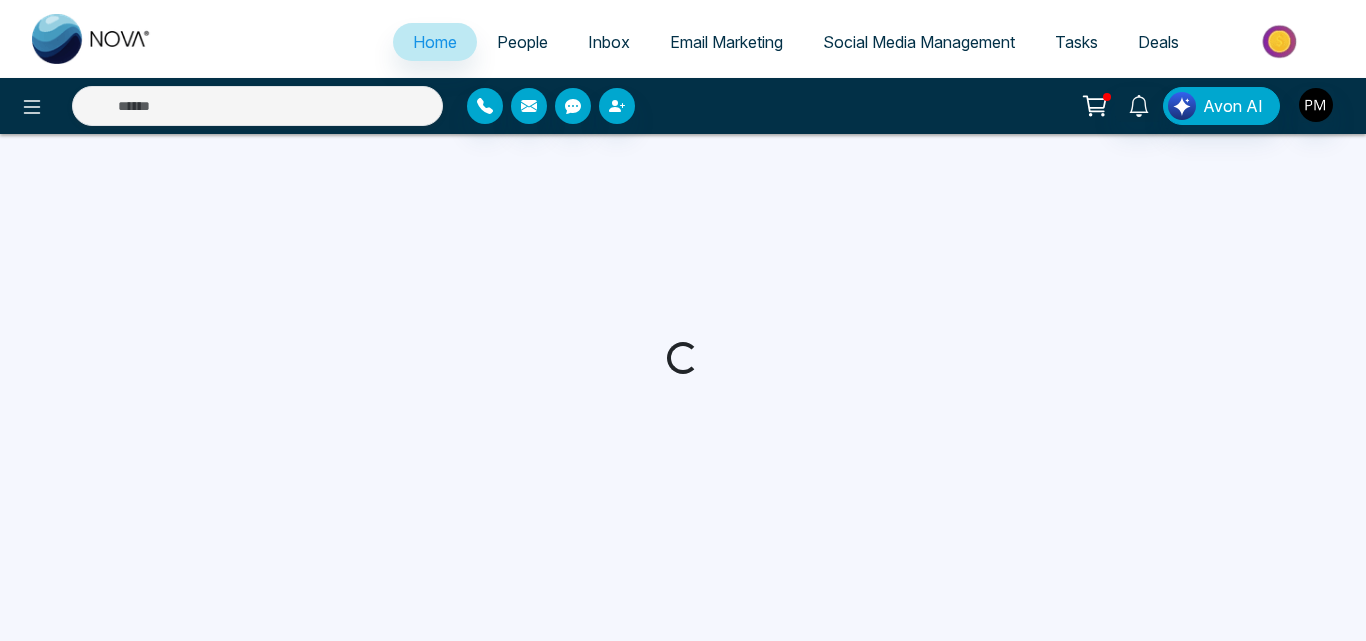 select on "*" 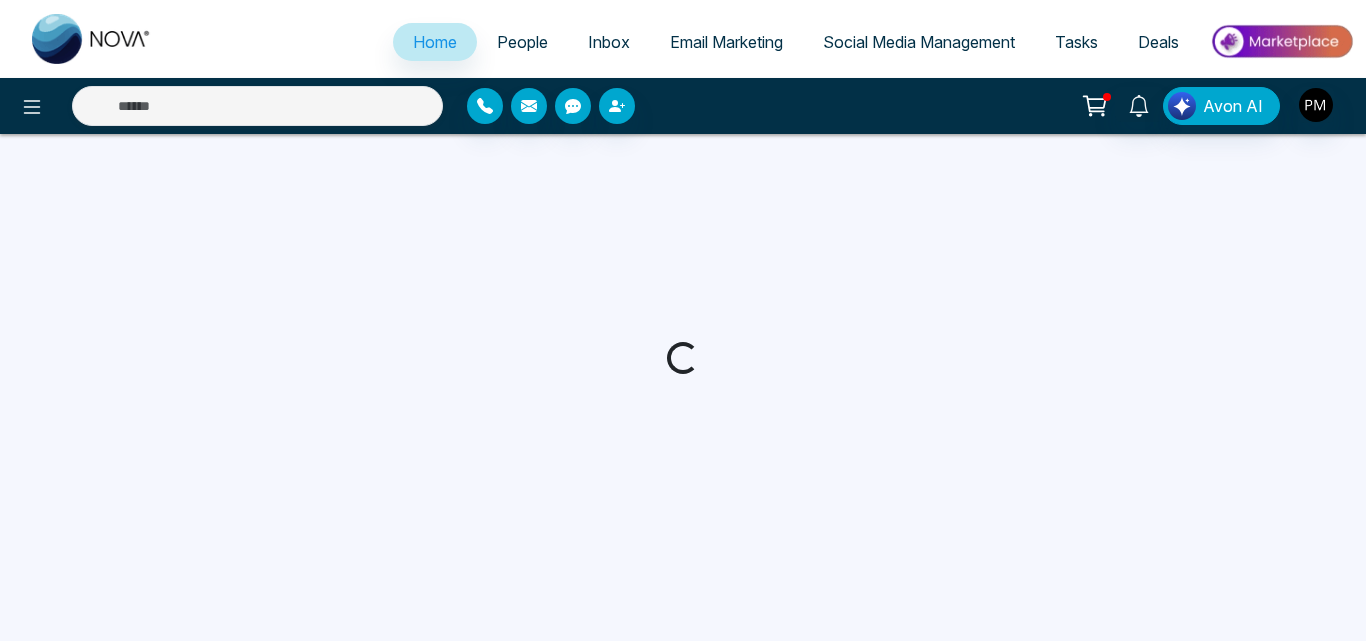 select on "*" 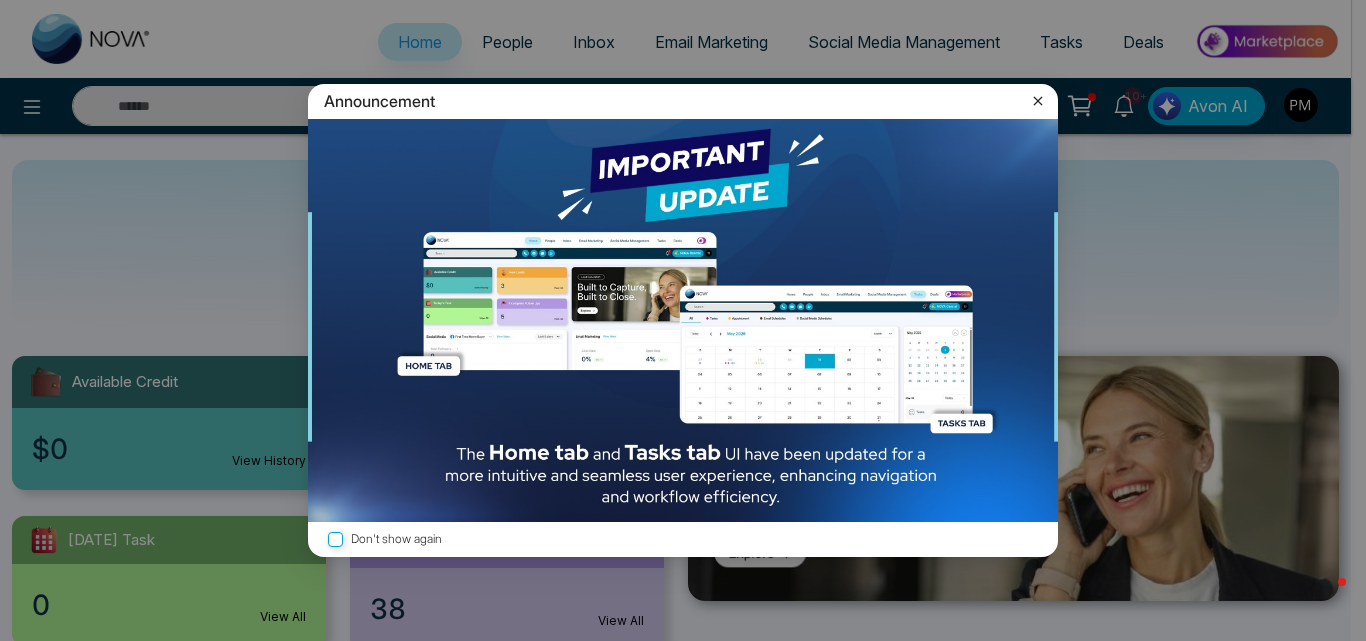 click 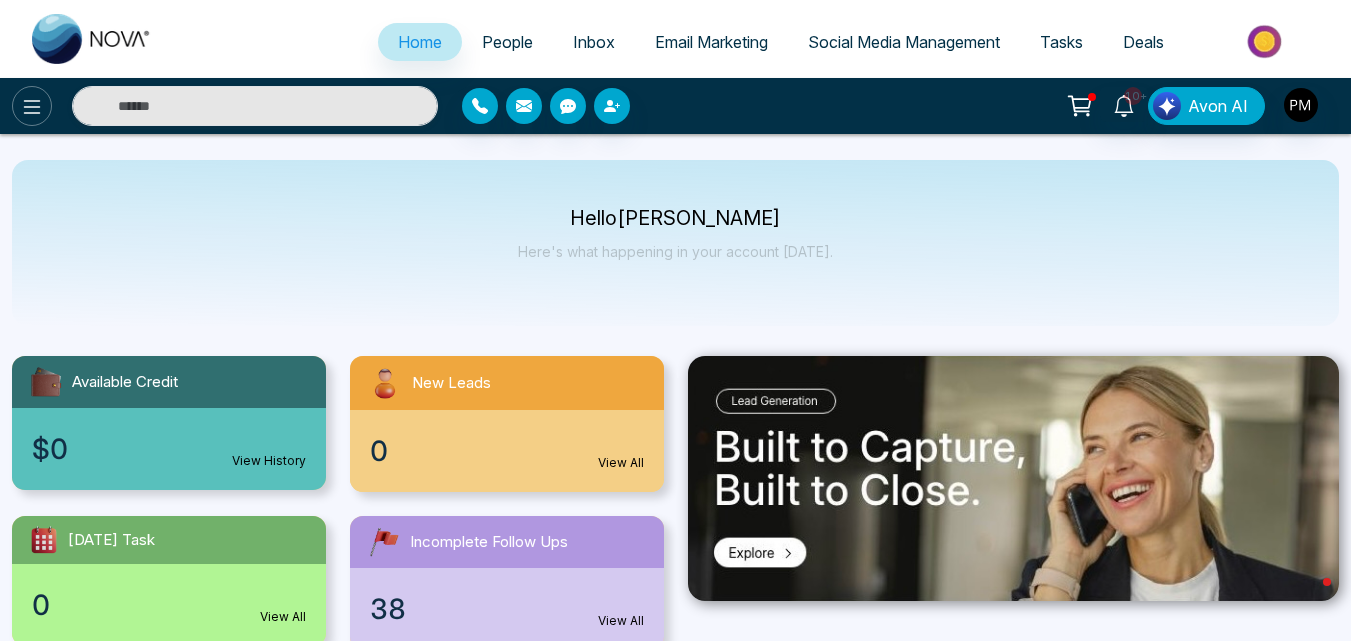 click 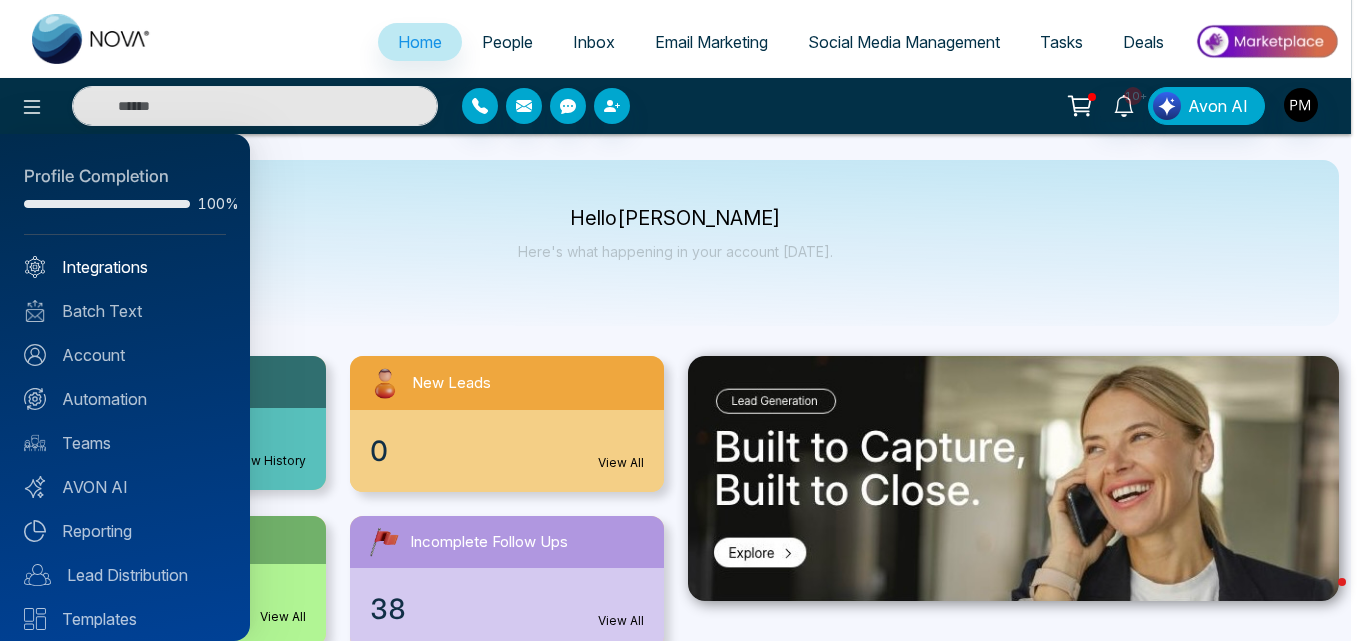 click on "Integrations" at bounding box center (125, 267) 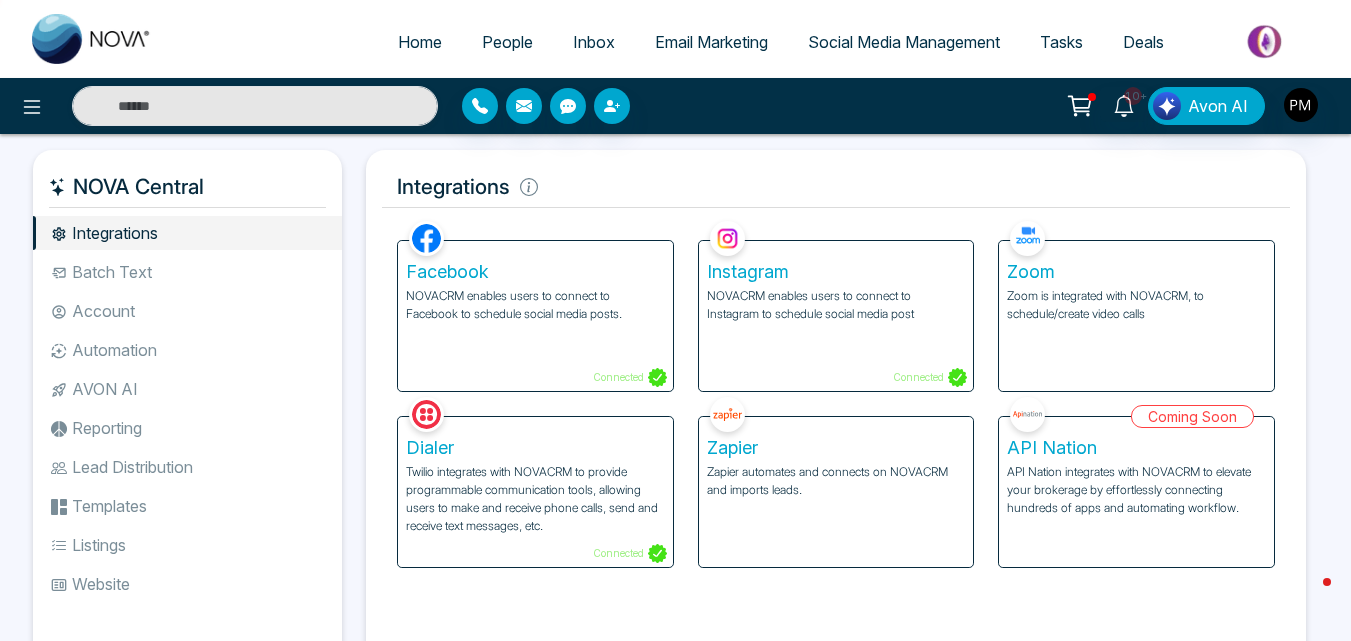 click on "Zapier automates and connects on NOVACRM and imports leads." at bounding box center (836, 481) 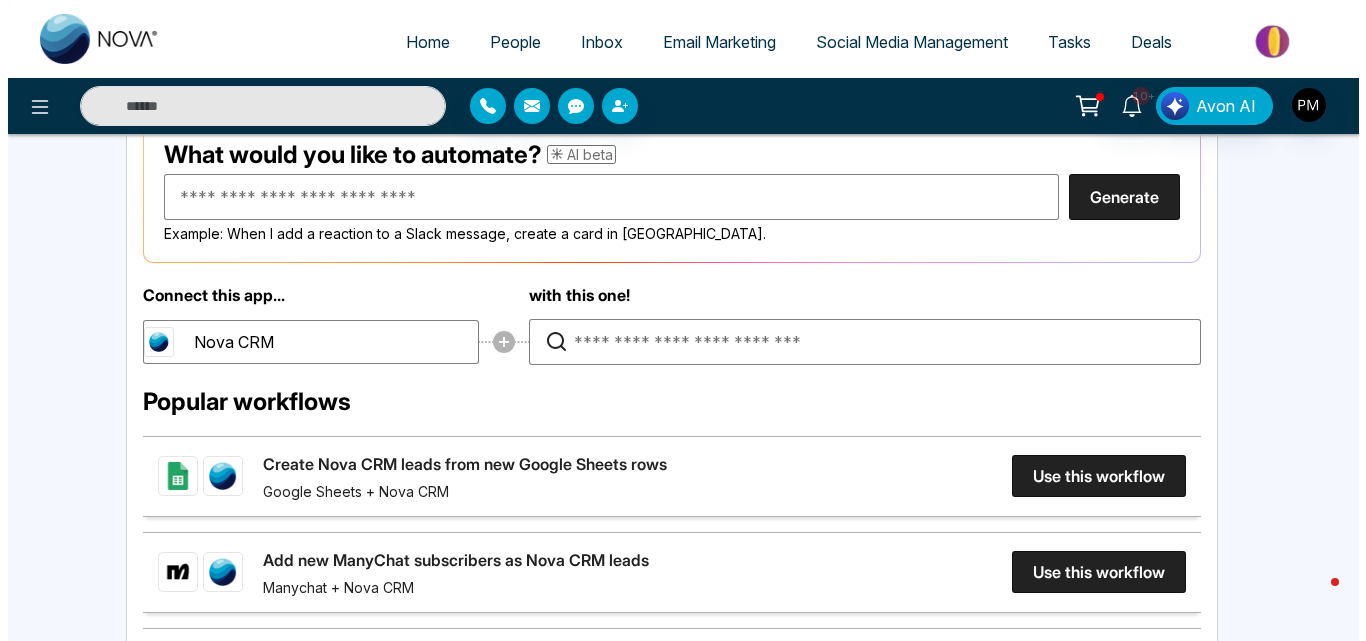 scroll, scrollTop: 340, scrollLeft: 0, axis: vertical 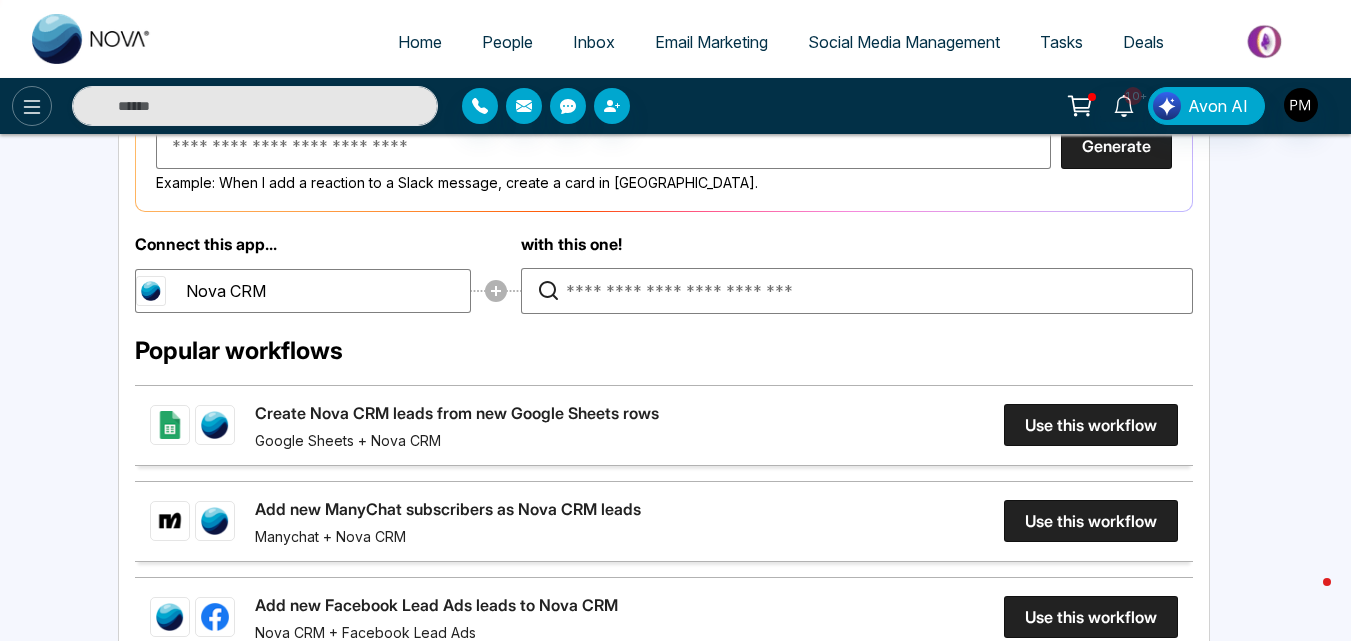 click 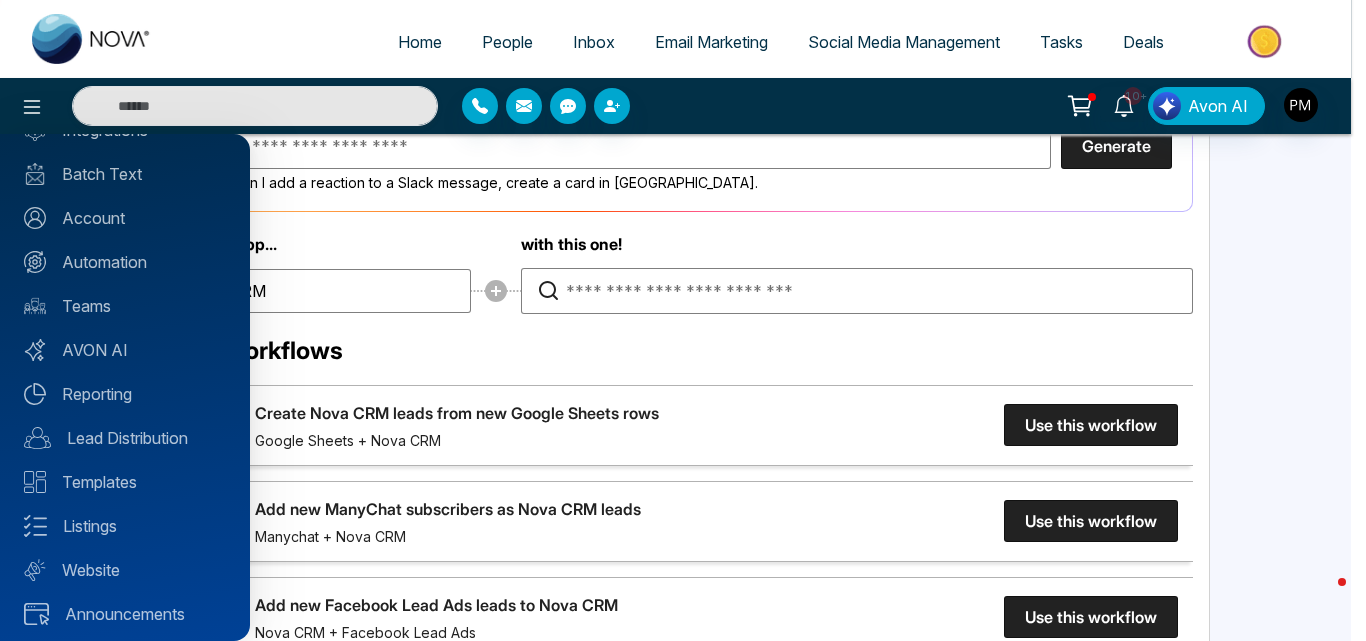 scroll, scrollTop: 146, scrollLeft: 0, axis: vertical 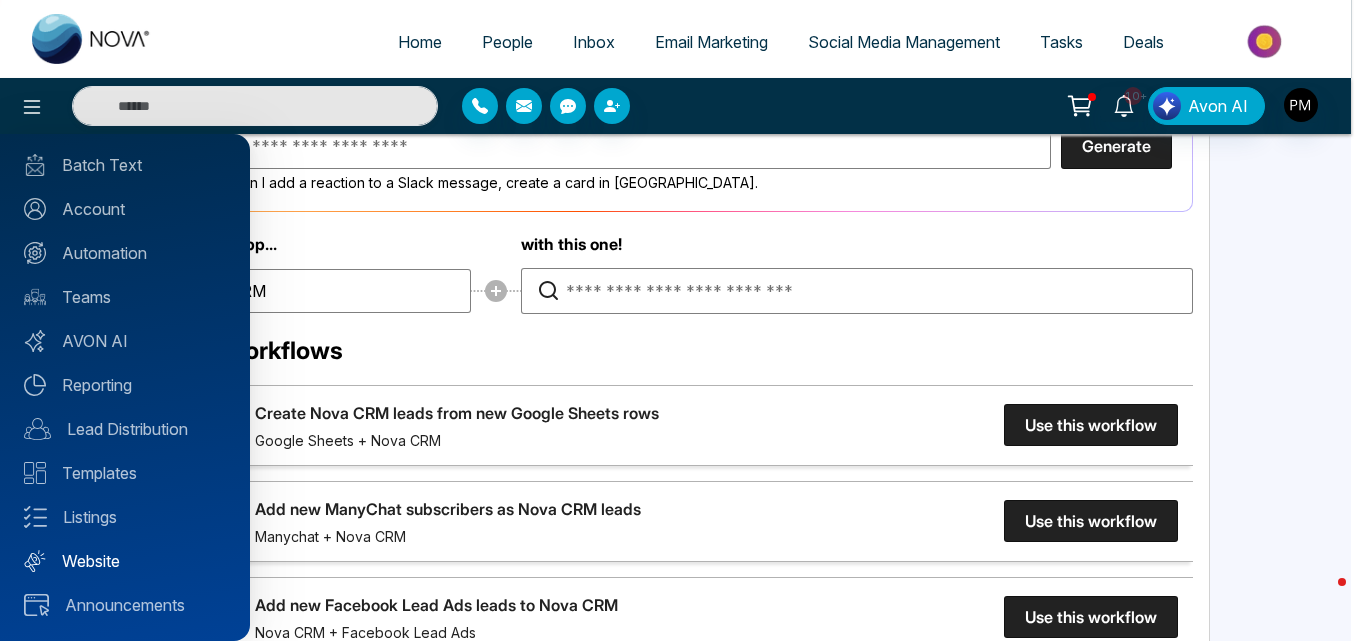 click on "Website" at bounding box center (125, 561) 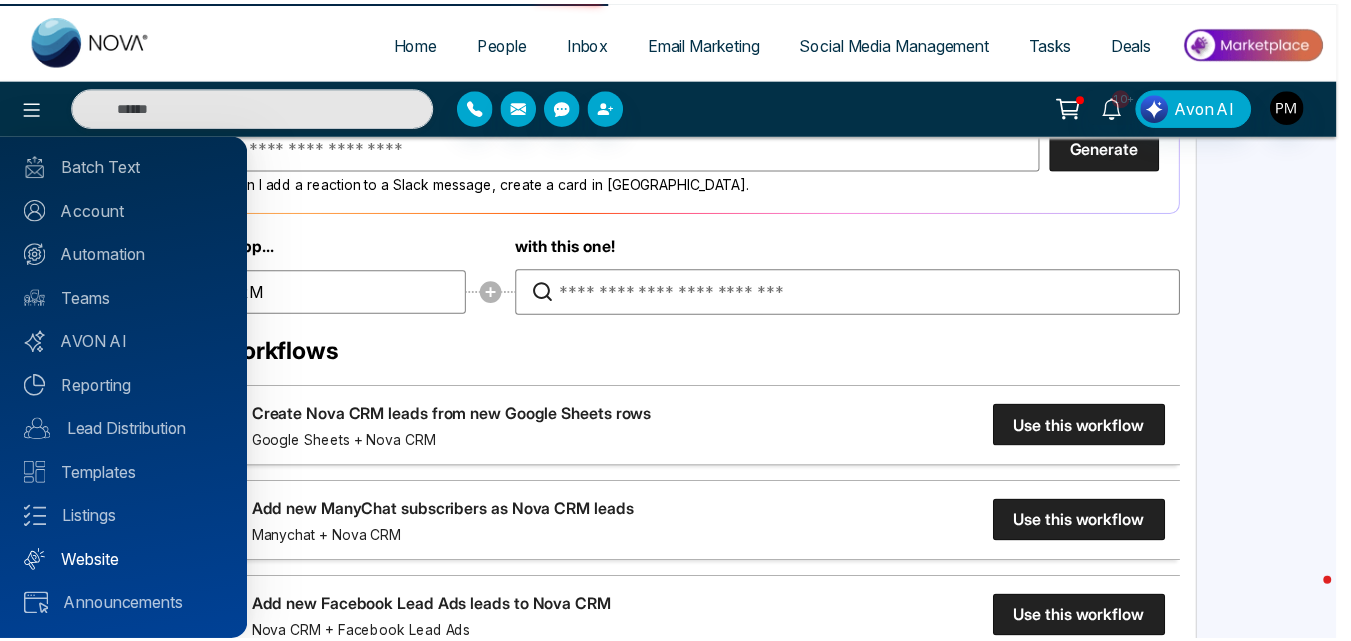 scroll, scrollTop: 0, scrollLeft: 0, axis: both 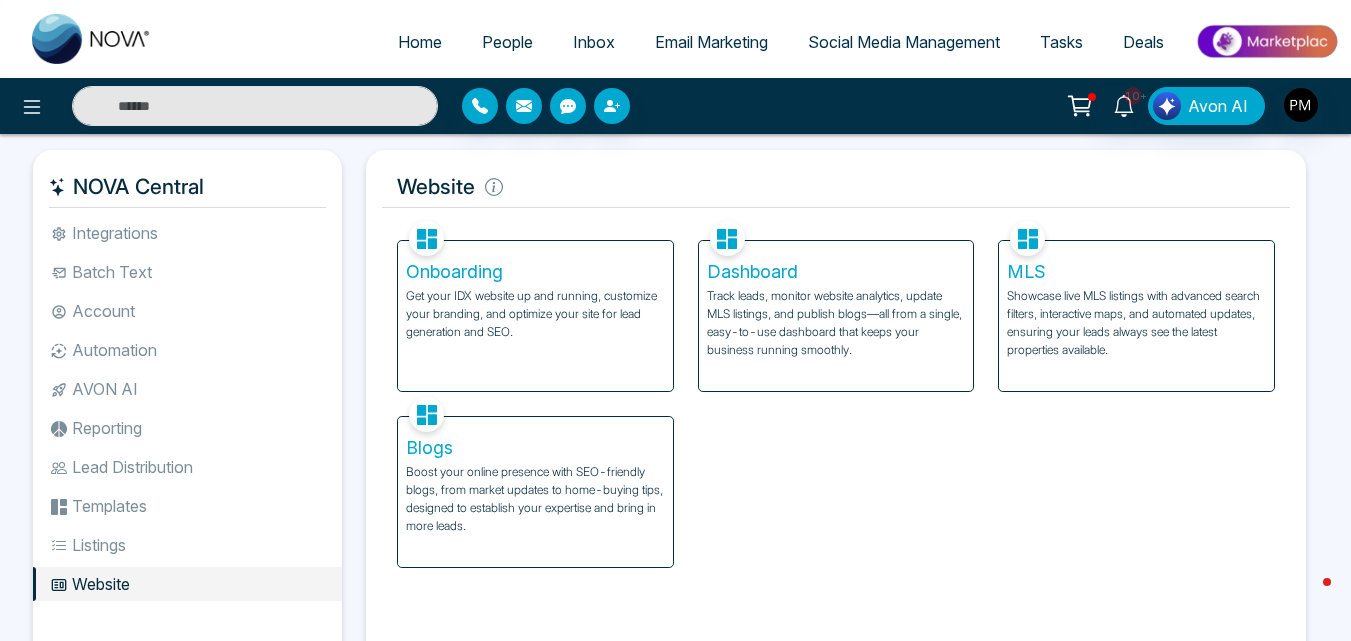 click on "Showcase live MLS listings with advanced search filters, interactive maps, and automated updates, ensuring your leads always see the latest properties available." at bounding box center (1136, 323) 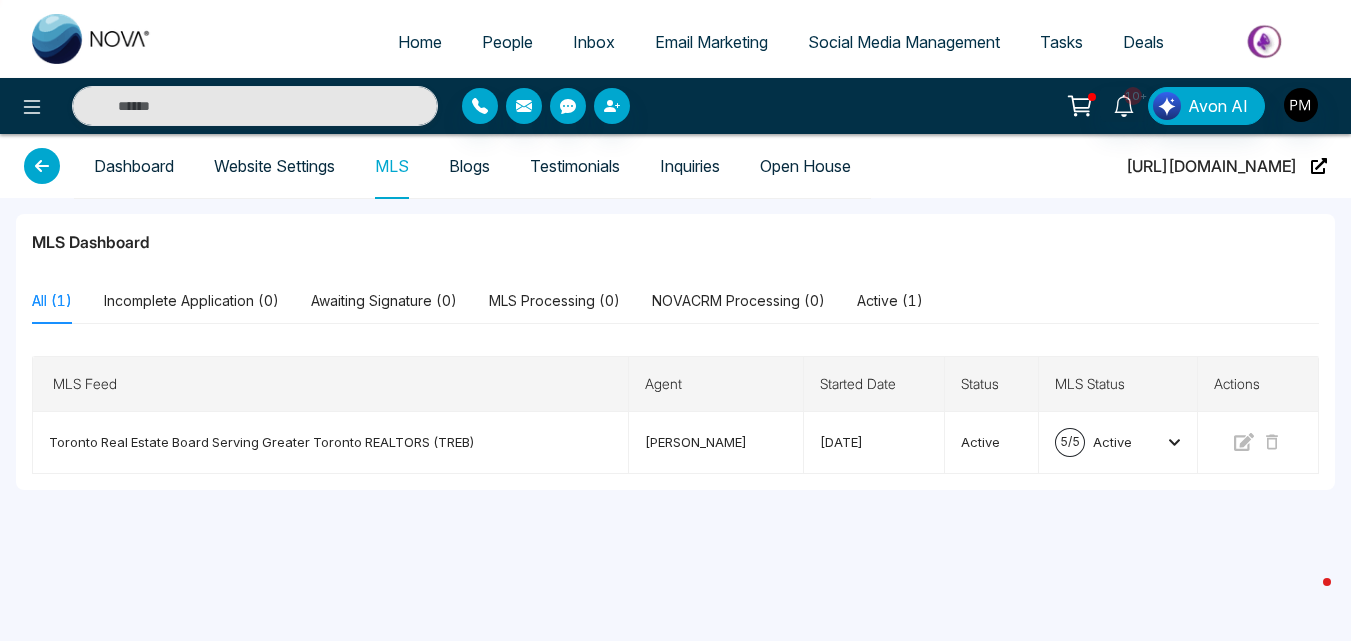 click on "Open House" at bounding box center (805, 166) 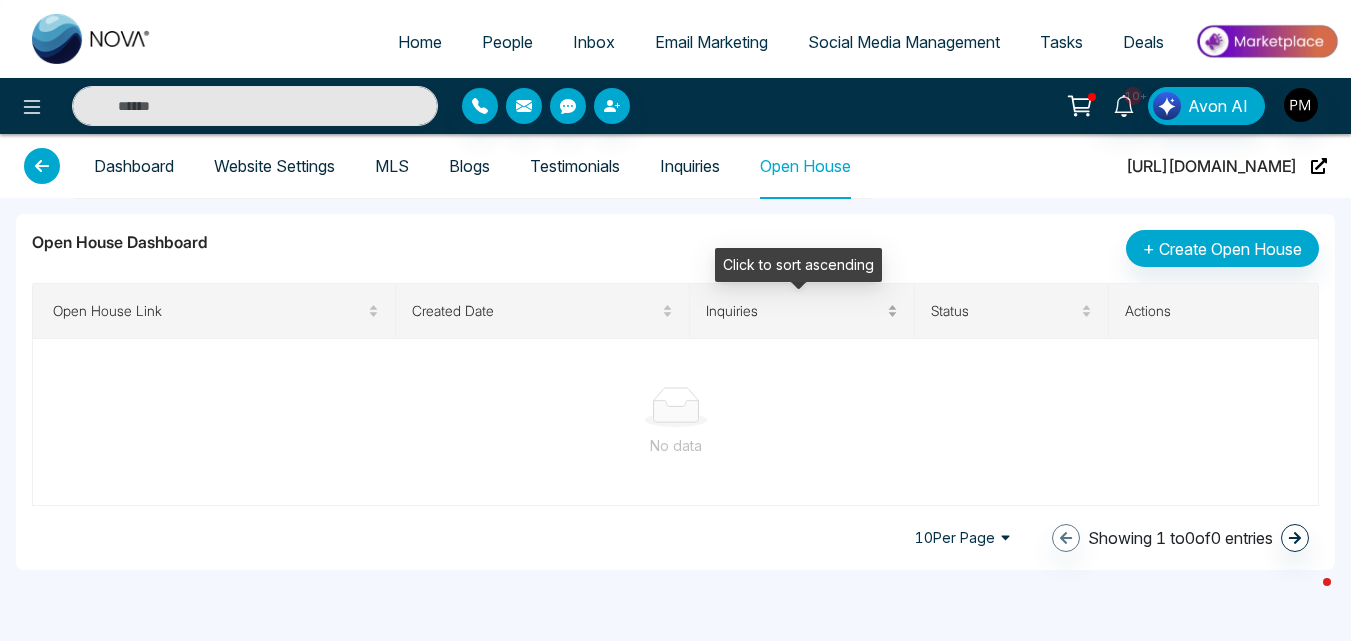 click on "Inquiries" at bounding box center [795, 311] 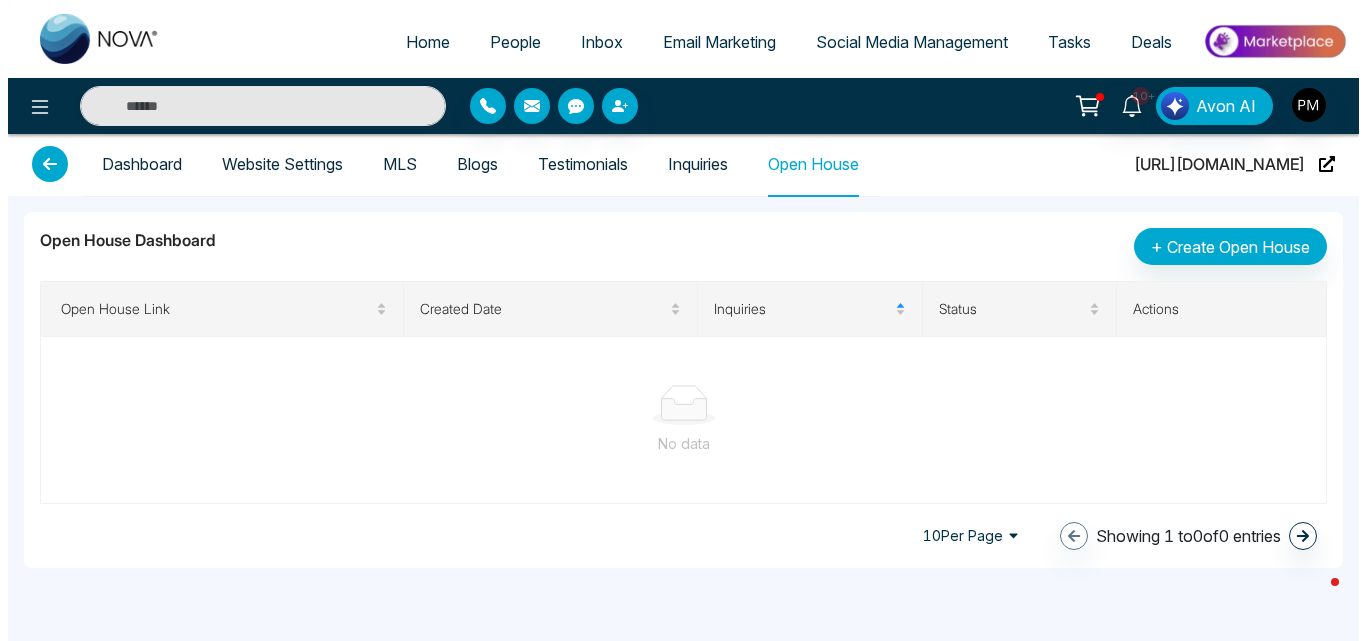 scroll, scrollTop: 0, scrollLeft: 0, axis: both 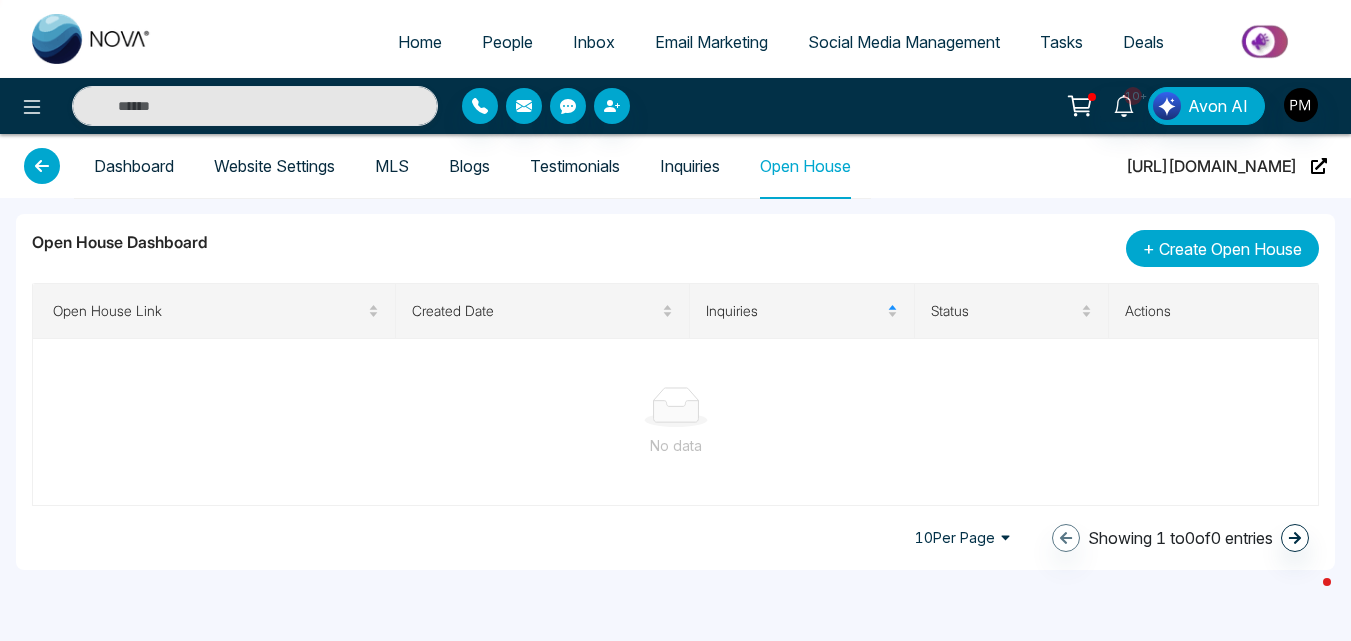 click on "+" at bounding box center [1149, 248] 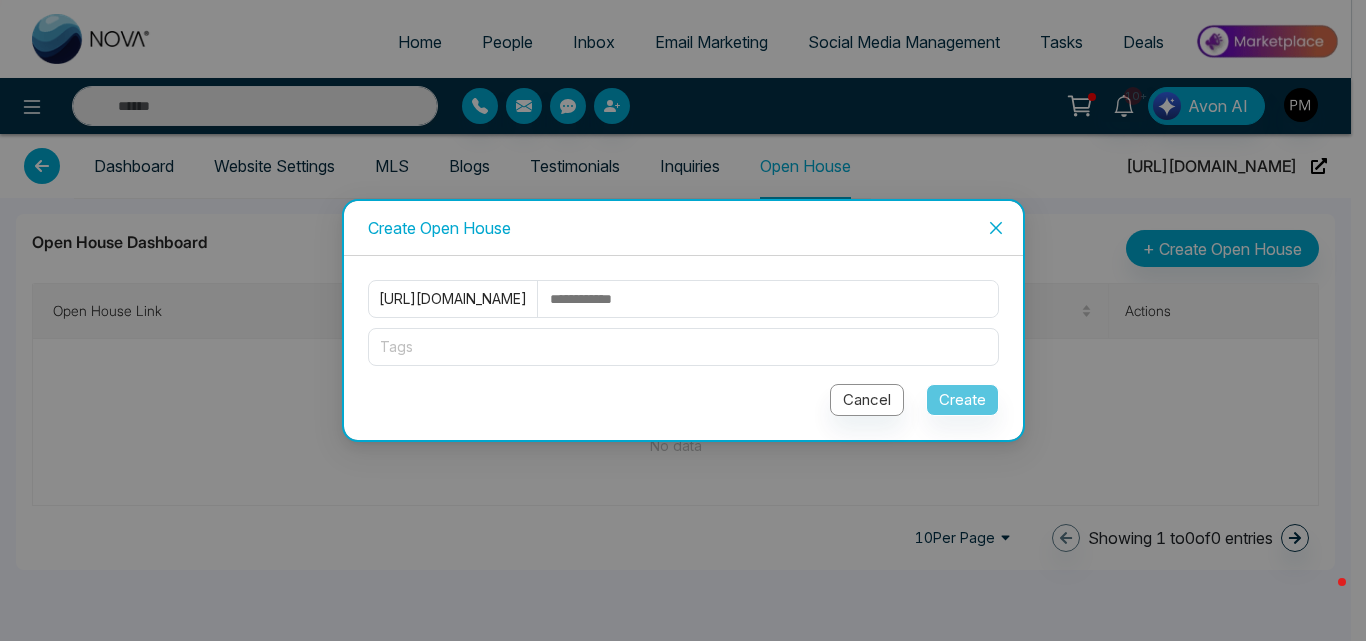 click at bounding box center (773, 299) 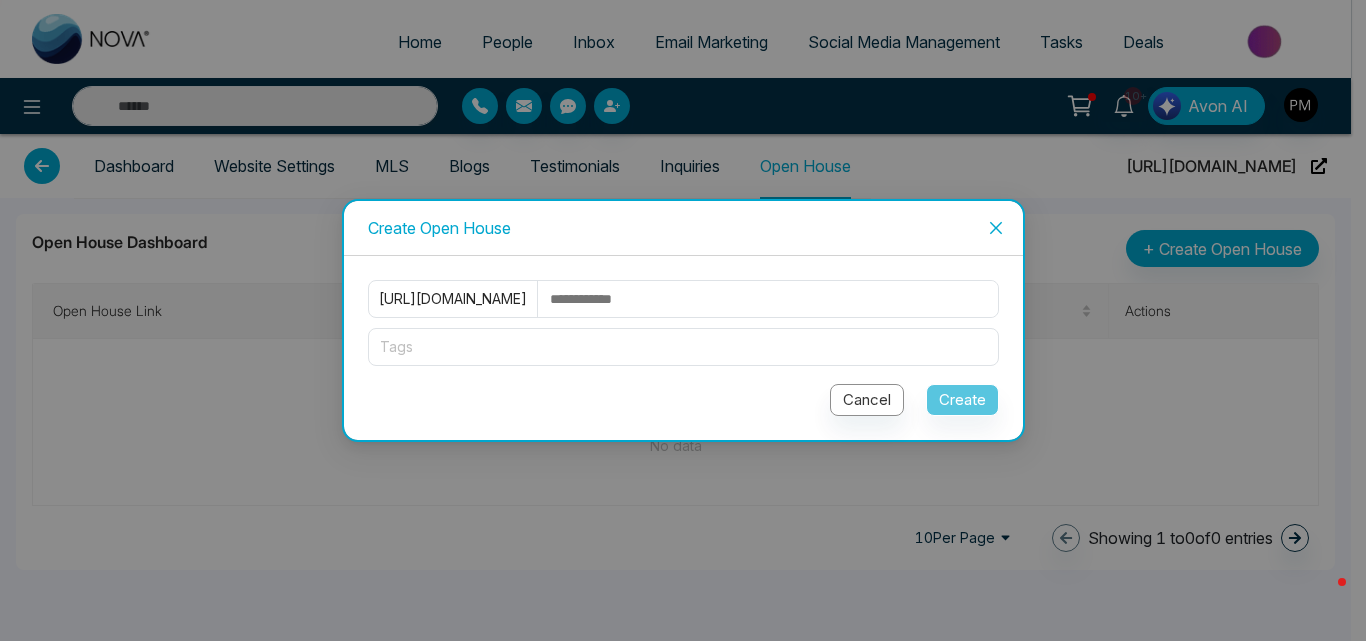 click at bounding box center [773, 299] 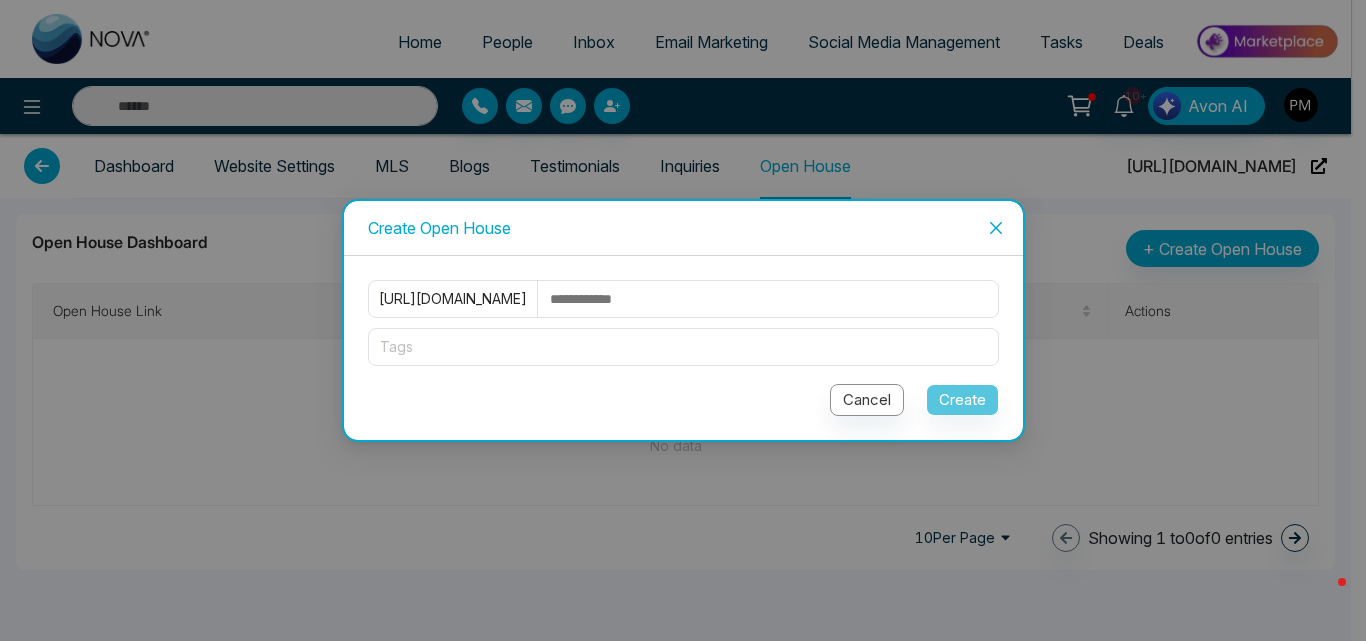 click at bounding box center (773, 299) 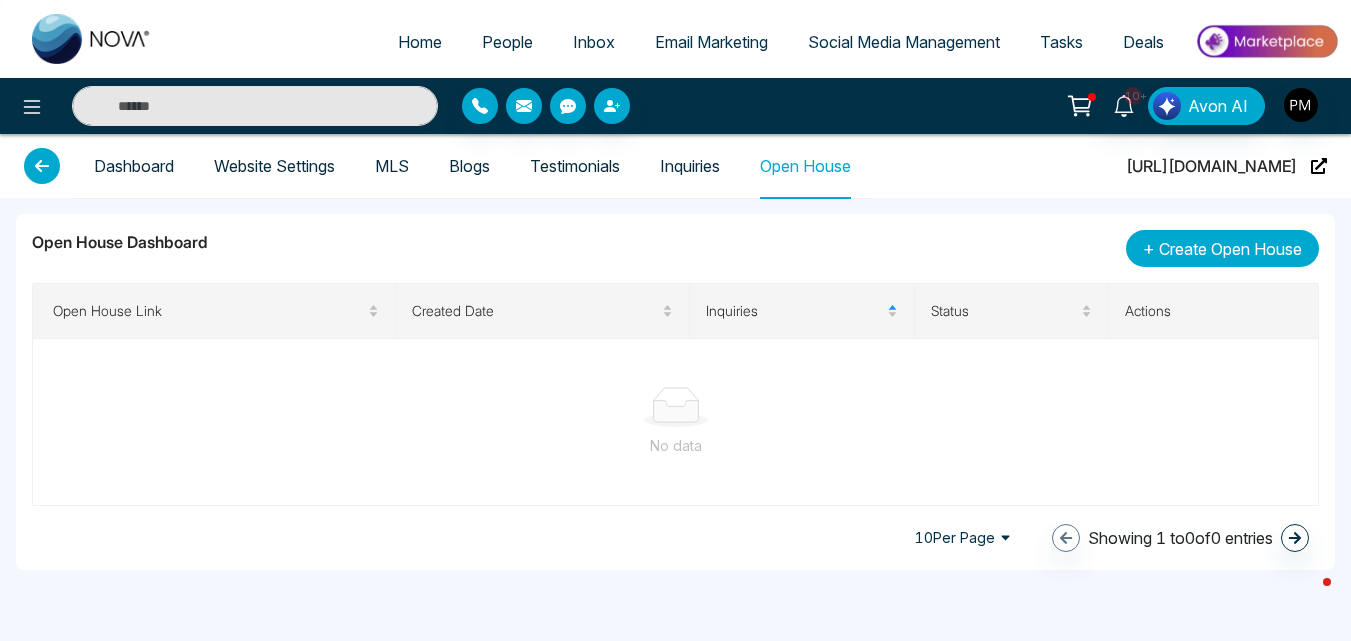 click on "Create Open House" at bounding box center [1230, 249] 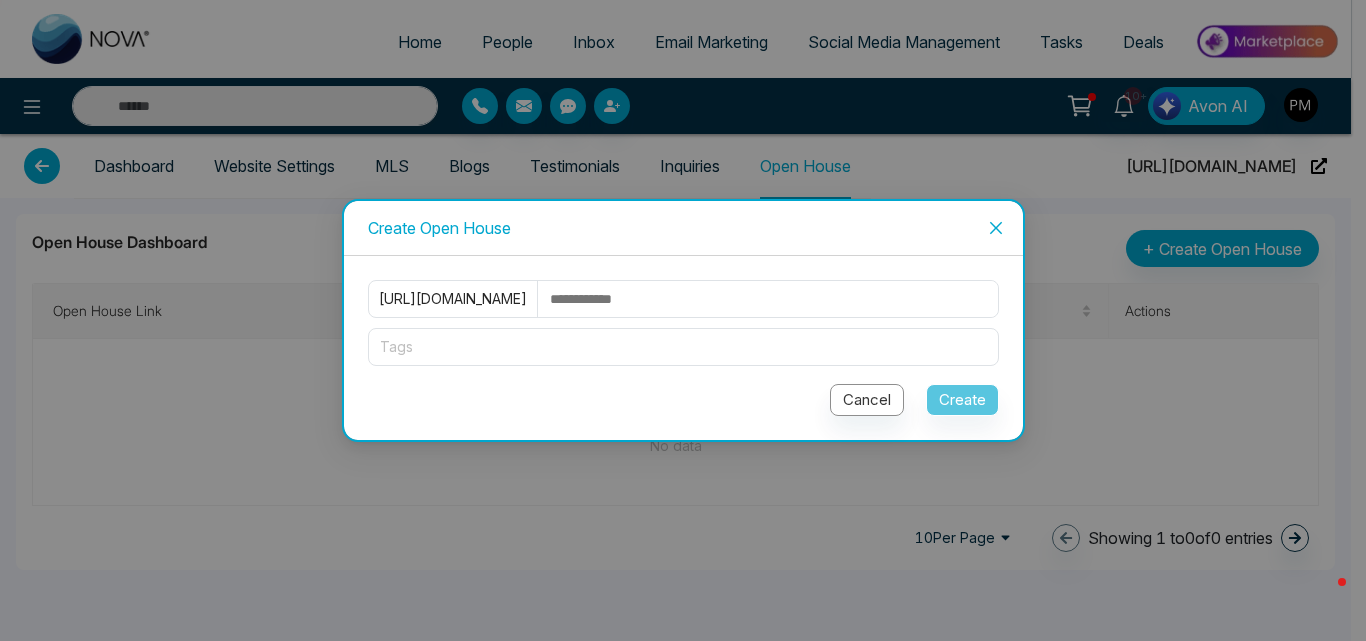 click at bounding box center [773, 299] 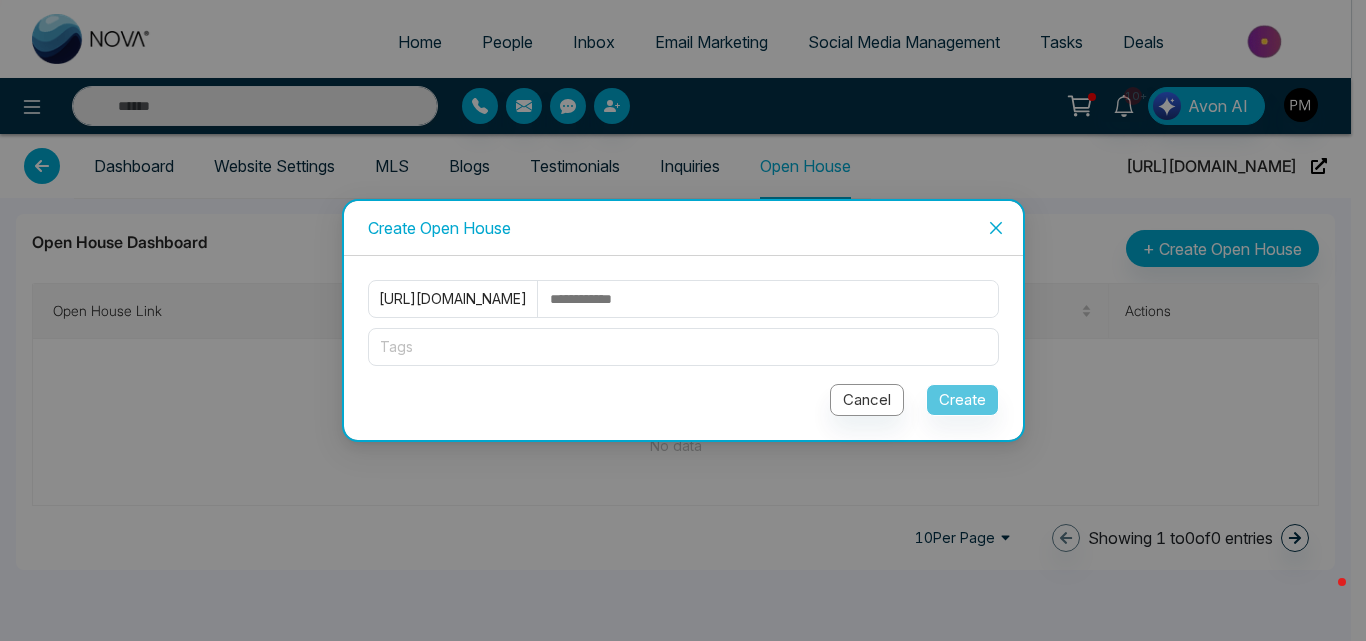 type on "*" 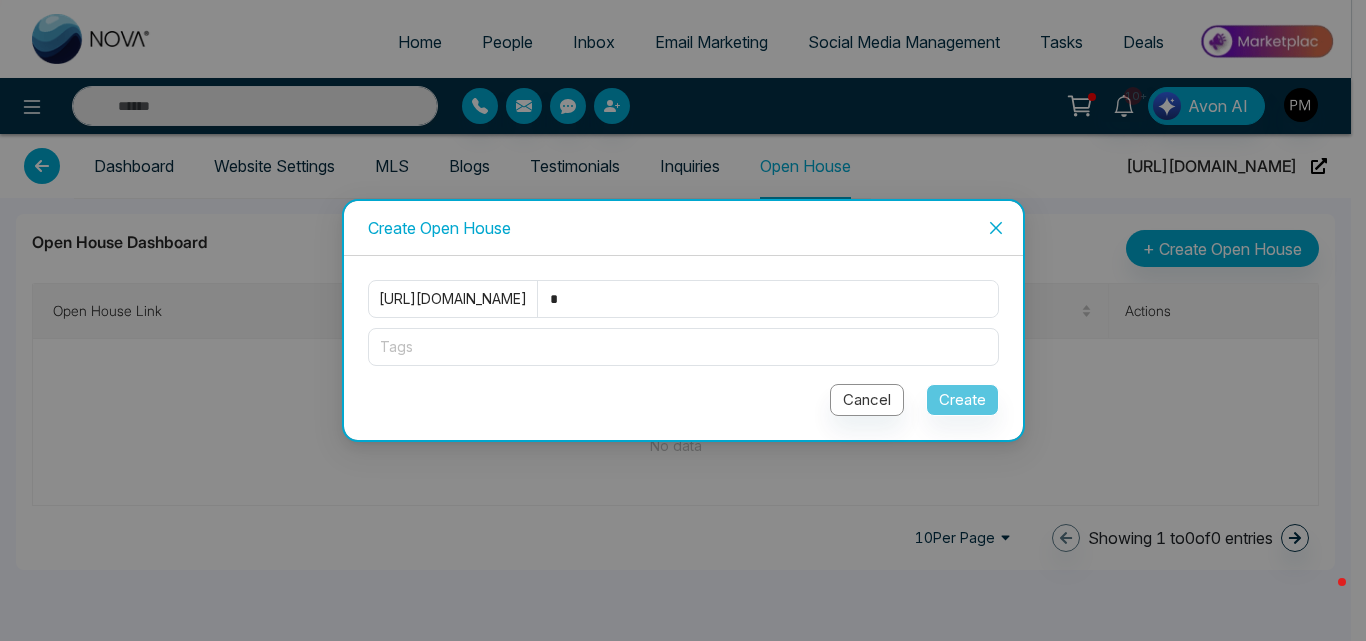 type 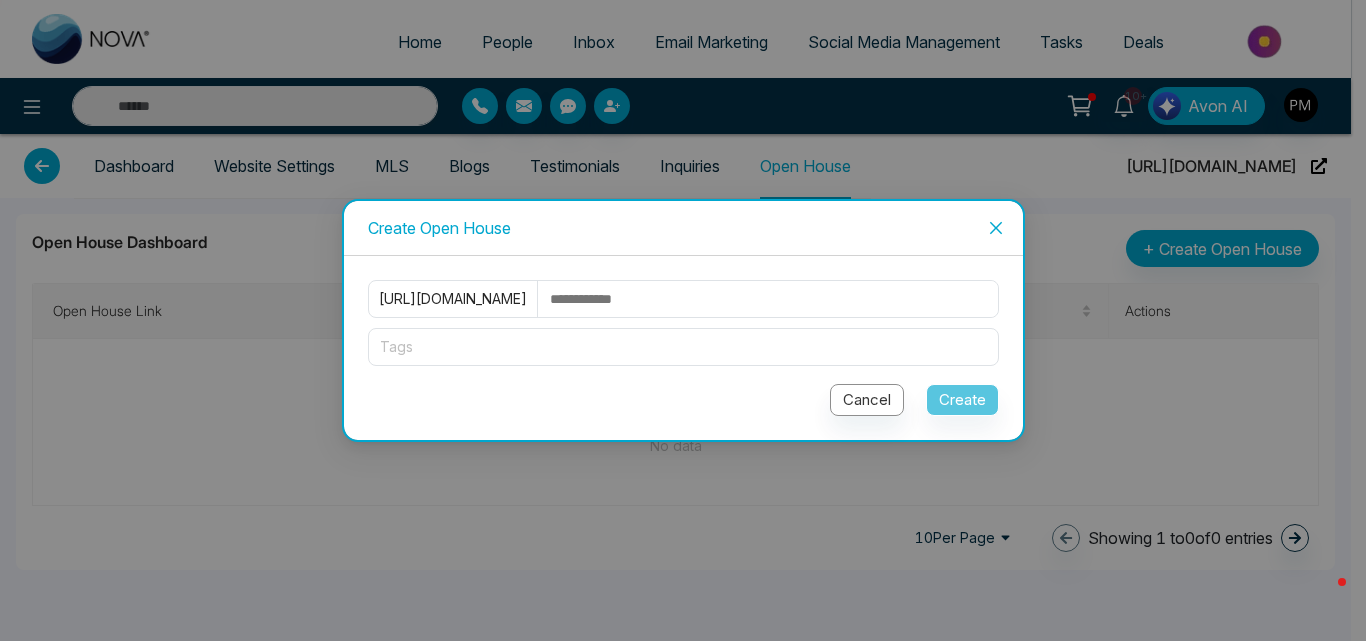 click at bounding box center (683, 347) 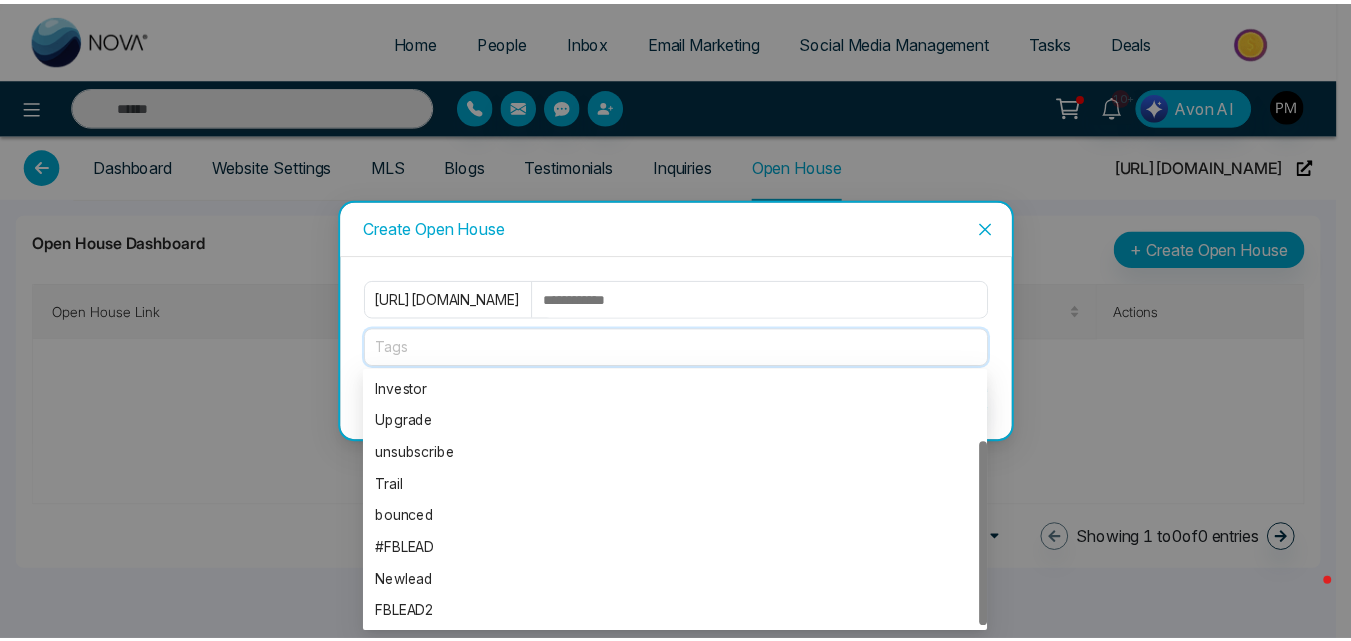 scroll, scrollTop: 0, scrollLeft: 0, axis: both 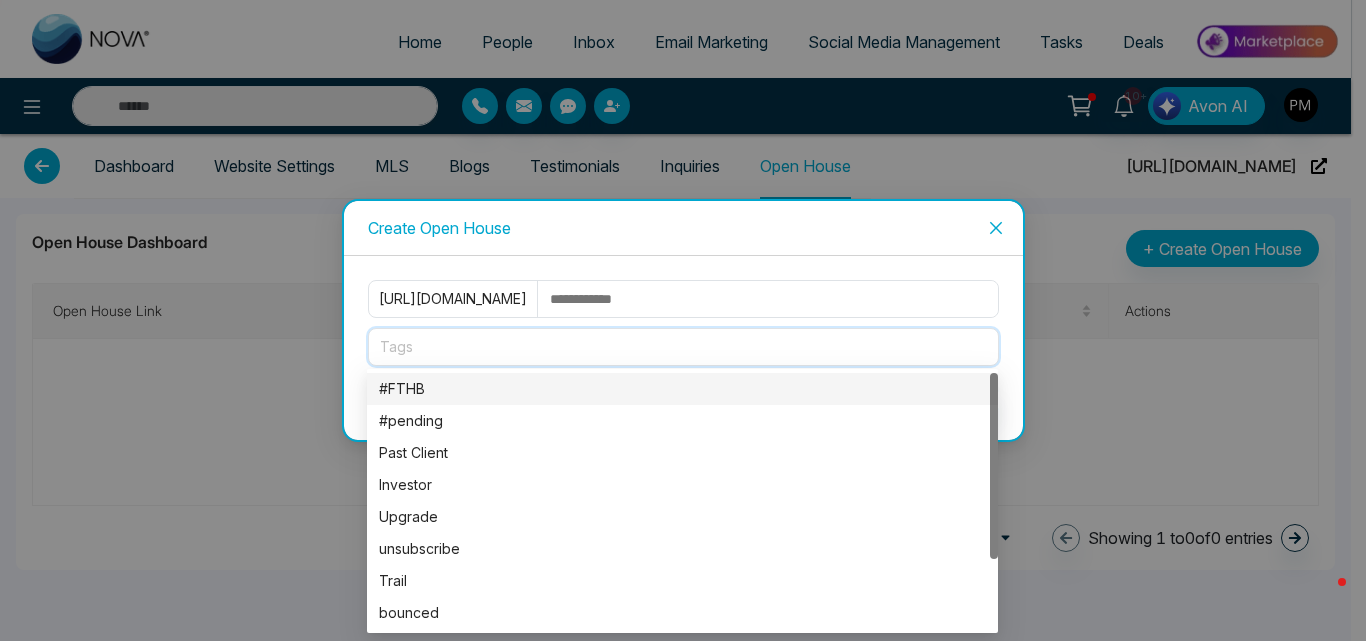 click on "#FTHB" at bounding box center [682, 389] 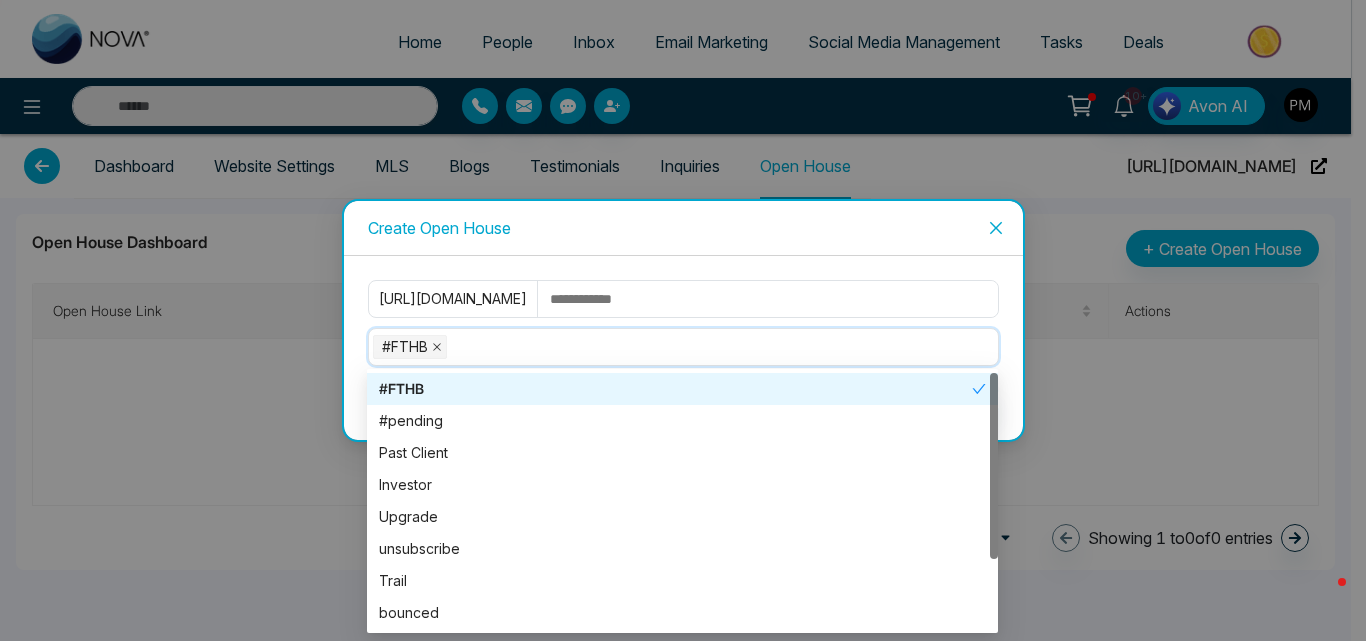 click 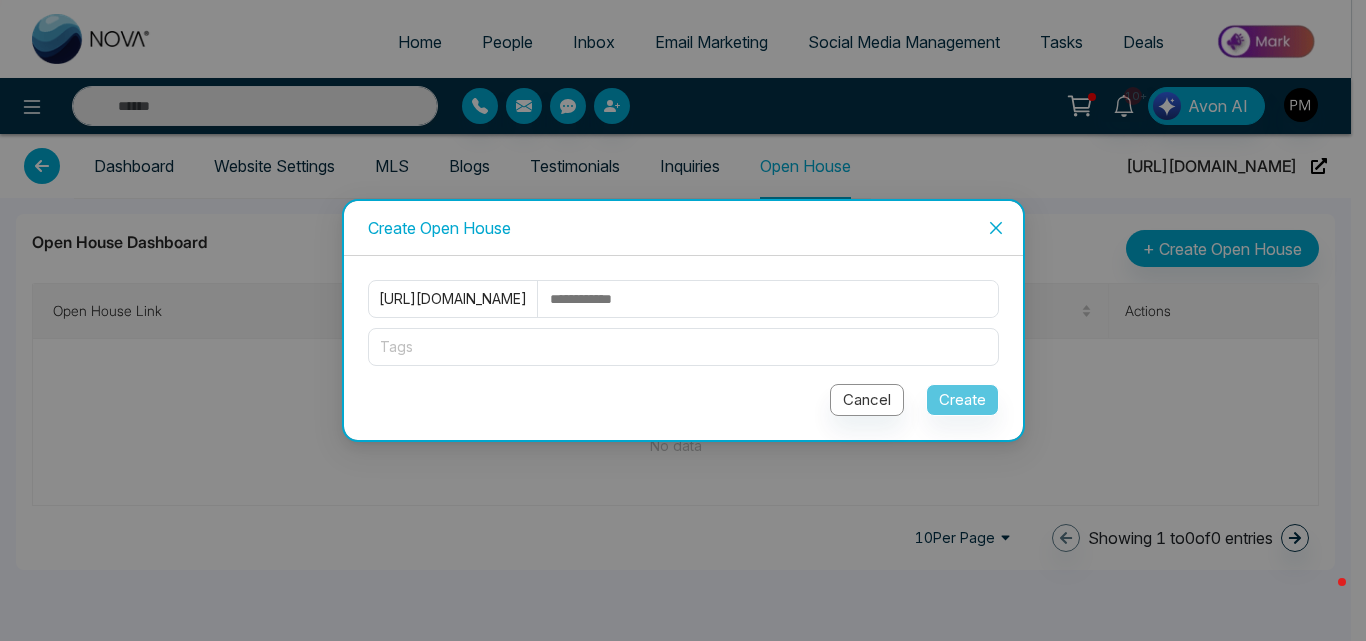 click on "Create Open House [URL][DOMAIN_NAME]   Tags Cancel Create" at bounding box center [683, 320] 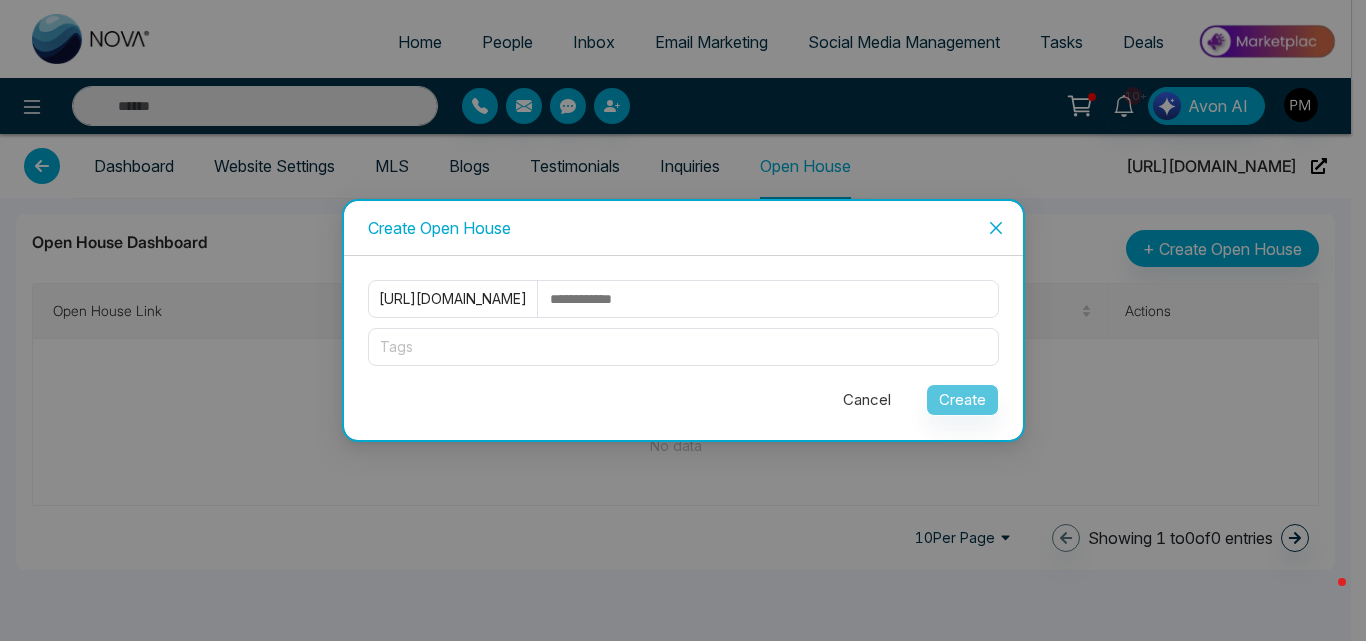 click on "Cancel" at bounding box center (867, 400) 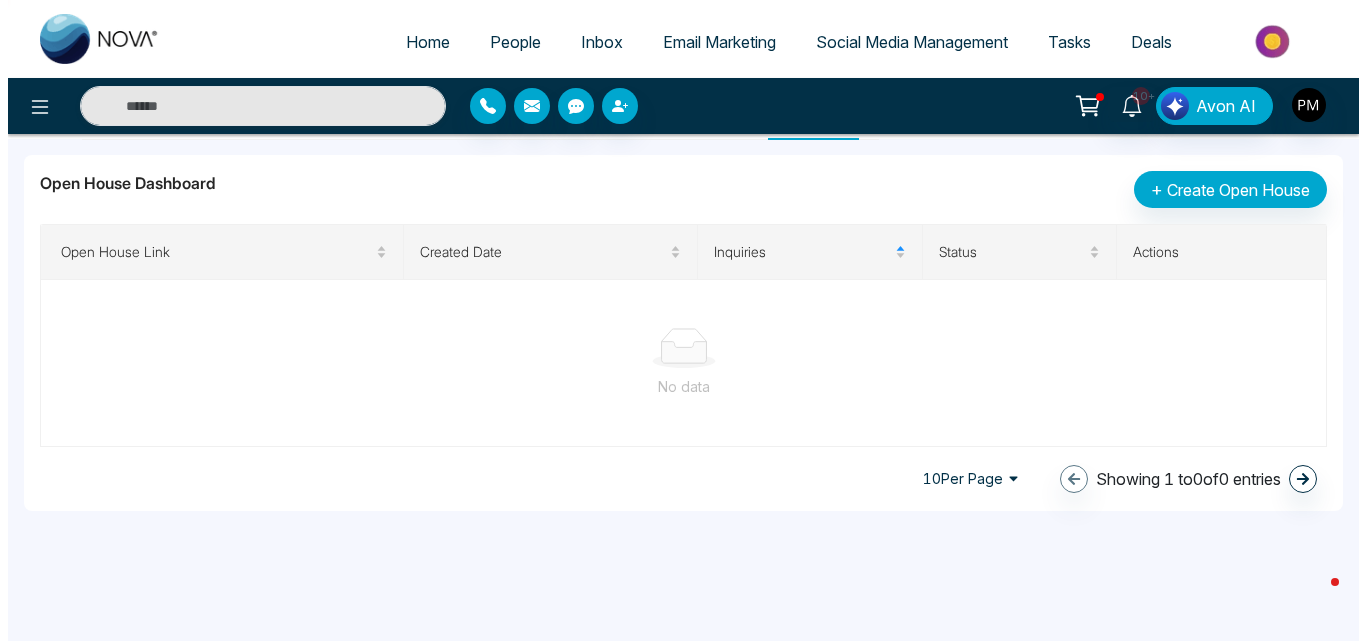 scroll, scrollTop: 0, scrollLeft: 0, axis: both 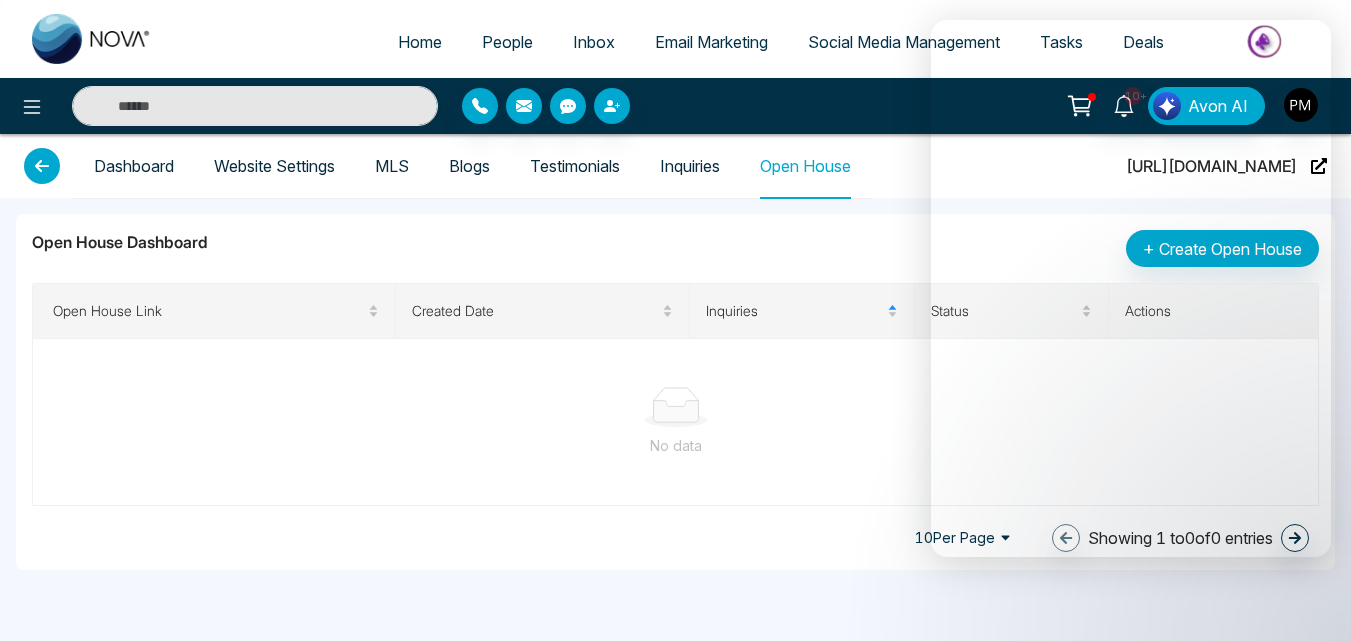 click on "No data" at bounding box center [676, 422] 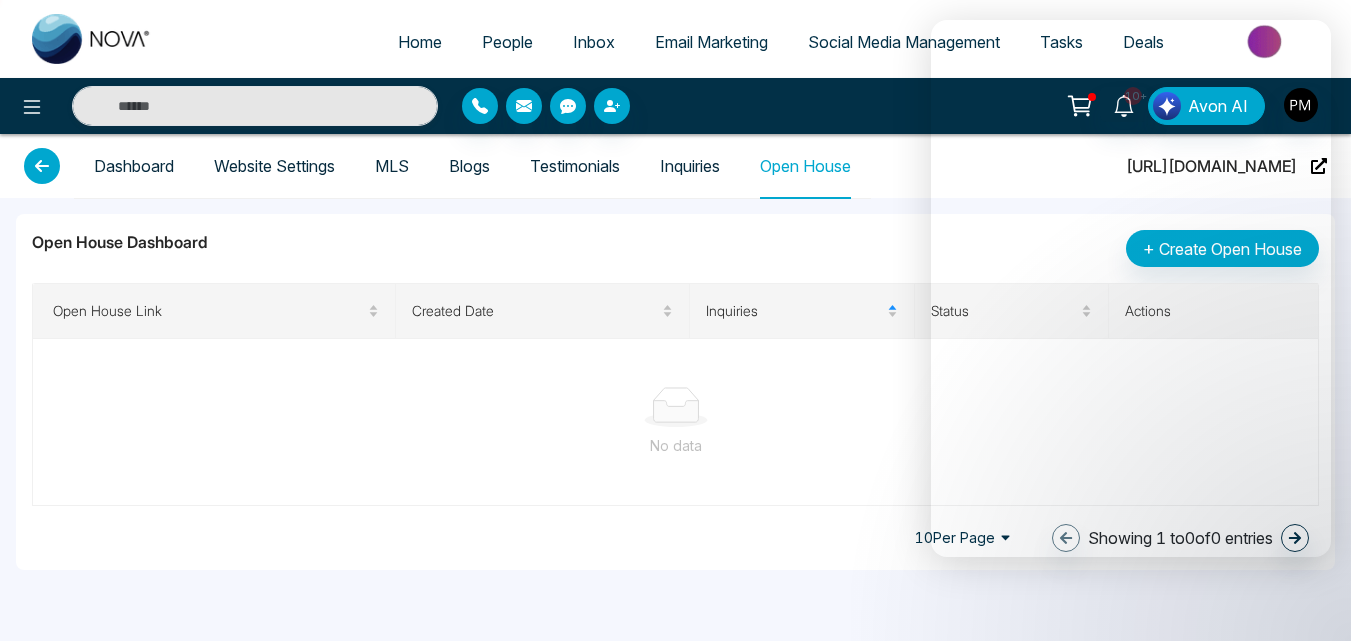 click on "Dashboard Website Settings MLS Blogs Testimonials Inquiries Open House [URL][DOMAIN_NAME]" at bounding box center [675, 166] 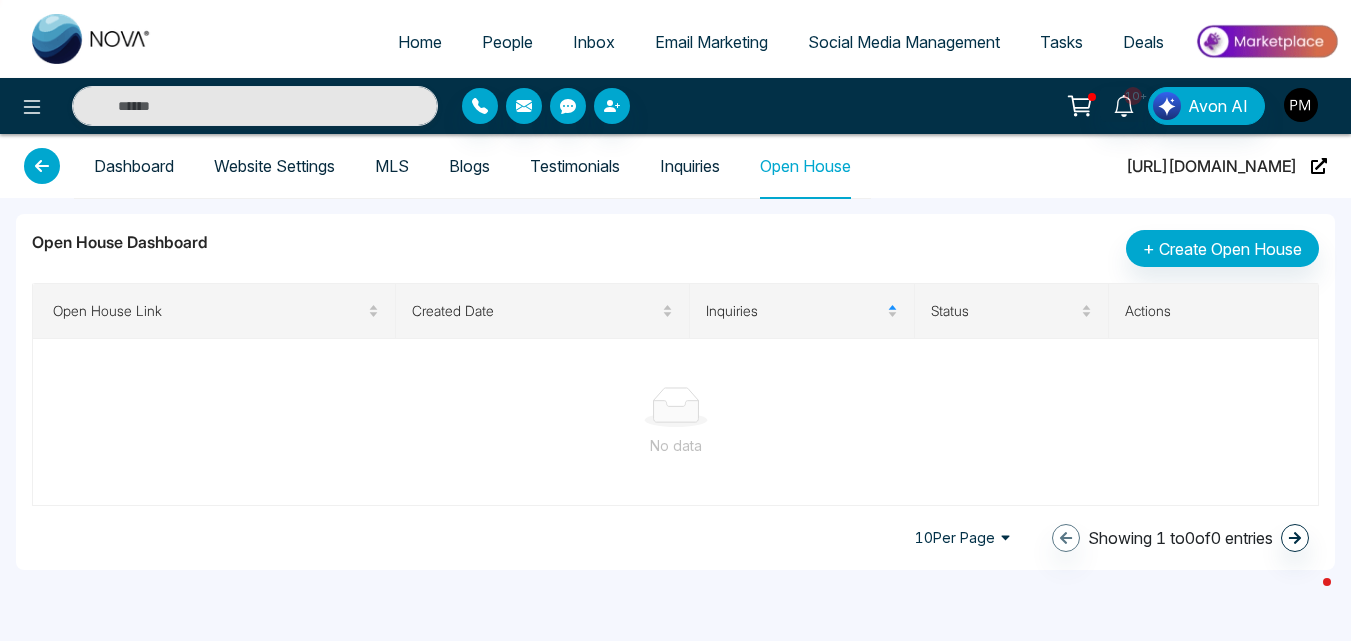 click at bounding box center (1301, 105) 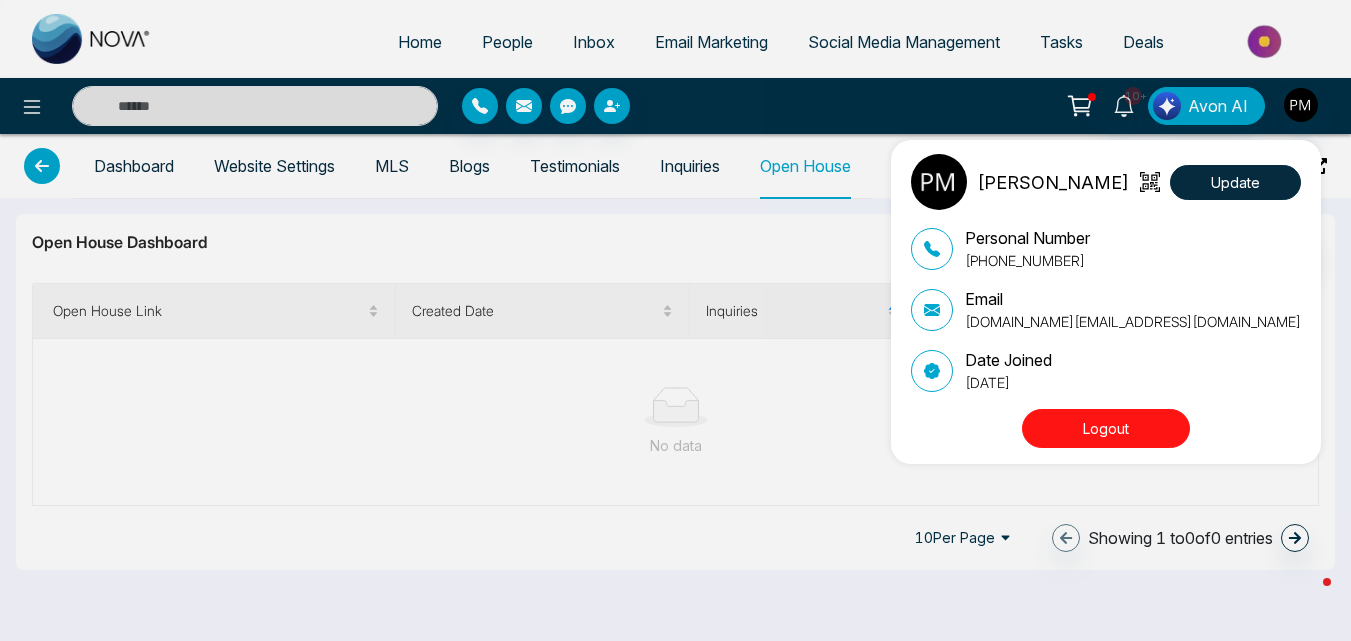 click on "[PERSON_NAME] Update Personal Number [PHONE_NUMBER] Email [DOMAIN_NAME][EMAIL_ADDRESS][DOMAIN_NAME] Date Joined [DATE] Logout" at bounding box center (675, 320) 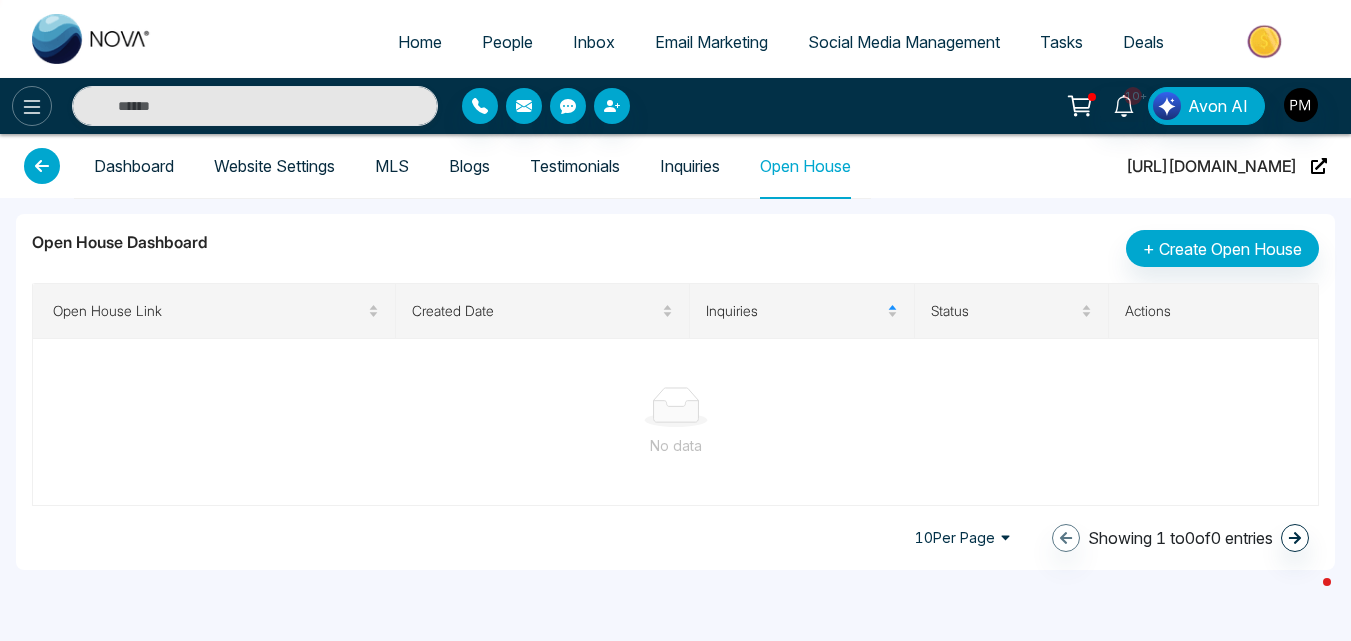 click 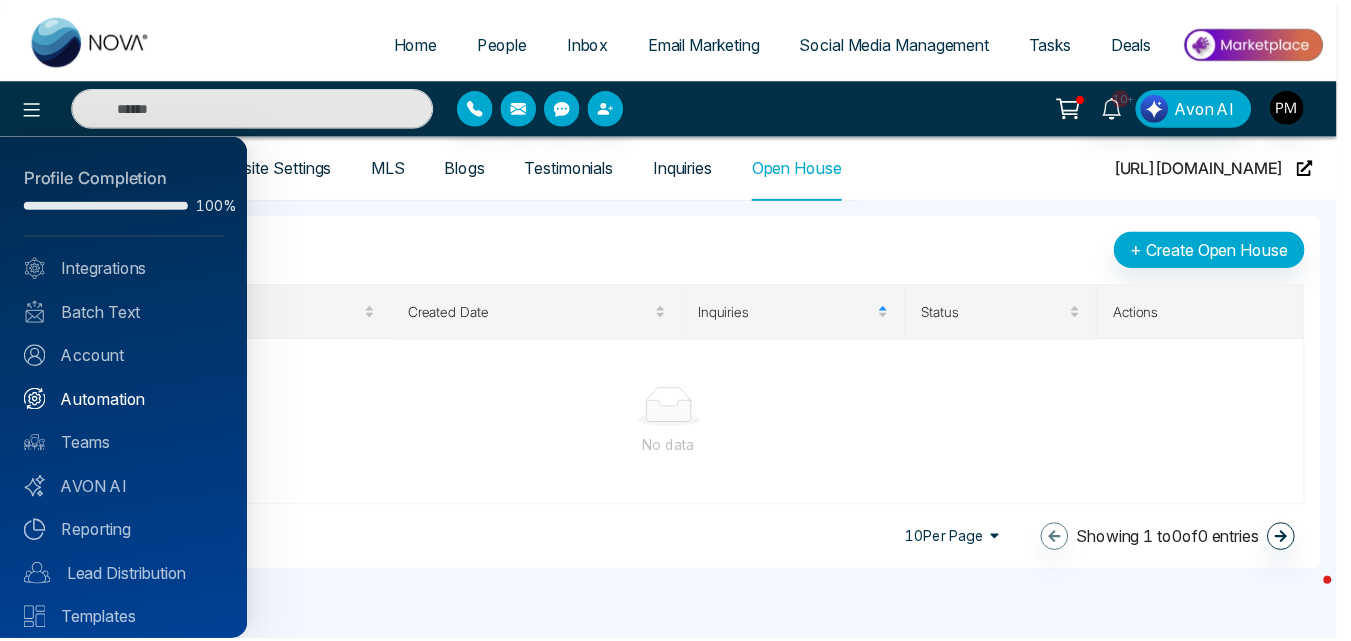 scroll, scrollTop: 146, scrollLeft: 0, axis: vertical 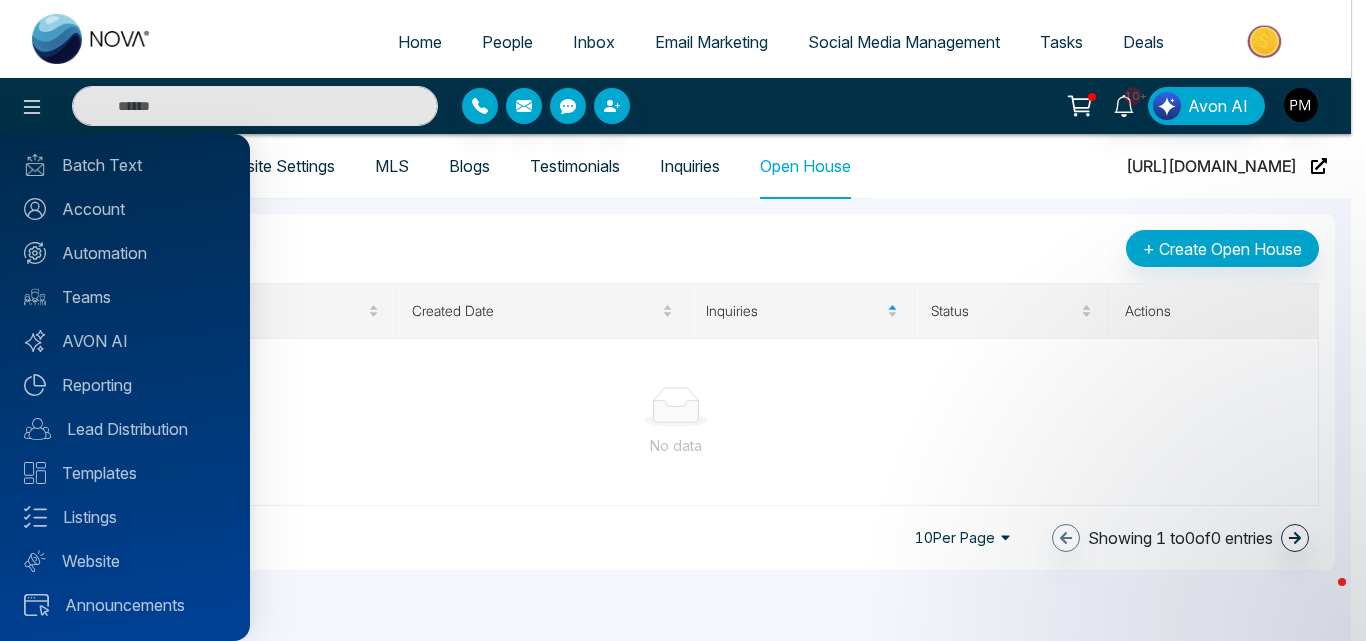 click at bounding box center (683, 320) 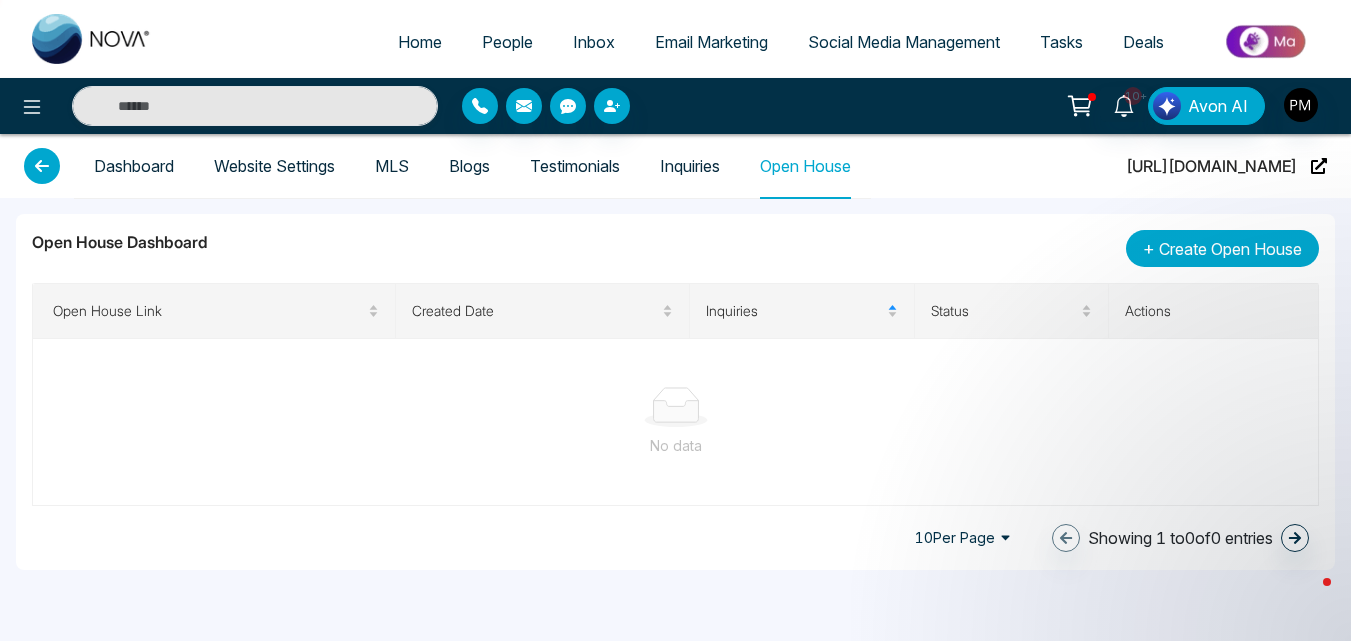 click on "Create Open House" at bounding box center [1230, 249] 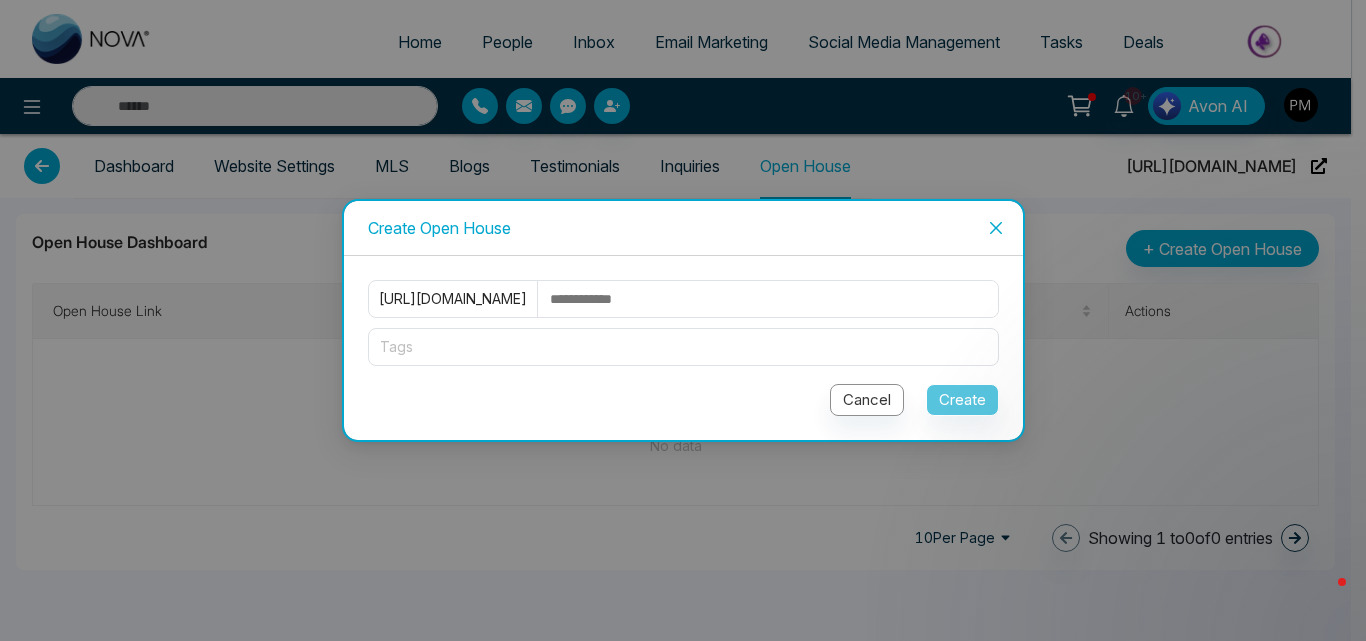 click at bounding box center [773, 299] 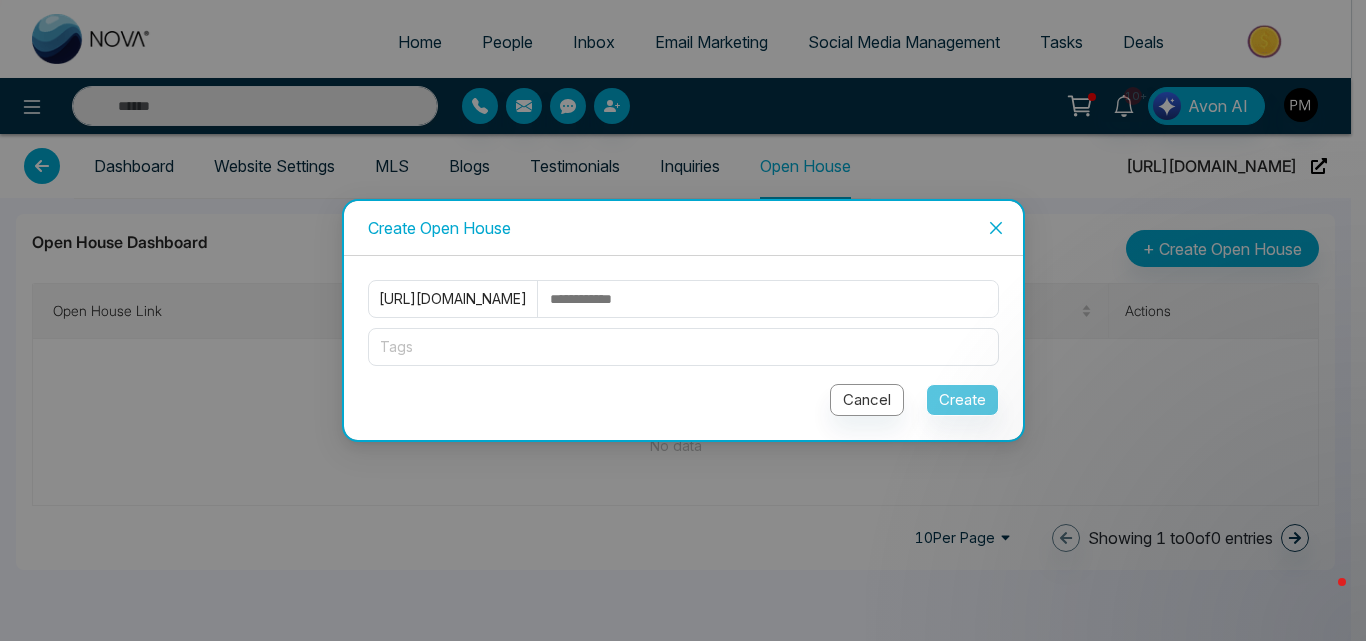 click 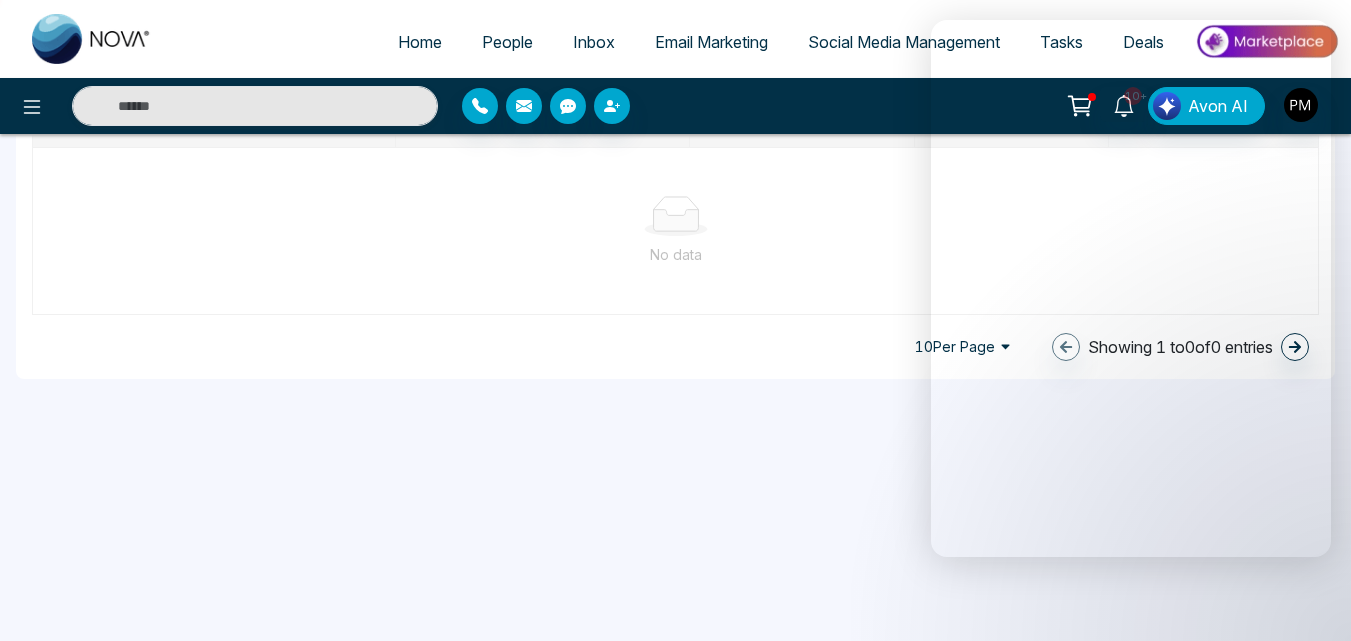 scroll, scrollTop: 198, scrollLeft: 0, axis: vertical 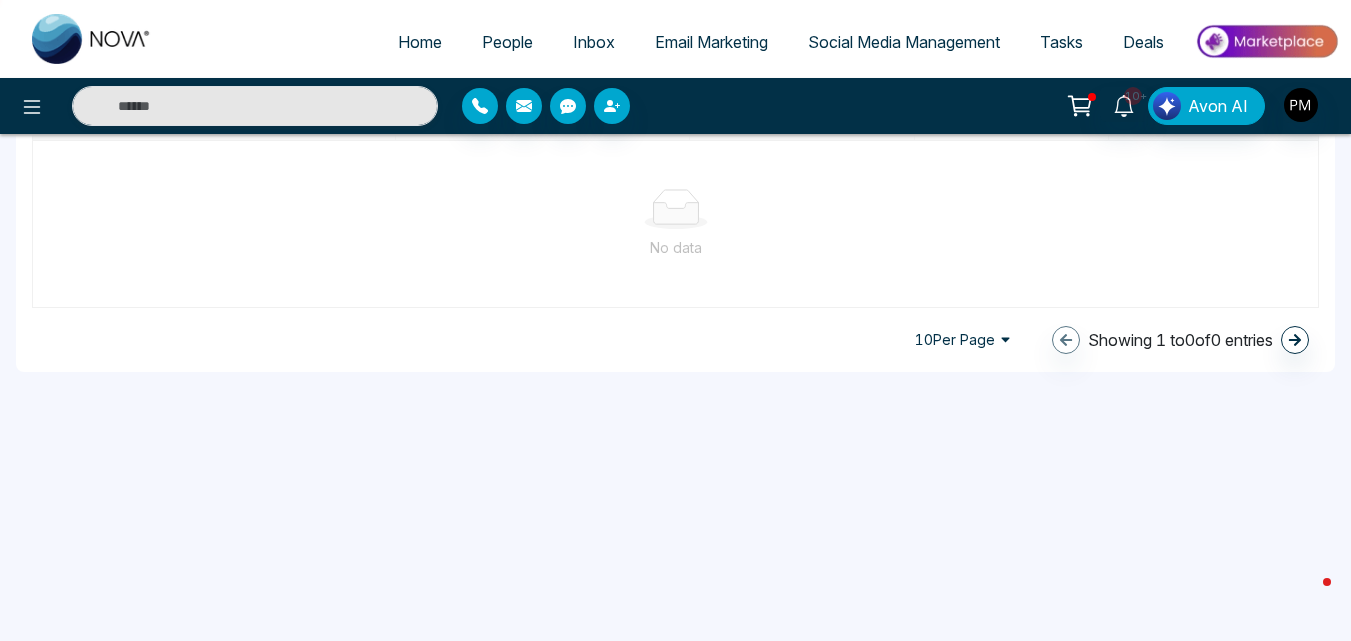 click on "Social Media Management" at bounding box center (904, 42) 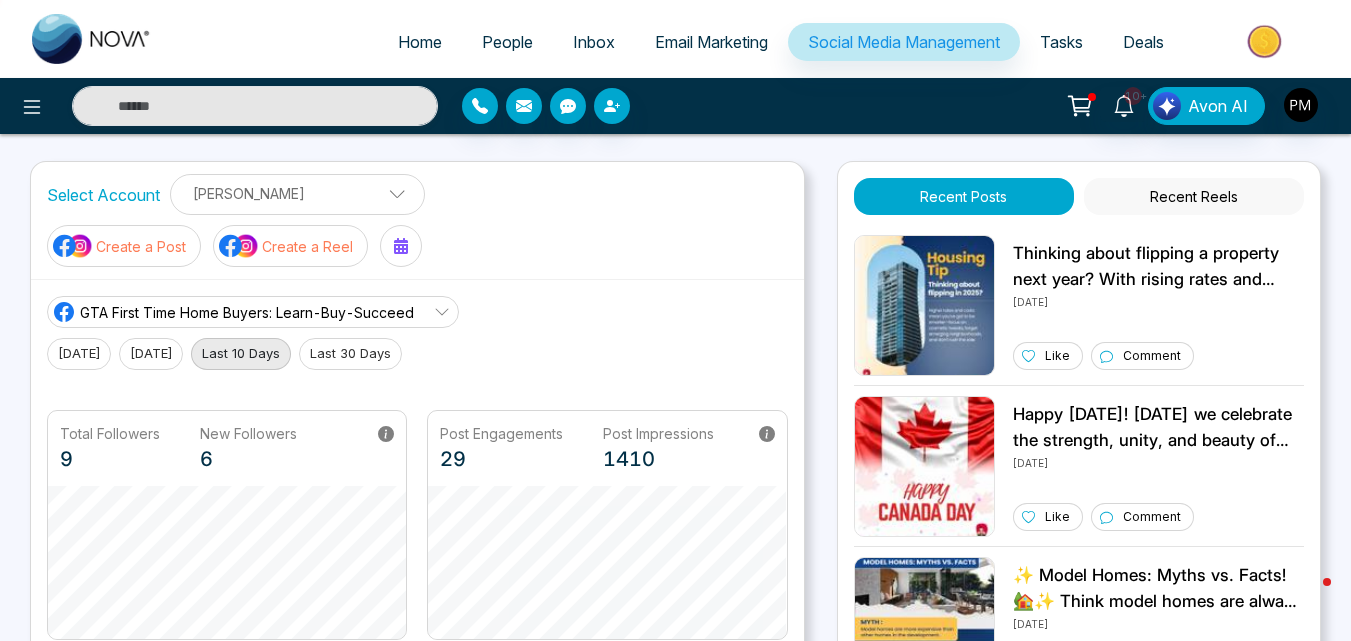 scroll, scrollTop: 0, scrollLeft: 0, axis: both 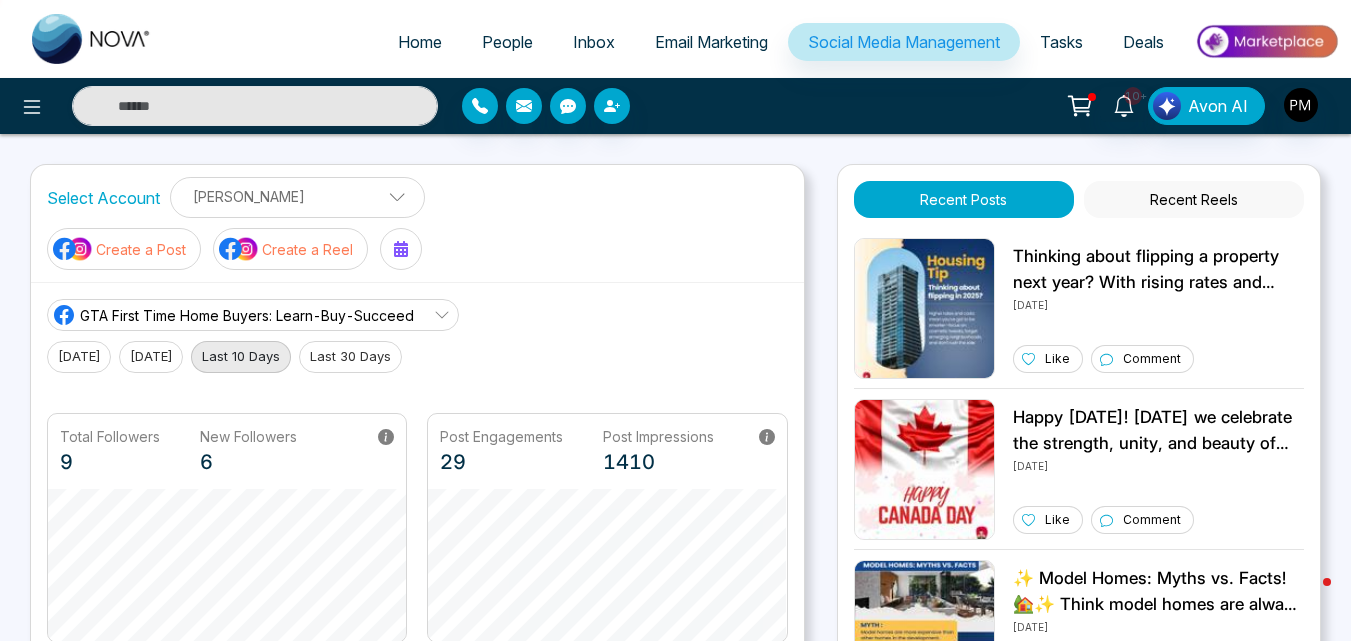 click on "Create a Post" at bounding box center (124, 249) 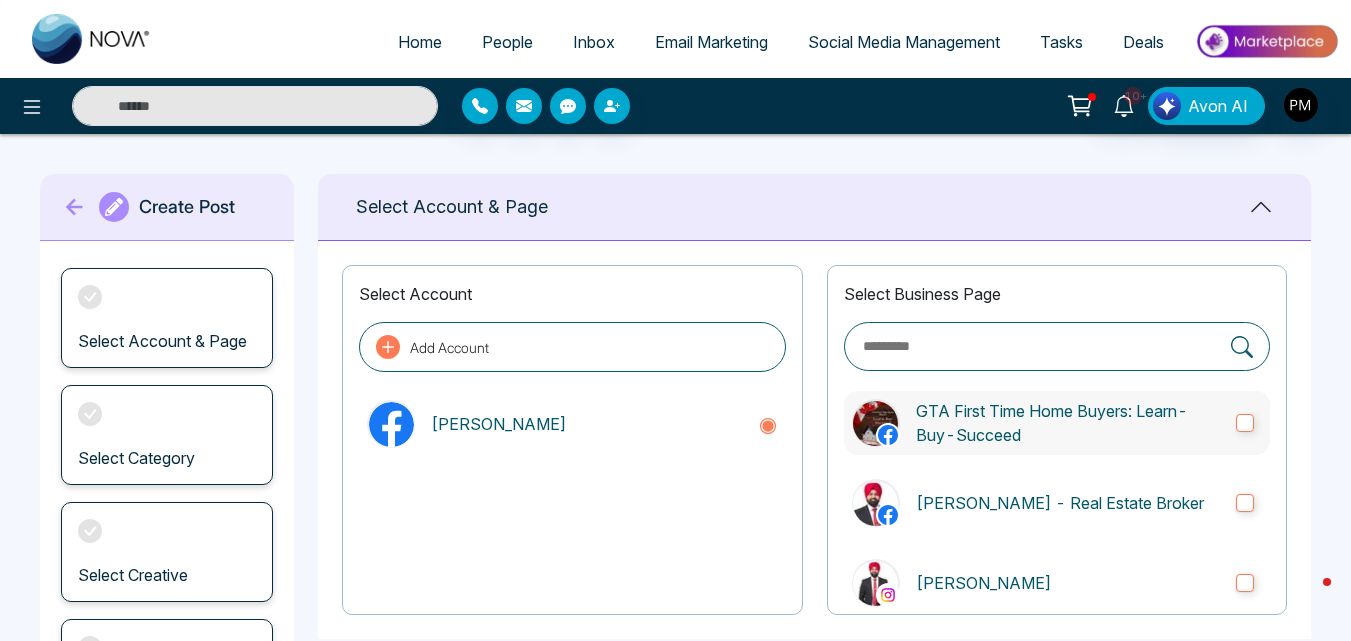 click on "GTA First Time Home Buyers: Learn-Buy-Succeed" at bounding box center (1068, 423) 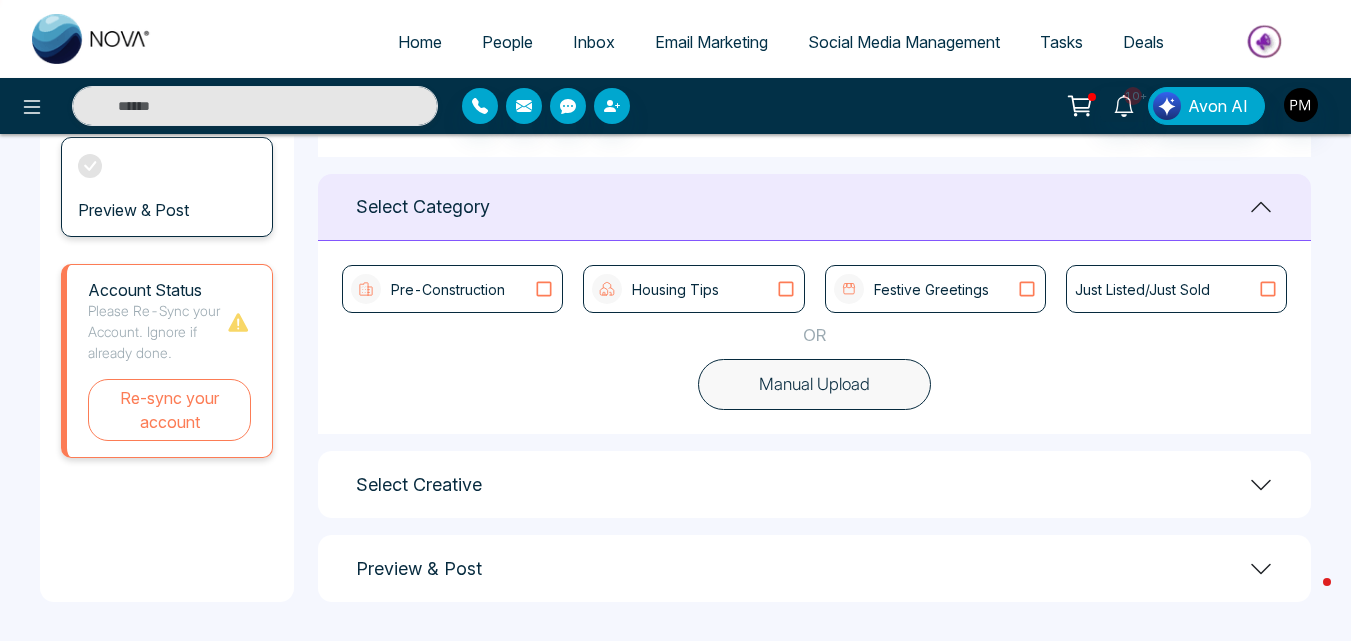 scroll, scrollTop: 483, scrollLeft: 0, axis: vertical 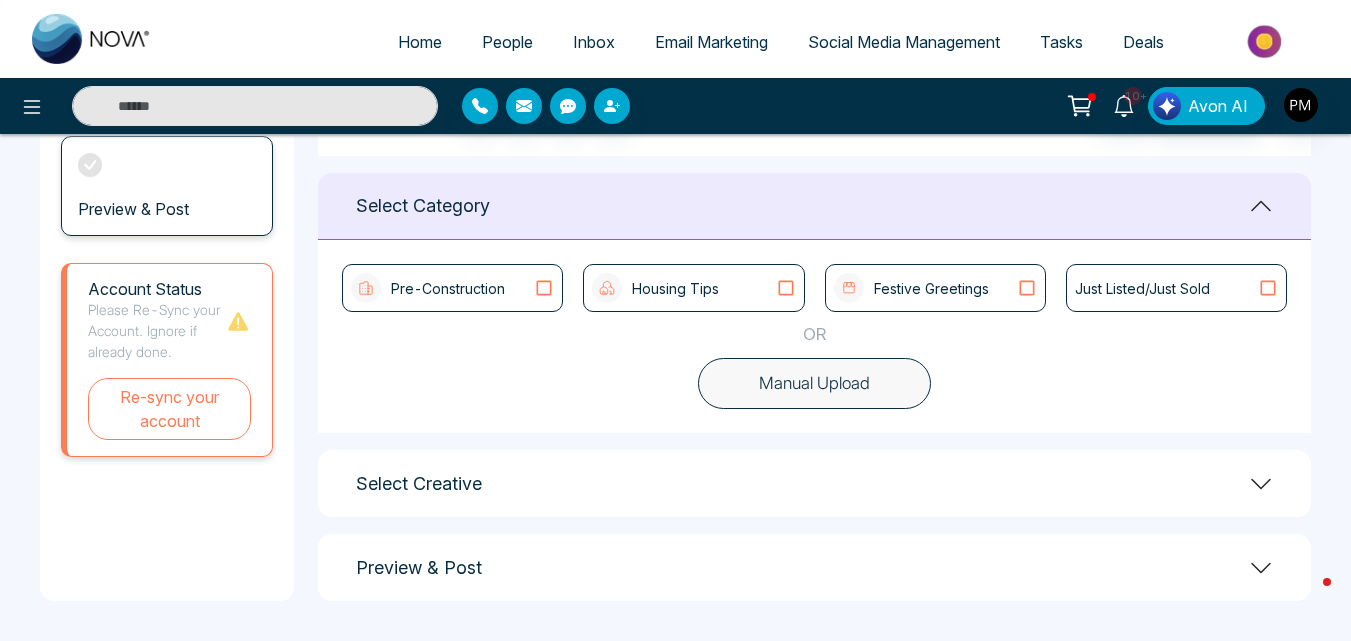 click on "Housing Tips" at bounding box center (675, 288) 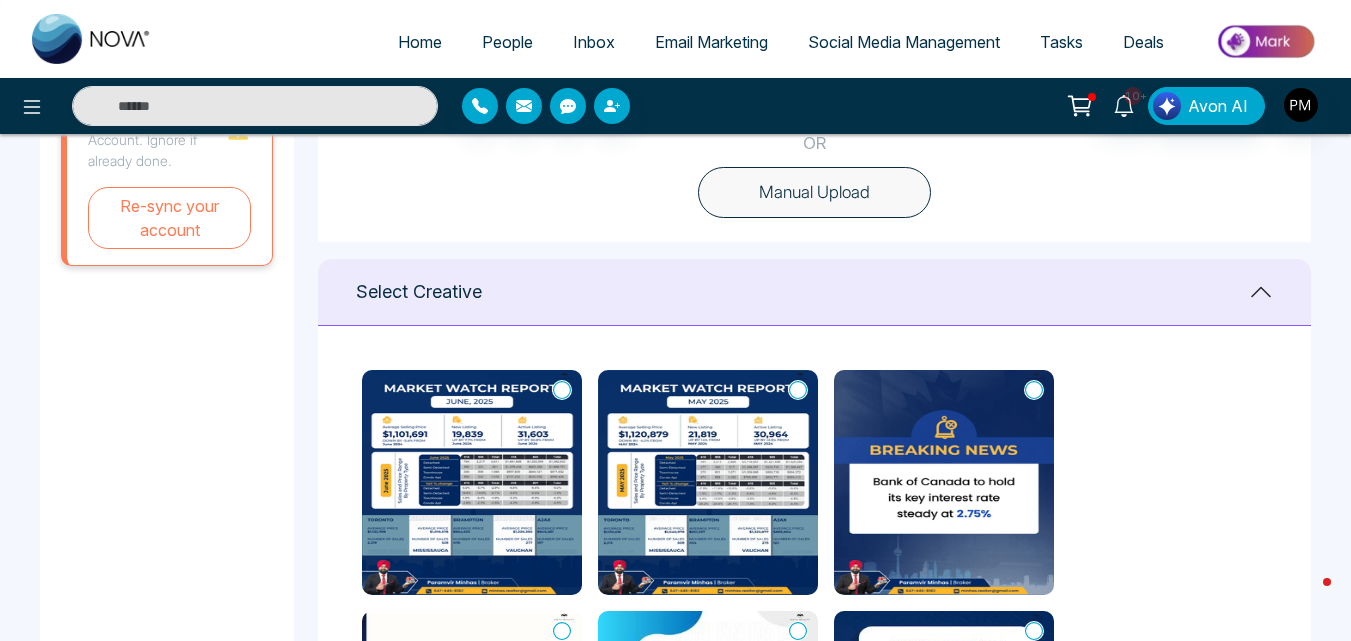 scroll, scrollTop: 735, scrollLeft: 0, axis: vertical 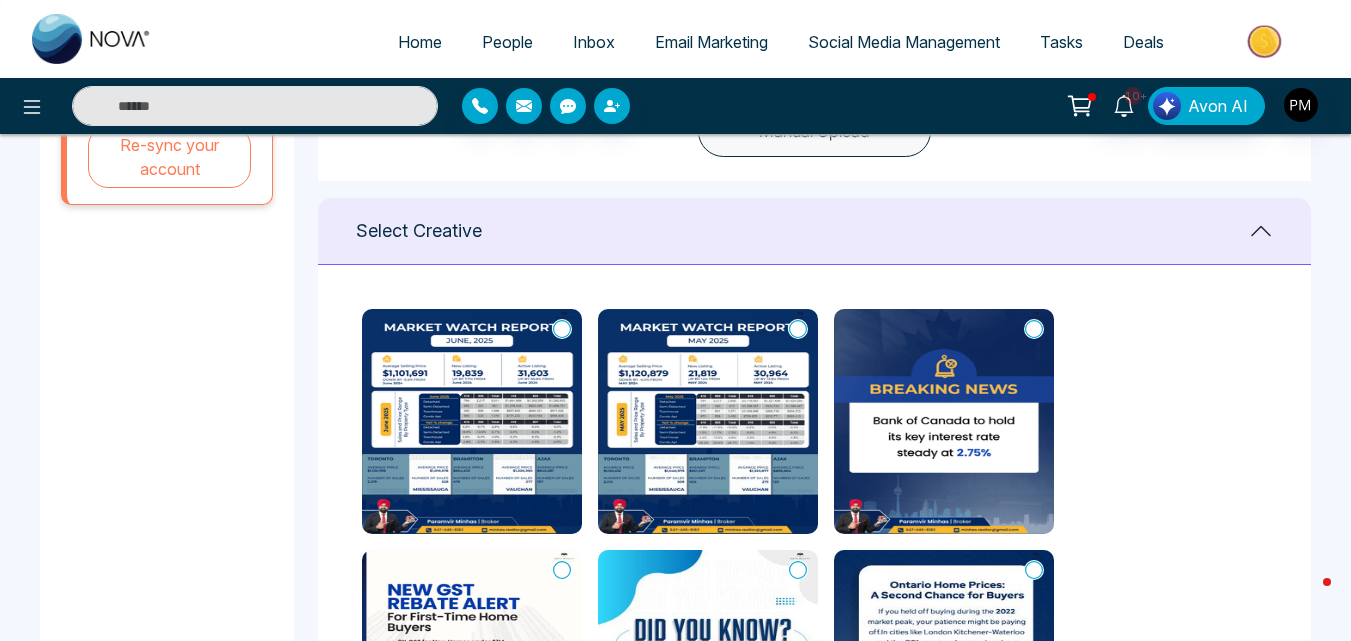 click 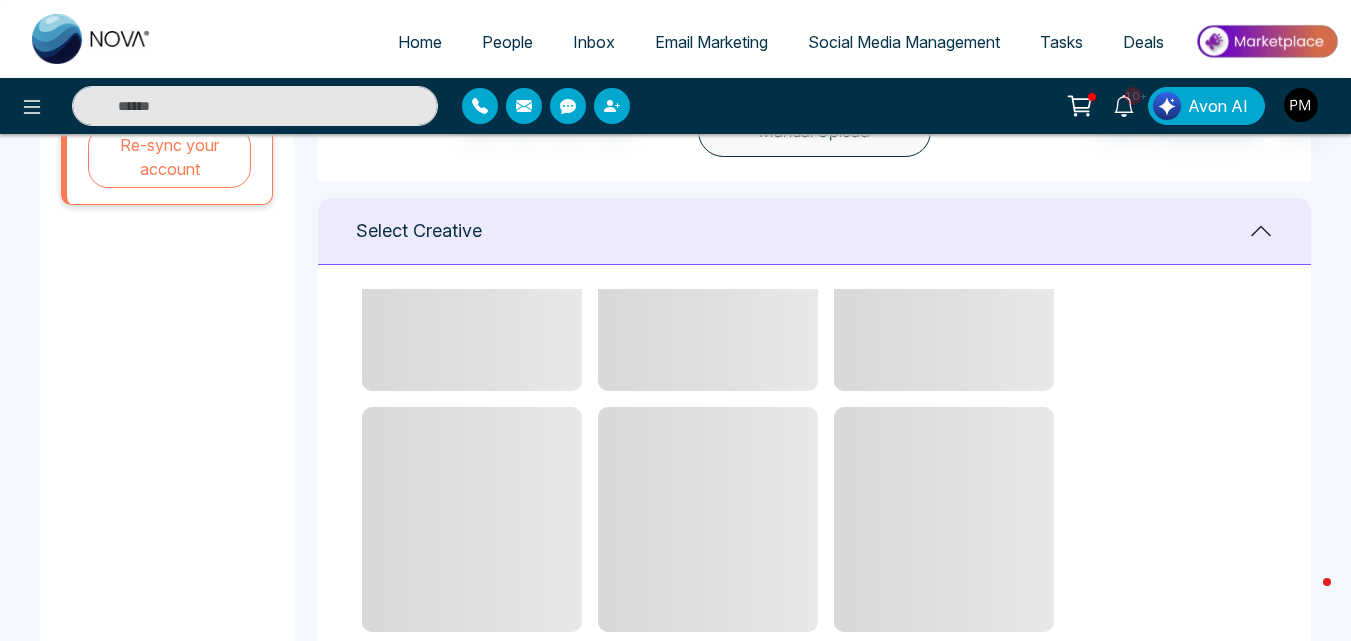 scroll, scrollTop: 1359, scrollLeft: 0, axis: vertical 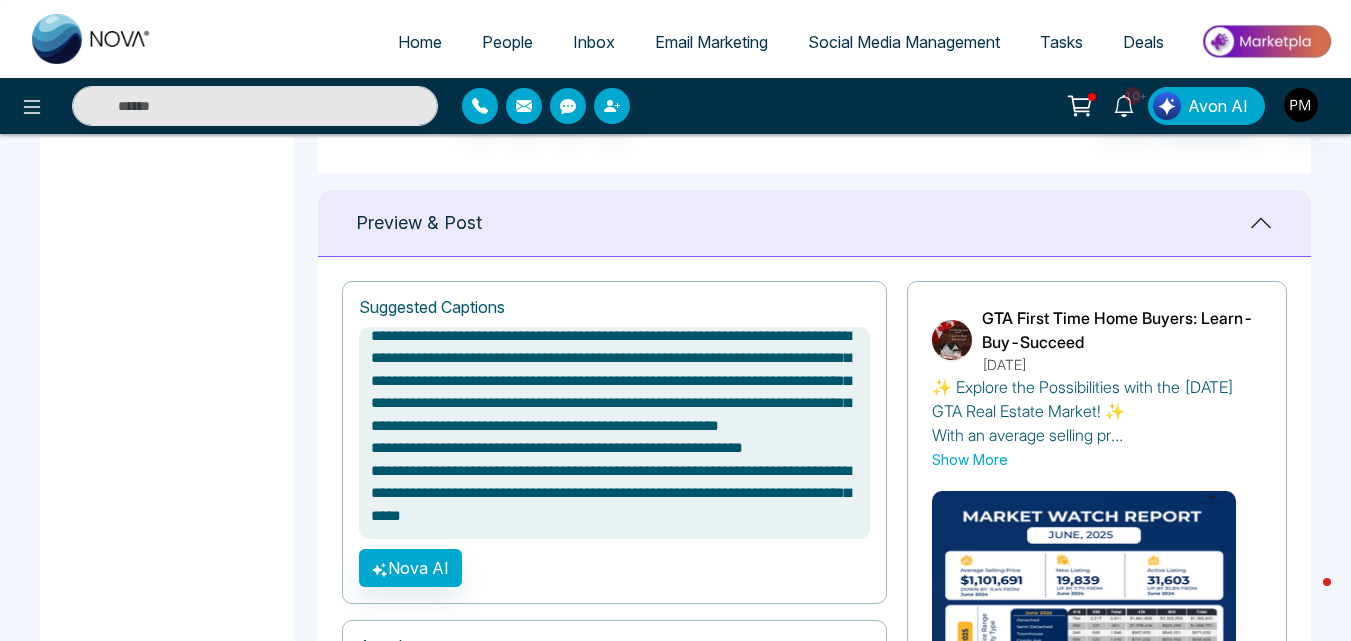 click on "**********" at bounding box center [614, 433] 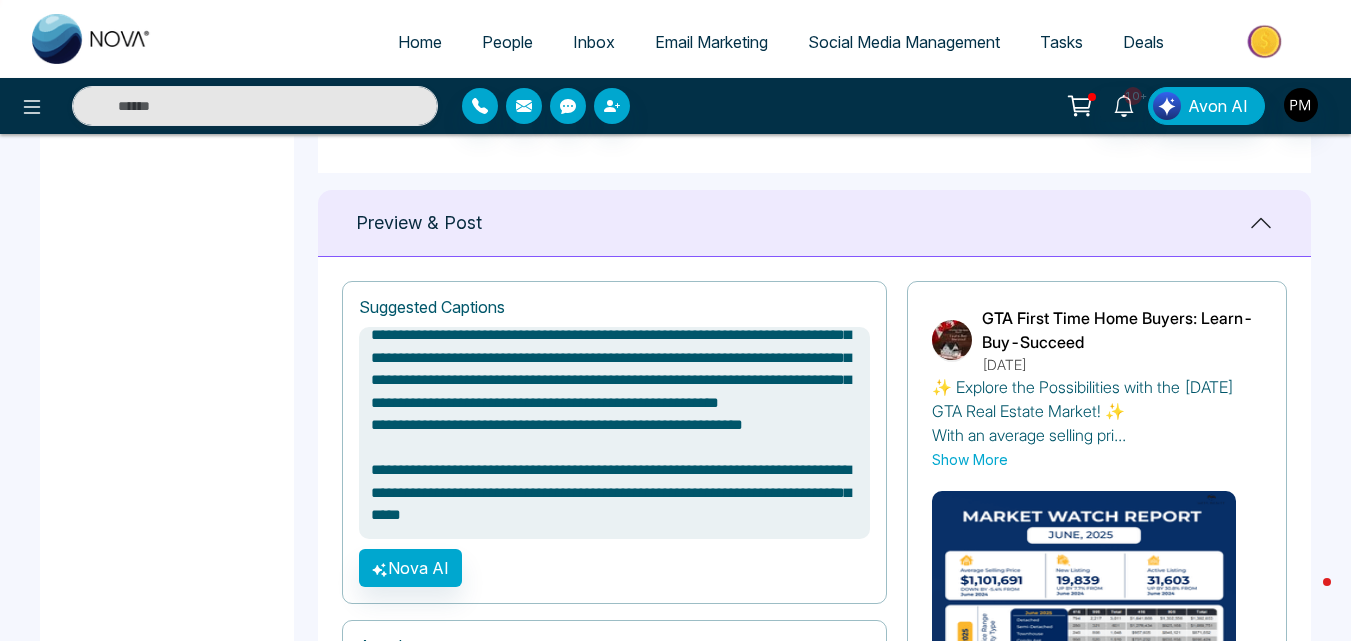 drag, startPoint x: 806, startPoint y: 330, endPoint x: 878, endPoint y: 303, distance: 76.896034 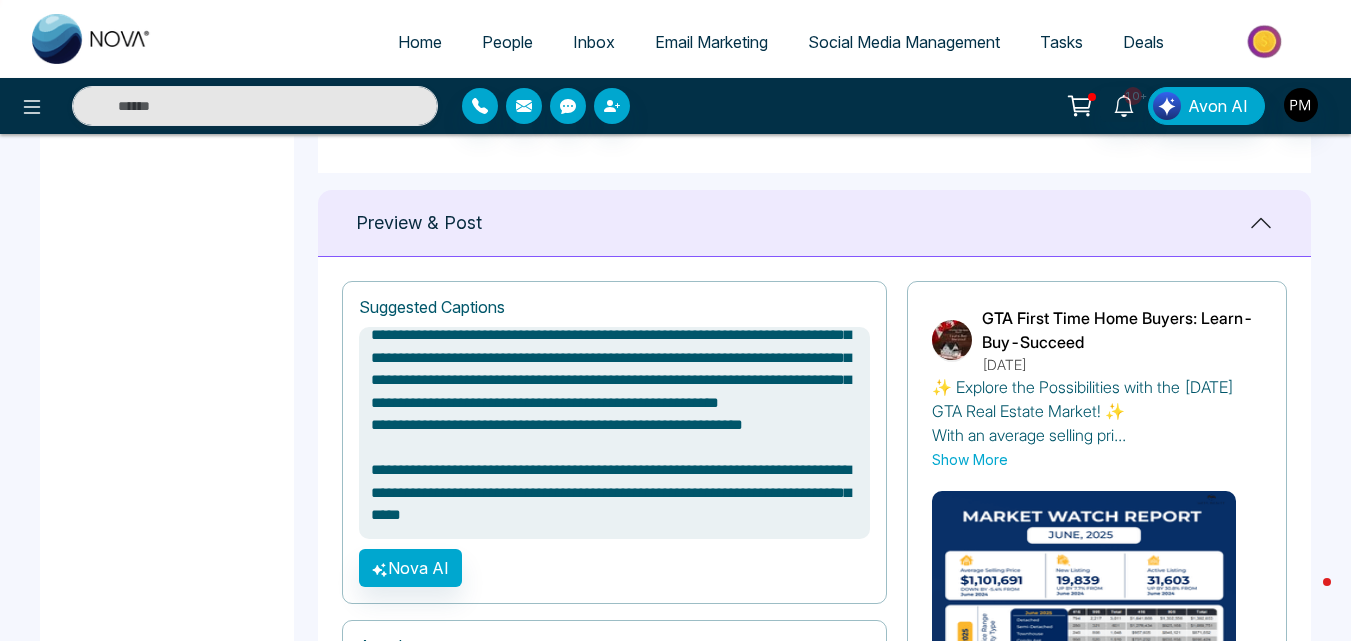 click on "**********" at bounding box center (614, 442) 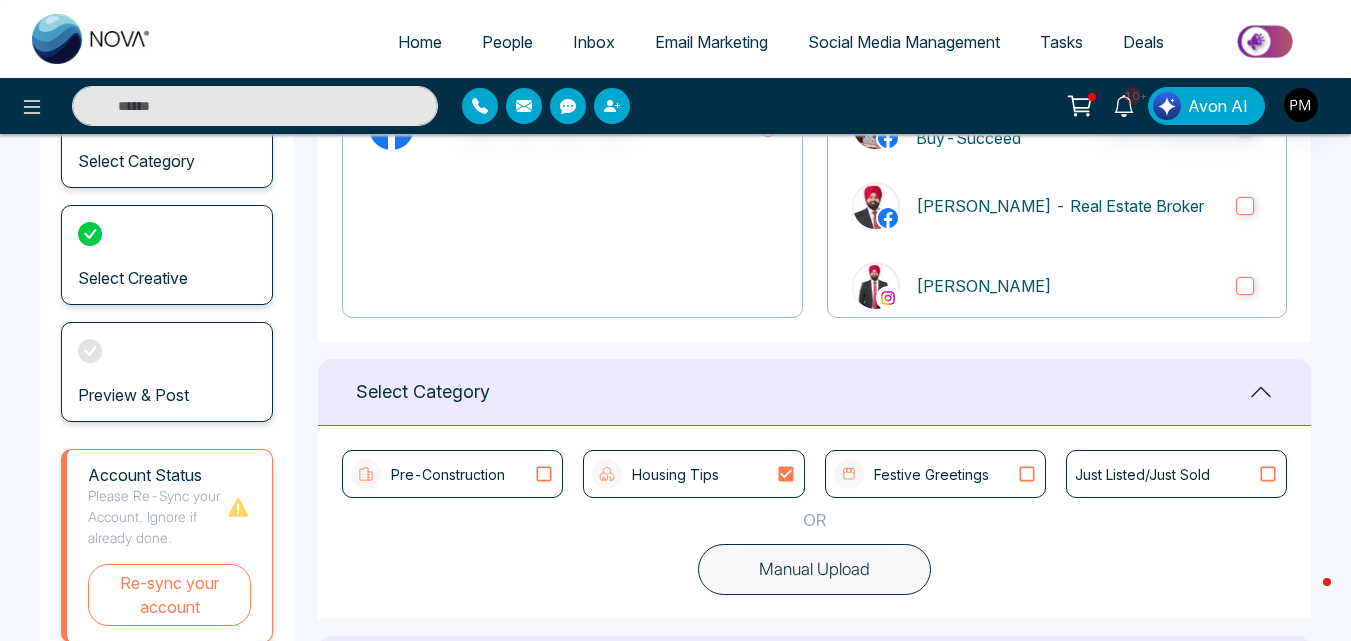 scroll, scrollTop: 0, scrollLeft: 0, axis: both 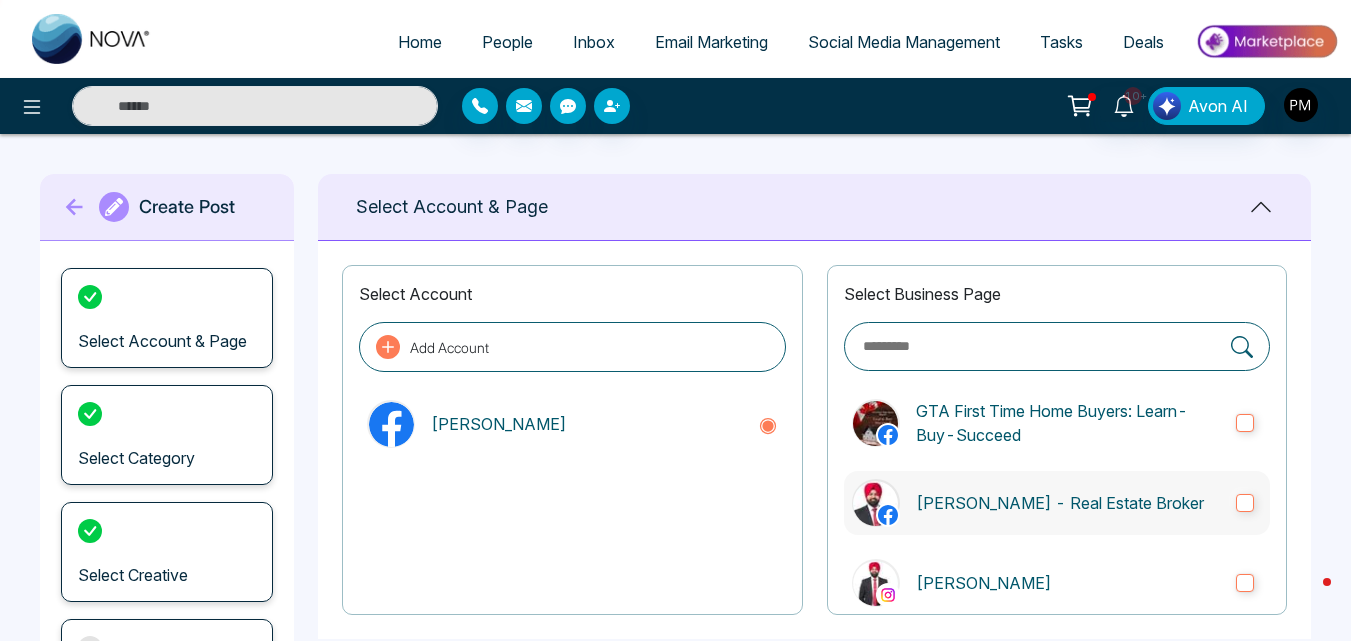 click on "[PERSON_NAME] - Real Estate Broker" at bounding box center (1057, 503) 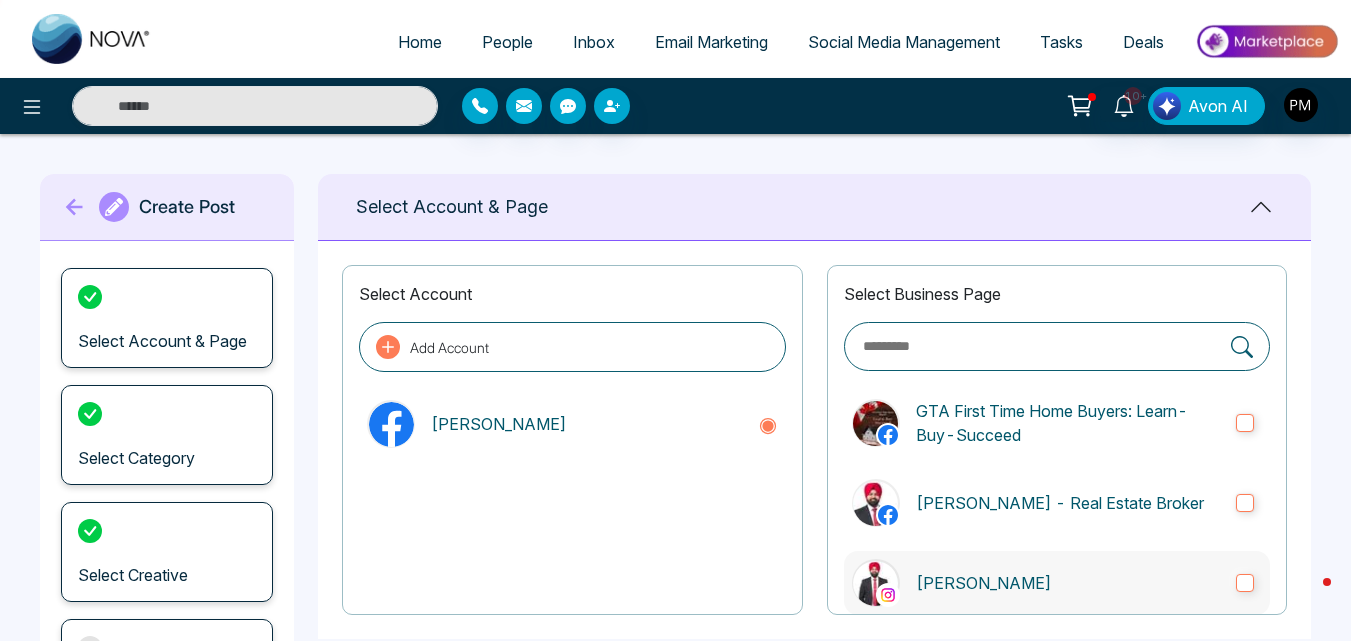 click on "[PERSON_NAME]" at bounding box center [1057, 583] 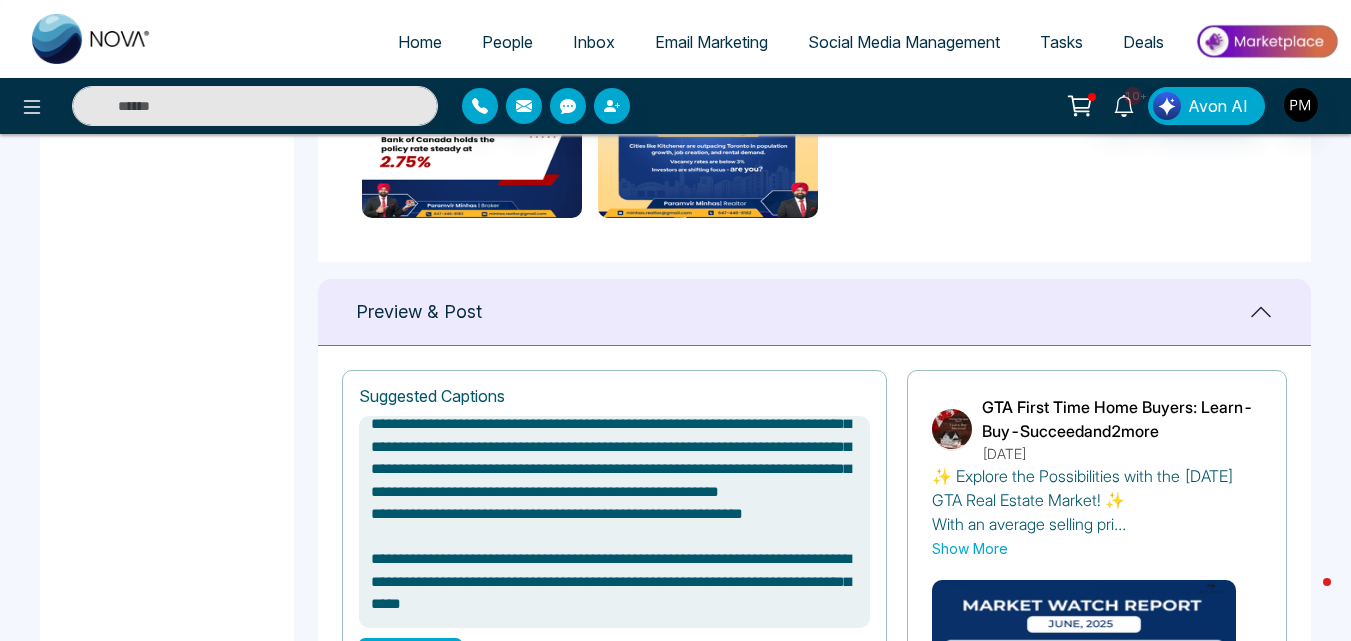 scroll, scrollTop: 1139, scrollLeft: 0, axis: vertical 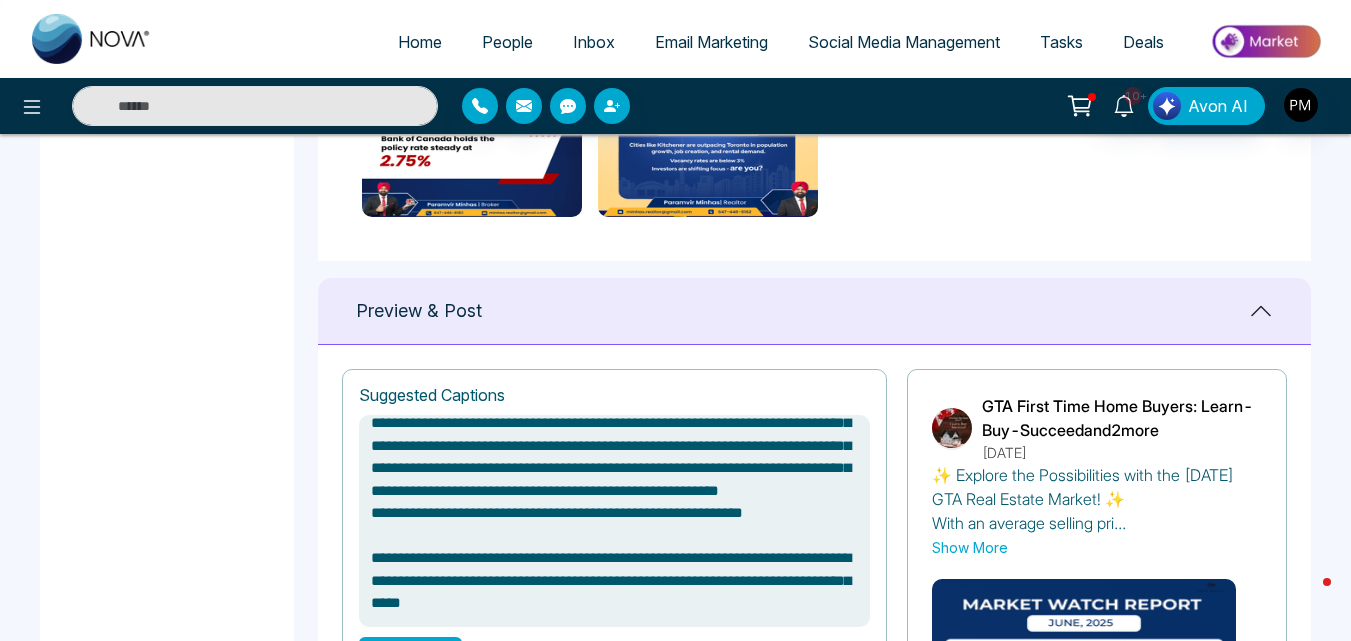 click on "**********" at bounding box center (614, 521) 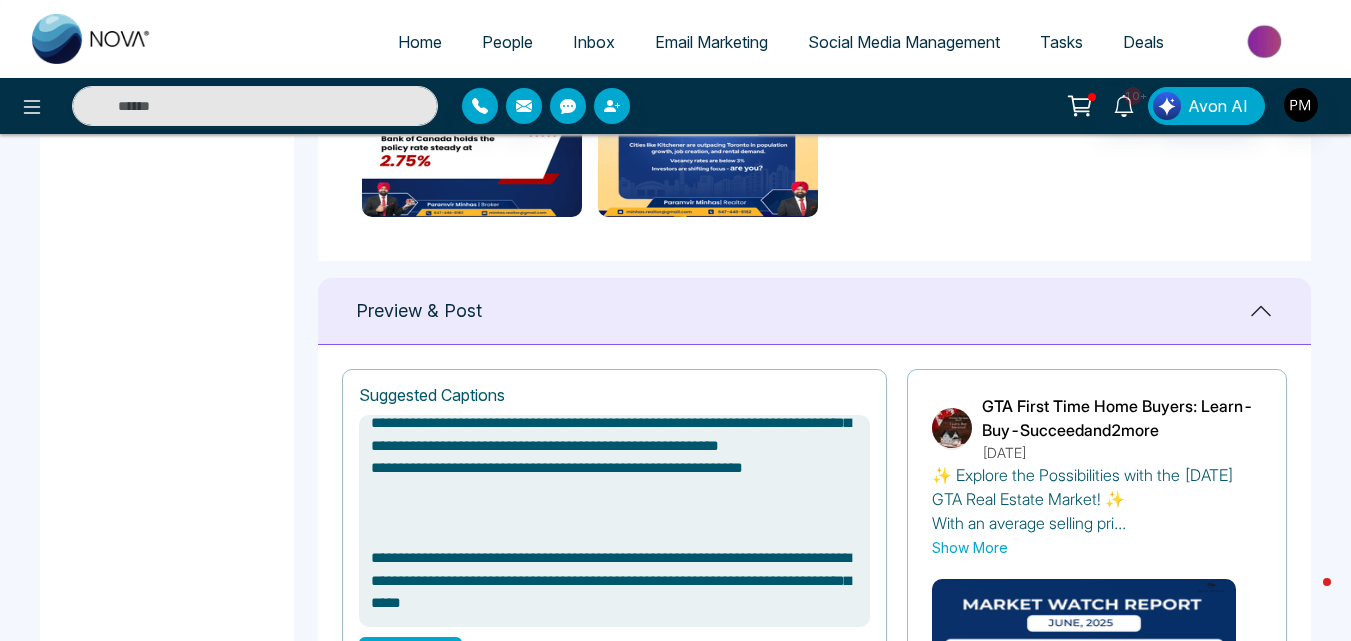 paste on "**********" 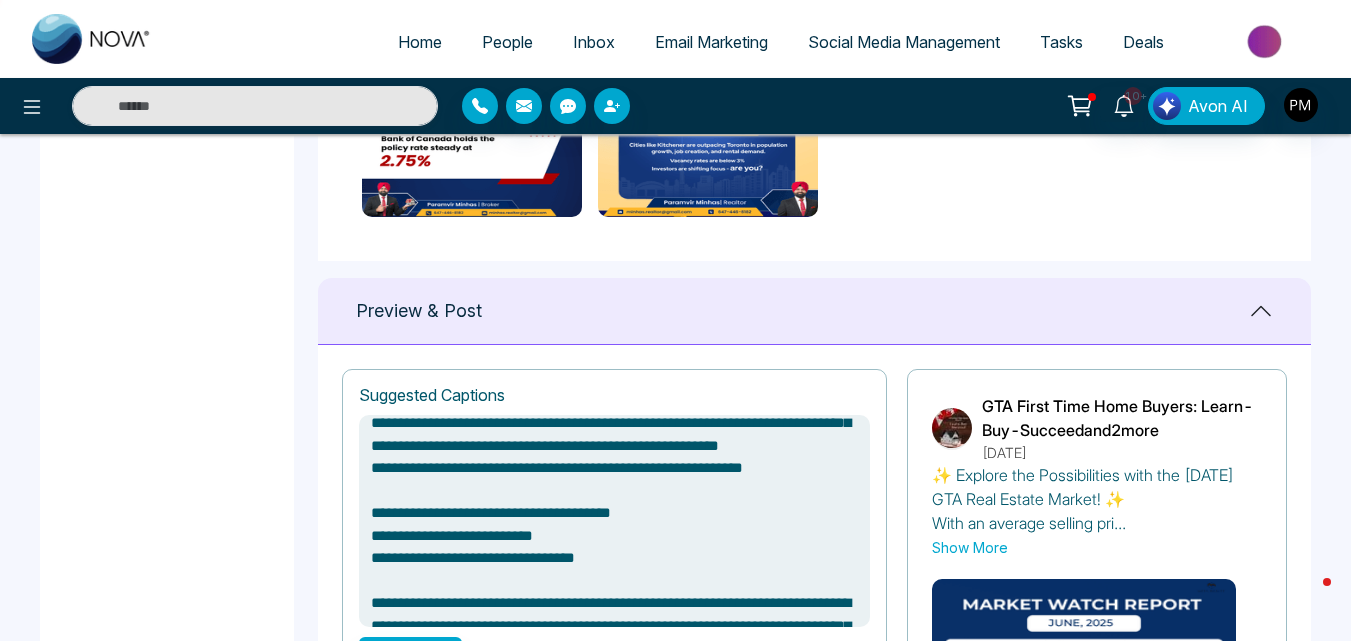 click on "**********" at bounding box center (614, 521) 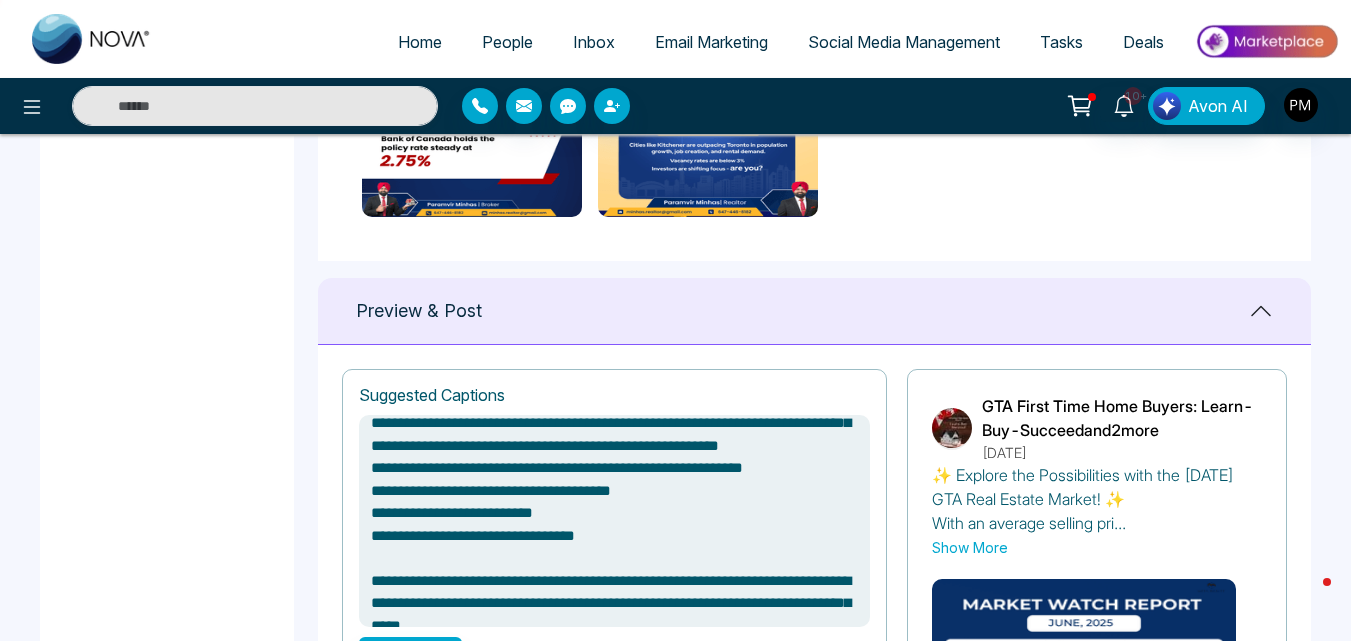 click on "**********" at bounding box center (614, 521) 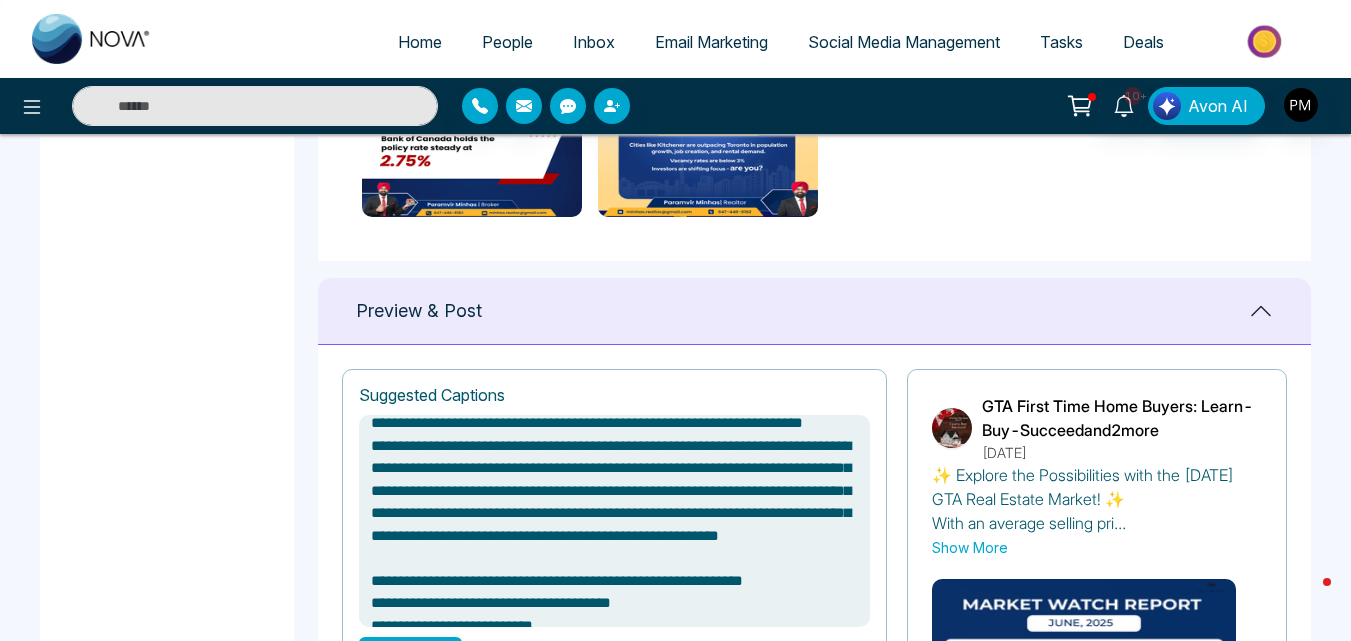 scroll, scrollTop: 0, scrollLeft: 0, axis: both 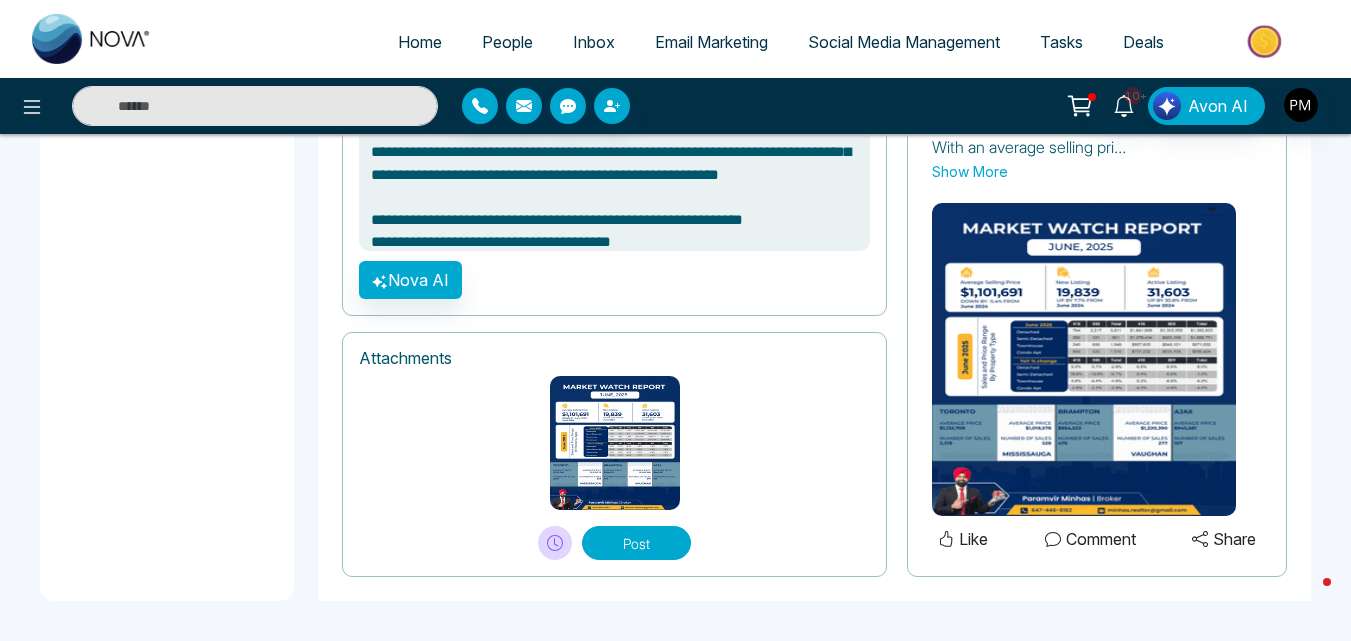 type on "**********" 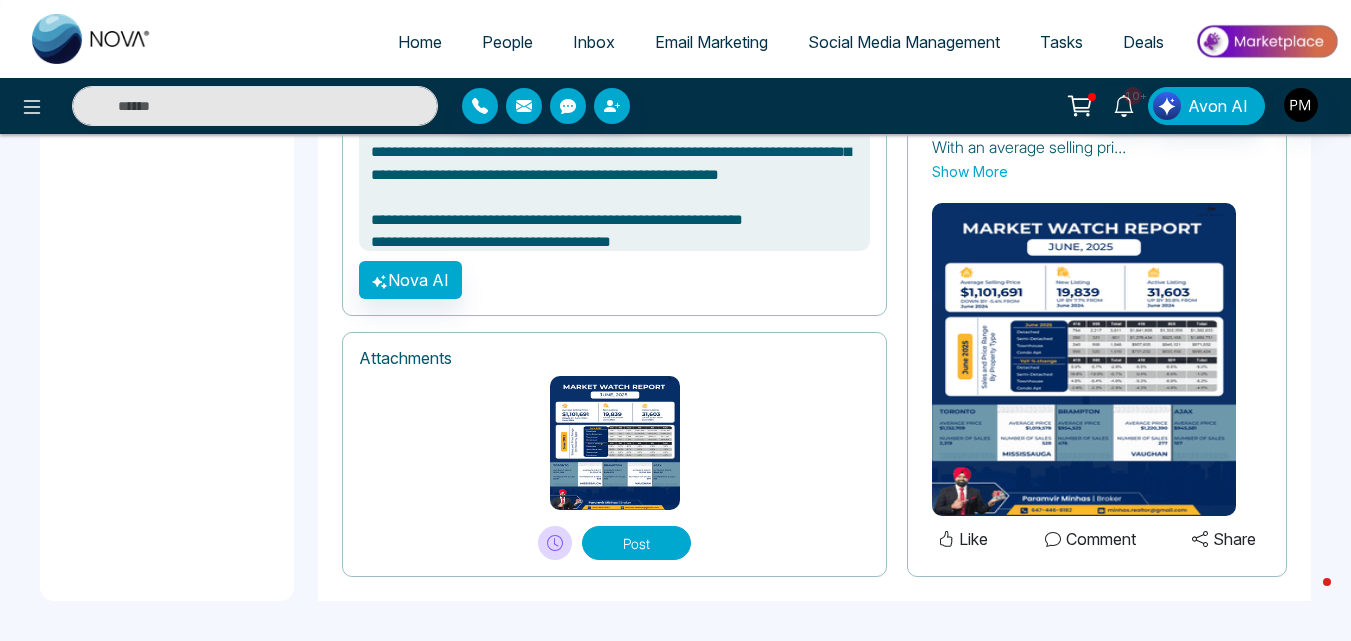 click on "Post" at bounding box center [636, 543] 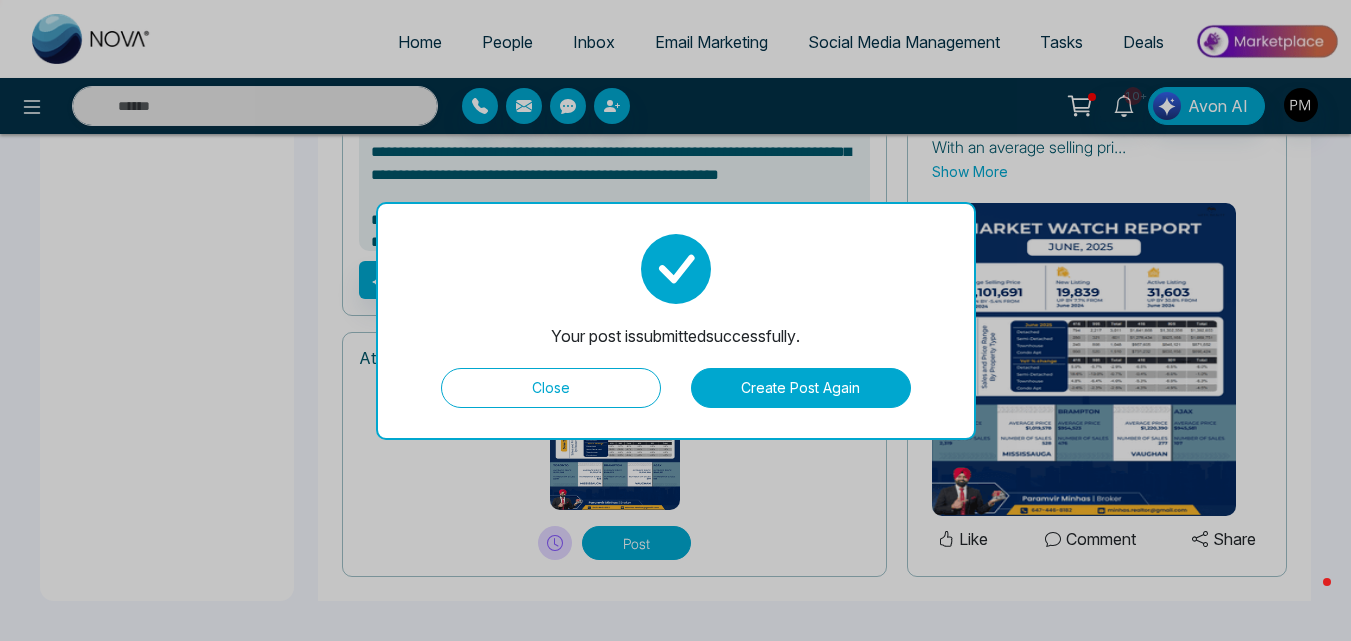 click on "Close" at bounding box center [551, 388] 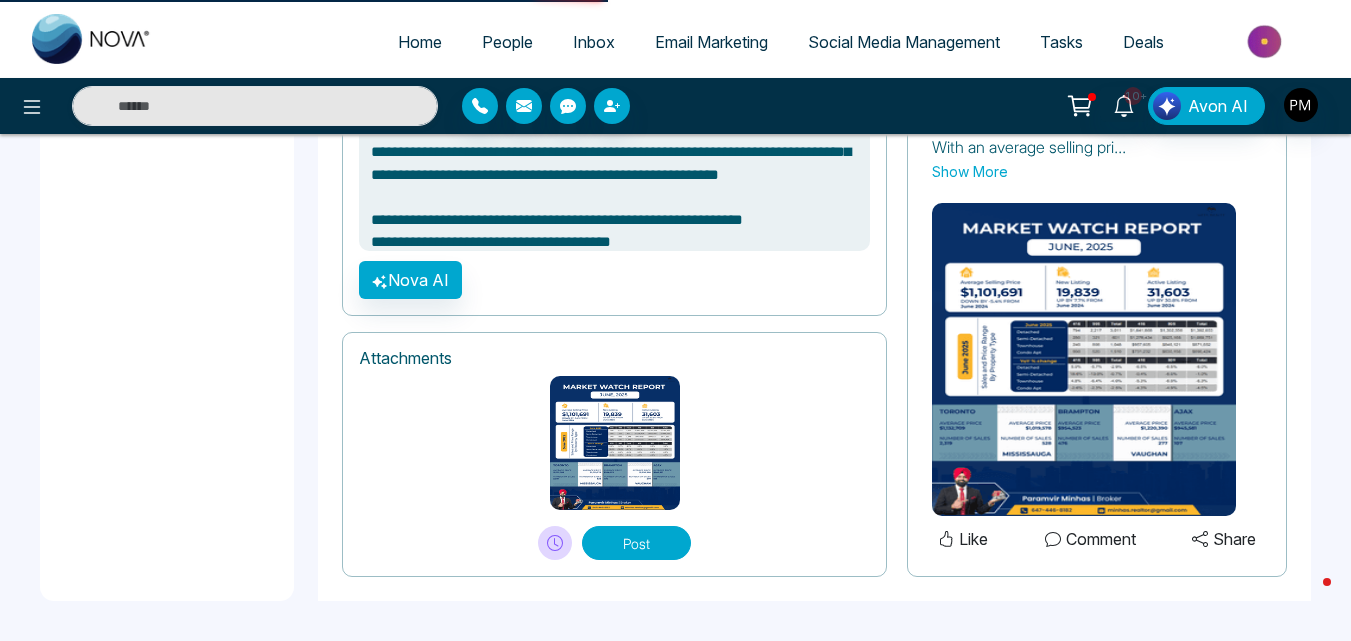 scroll, scrollTop: 0, scrollLeft: 0, axis: both 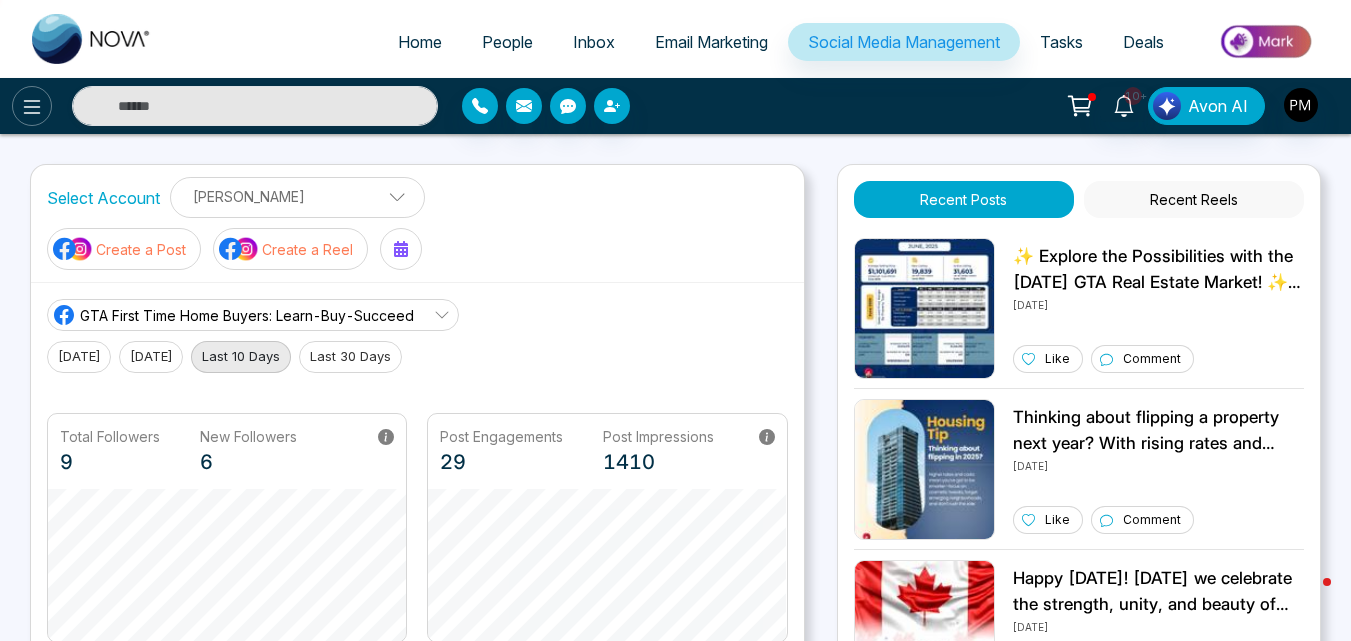 click at bounding box center [32, 106] 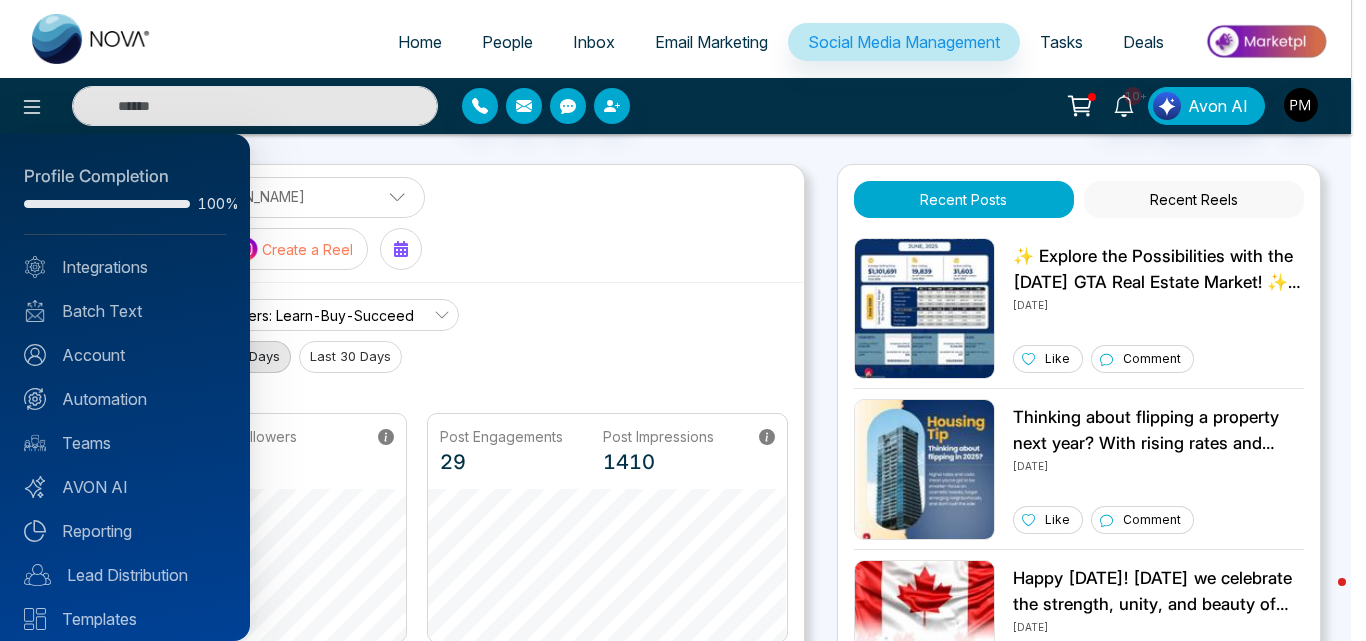 click at bounding box center (683, 320) 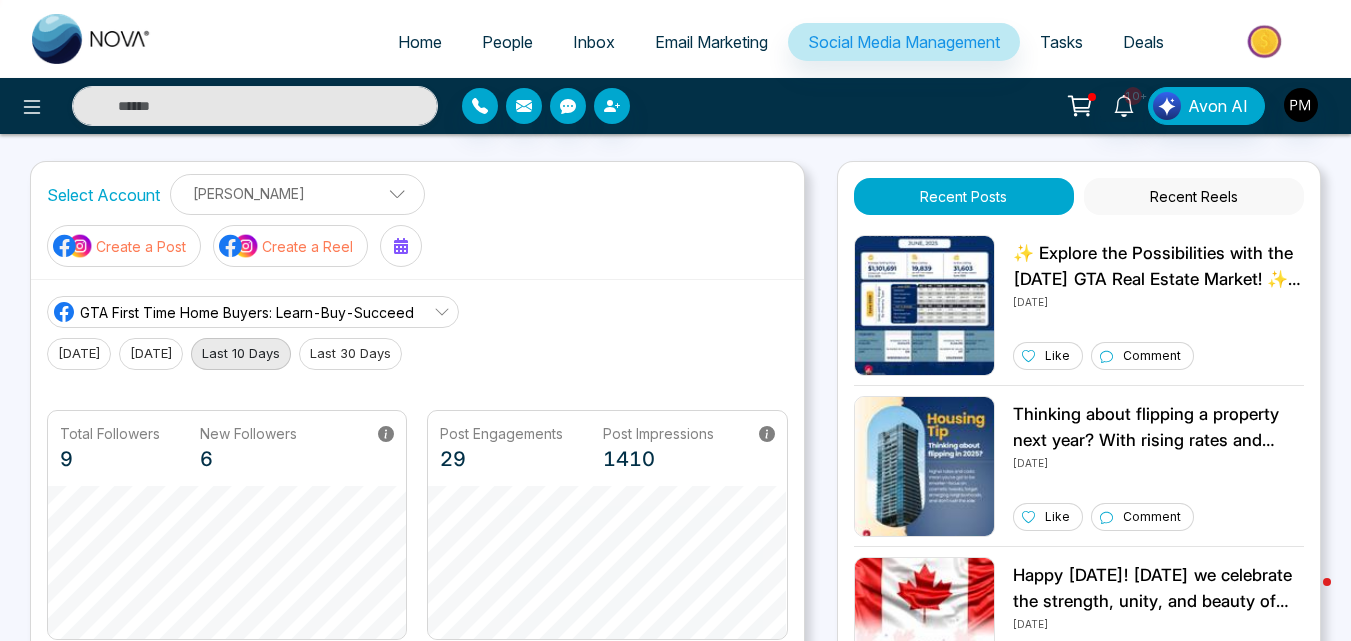 scroll, scrollTop: 0, scrollLeft: 0, axis: both 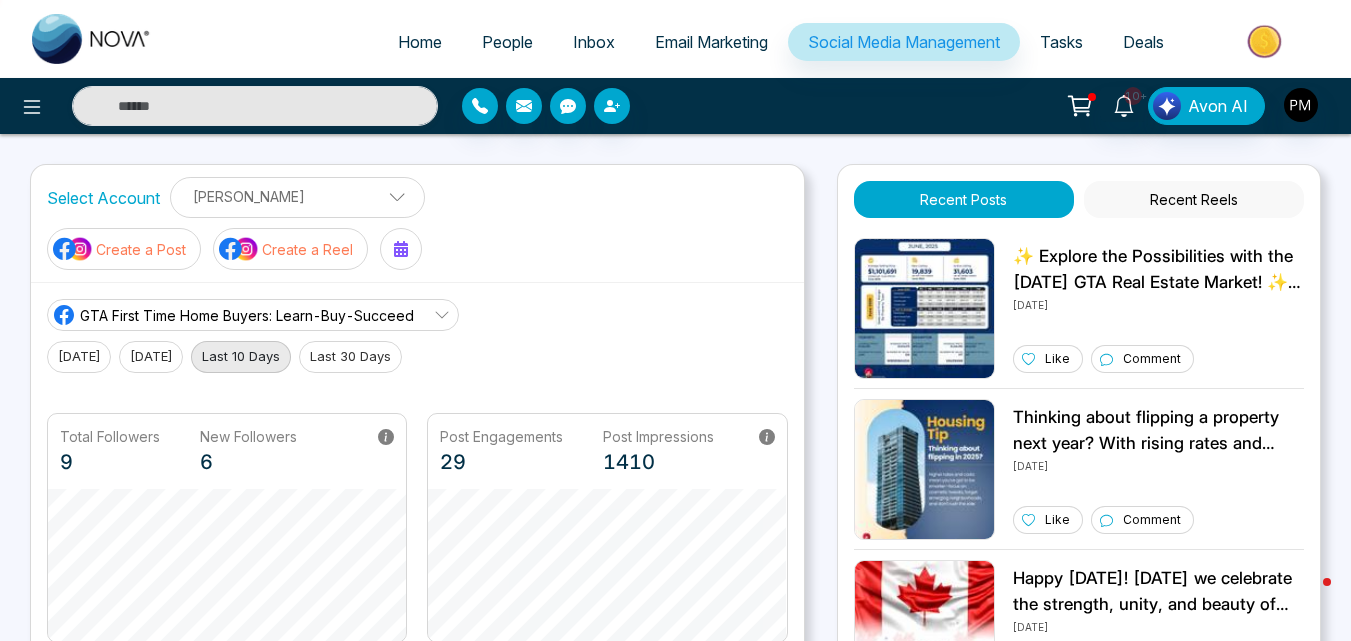 click on "People" at bounding box center [507, 42] 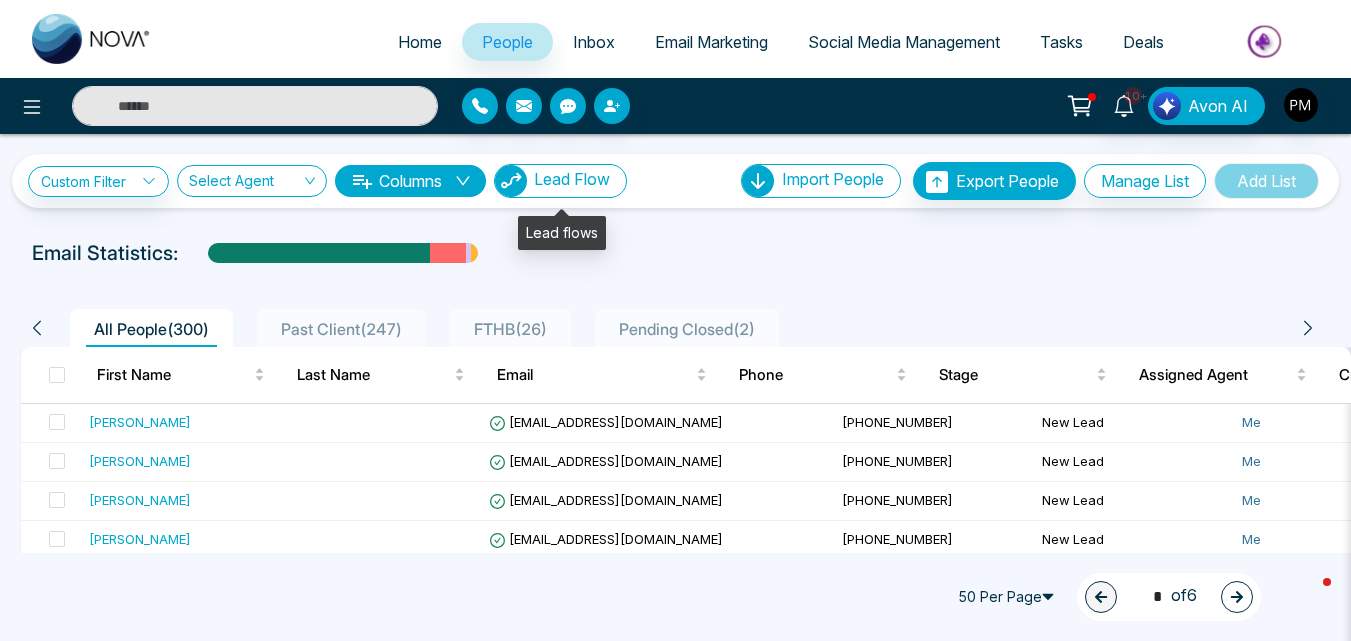 click on "Lead Flow" at bounding box center [572, 179] 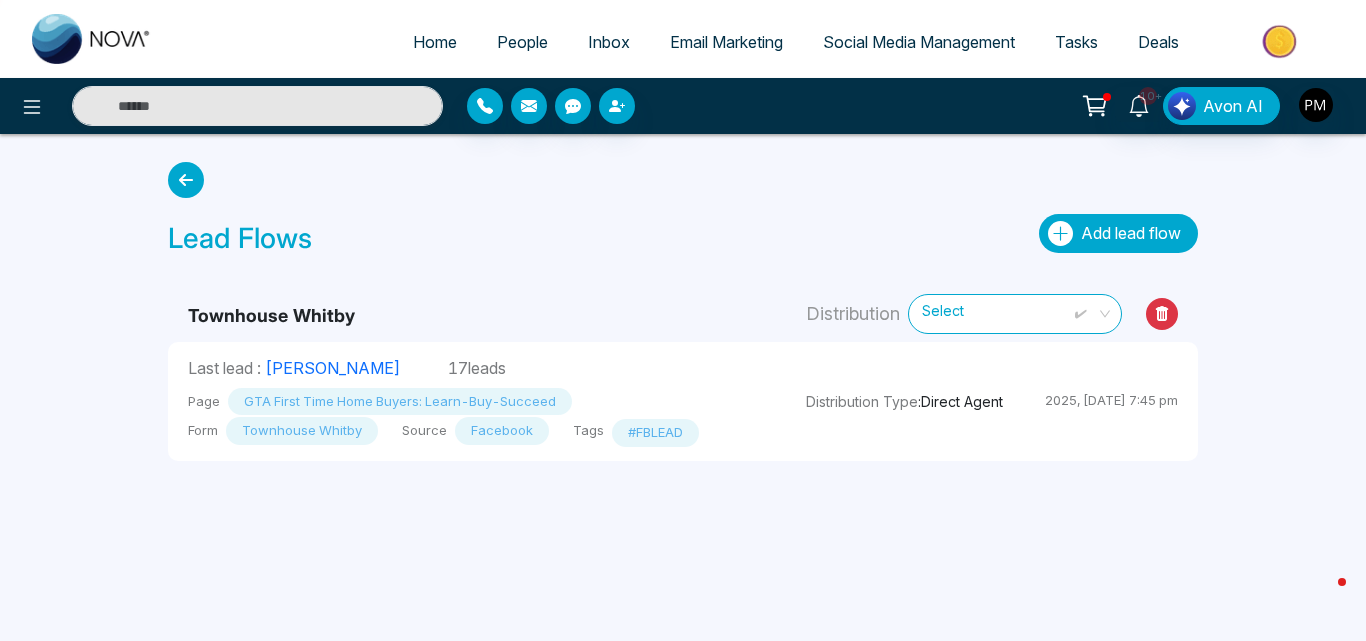click on "Add lead flow" at bounding box center [1131, 233] 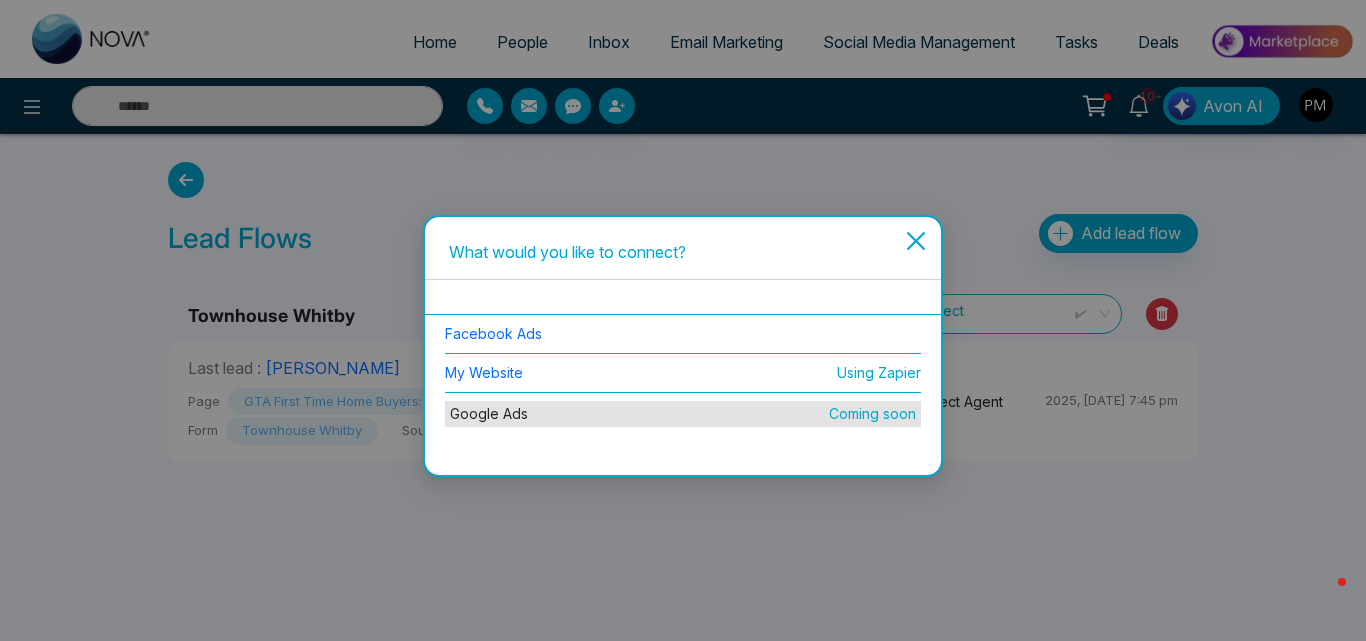 click on "Facebook Ads" at bounding box center (683, 334) 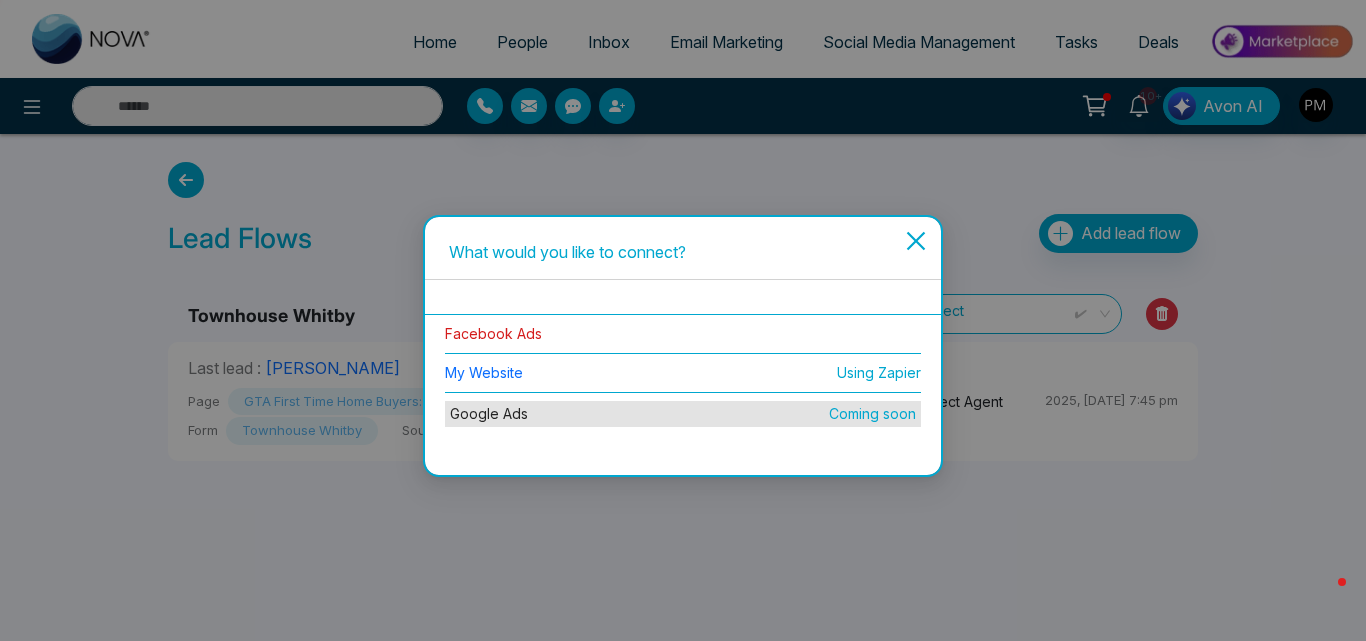 click on "Facebook Ads" at bounding box center (493, 333) 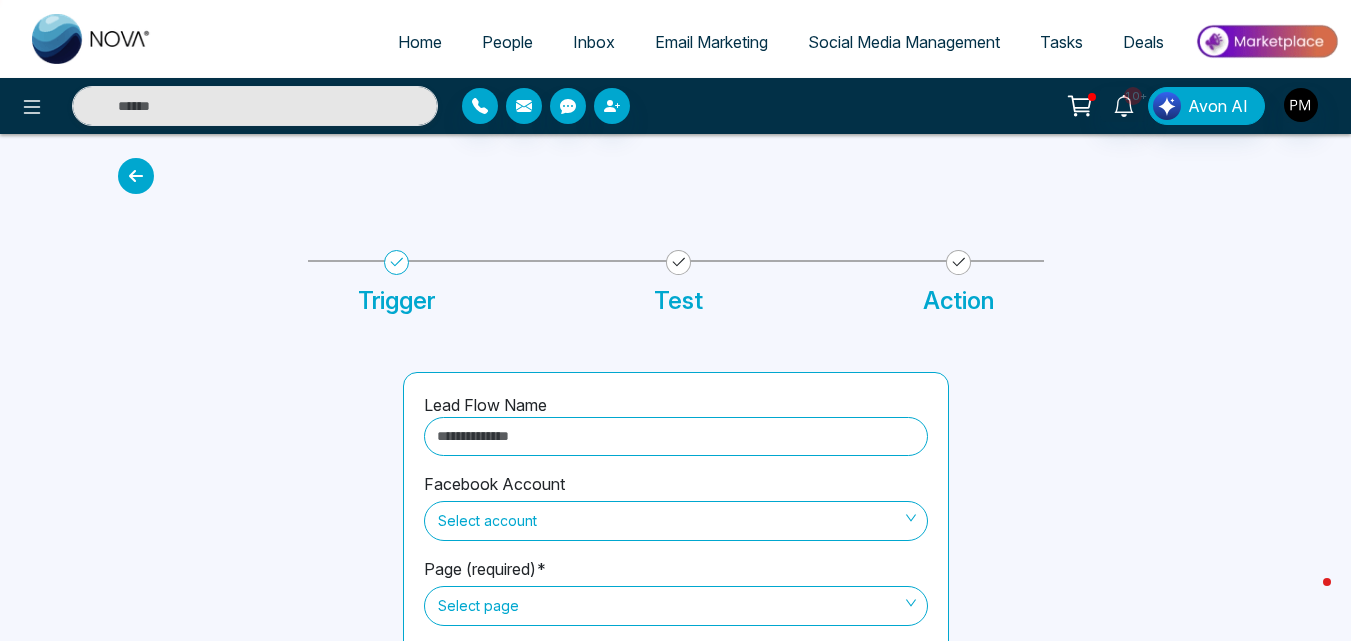 click at bounding box center [676, 436] 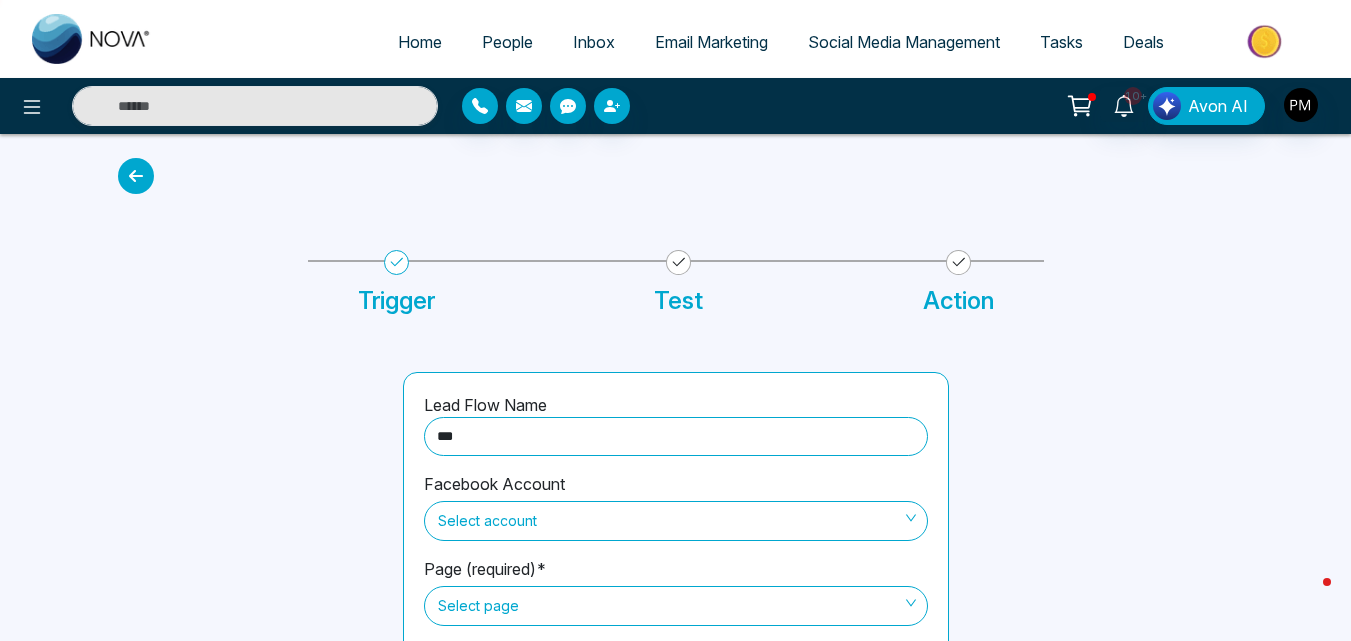 type on "**********" 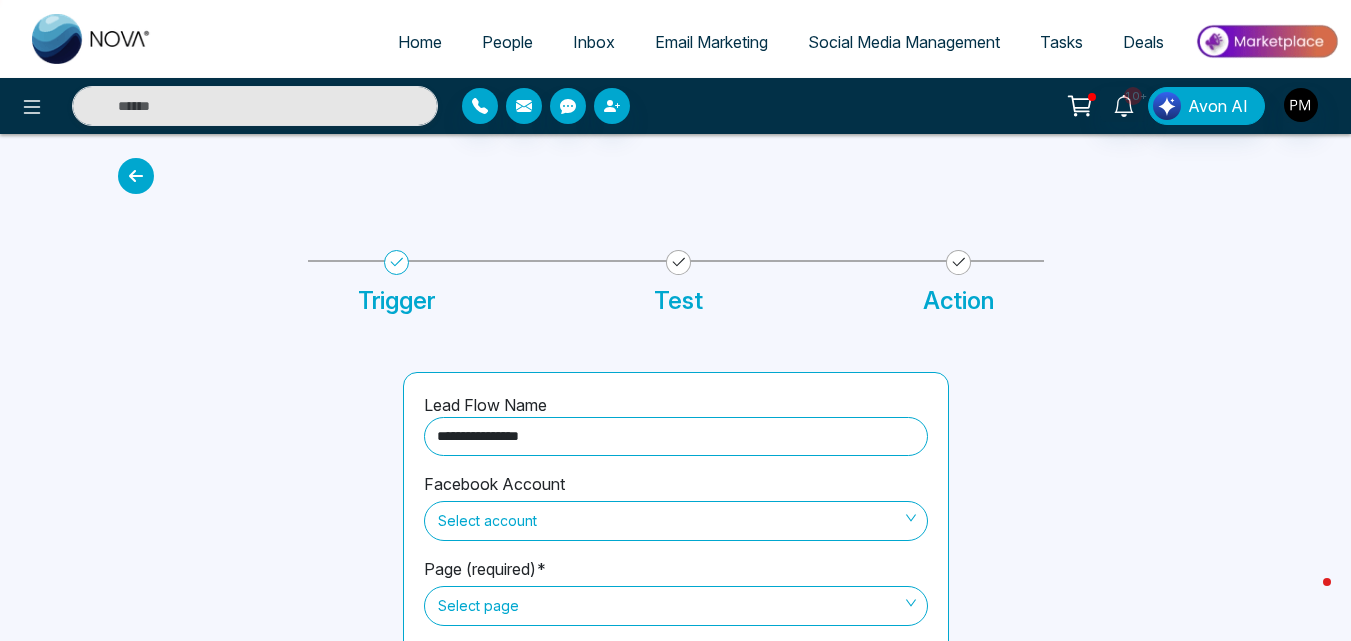 click on "Select account" at bounding box center (676, 521) 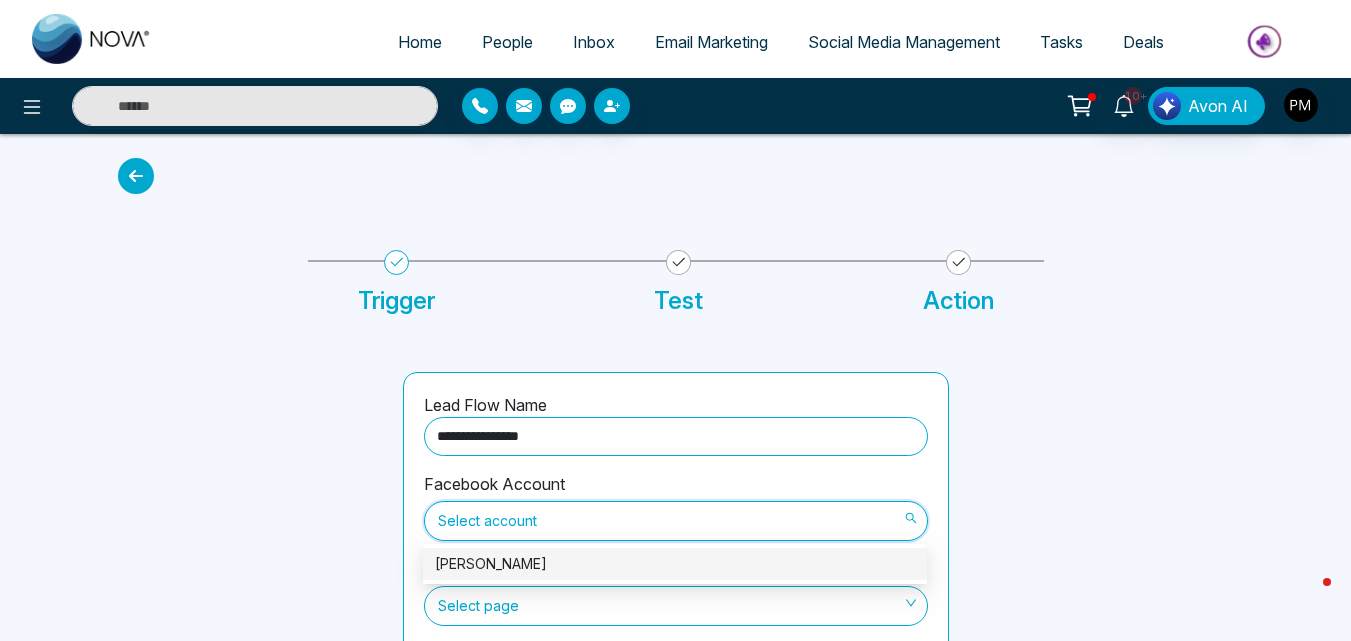 click on "[PERSON_NAME]" at bounding box center (675, 564) 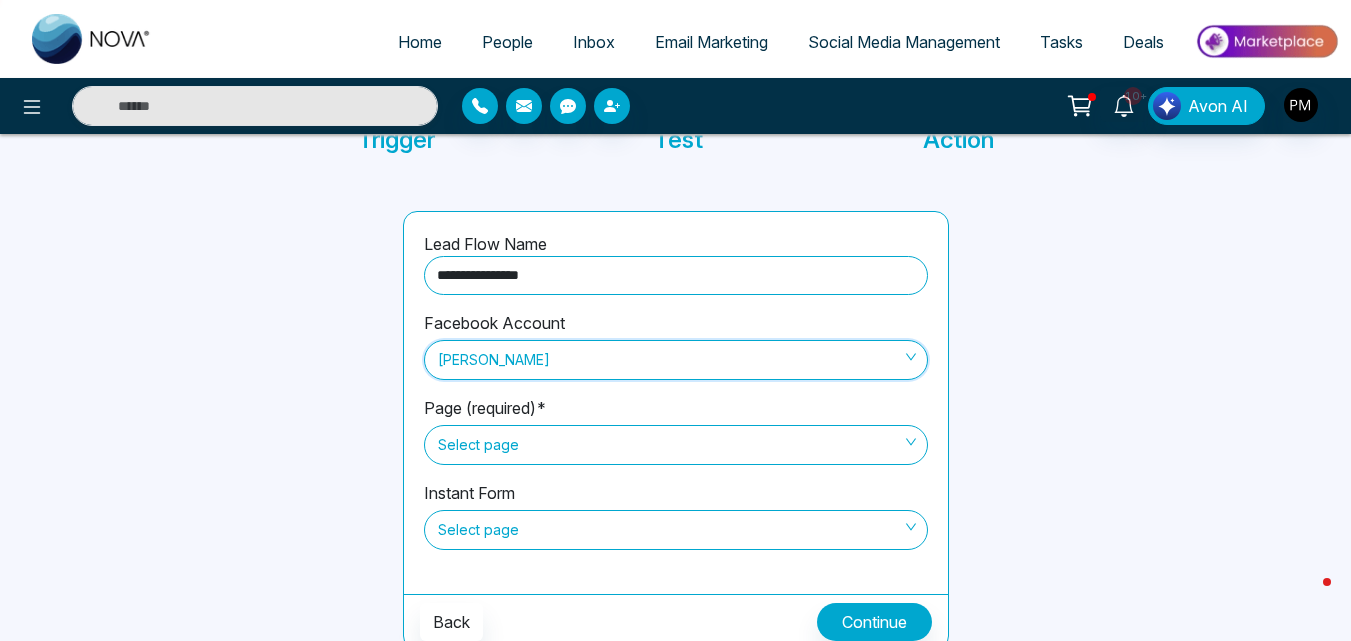 scroll, scrollTop: 170, scrollLeft: 0, axis: vertical 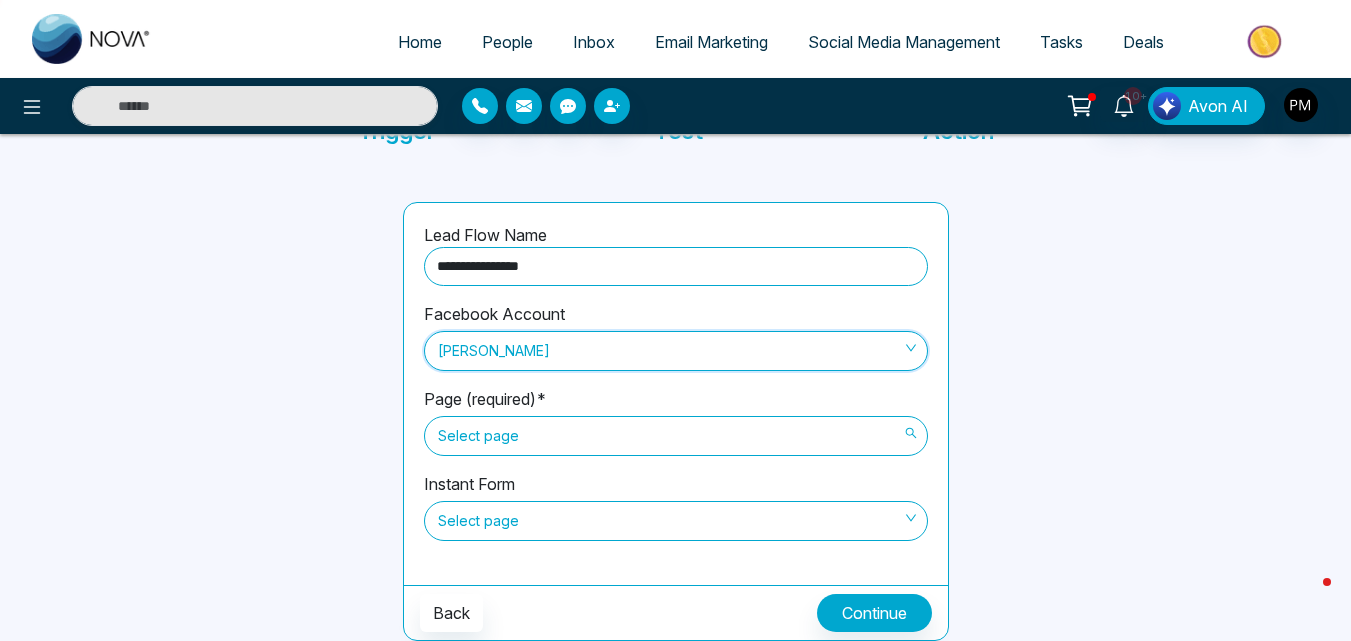 click on "Select page" at bounding box center (676, 436) 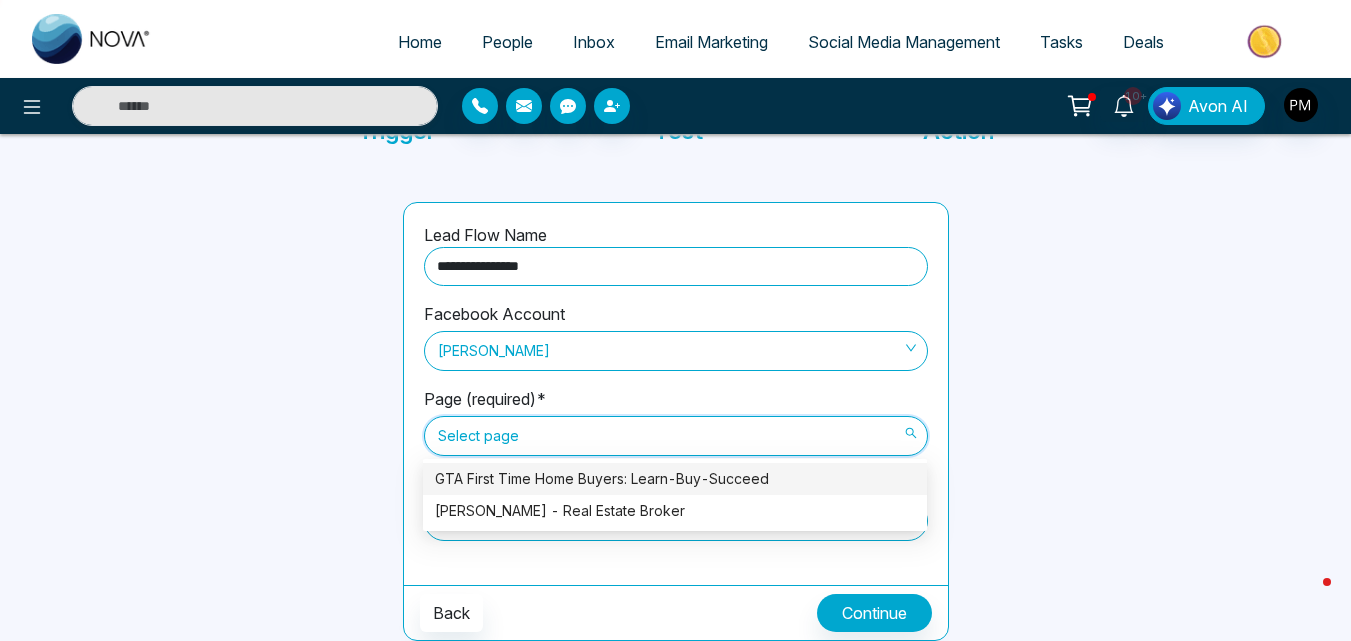 click on "GTA First Time Home Buyers: Learn-Buy-Succeed" at bounding box center [675, 479] 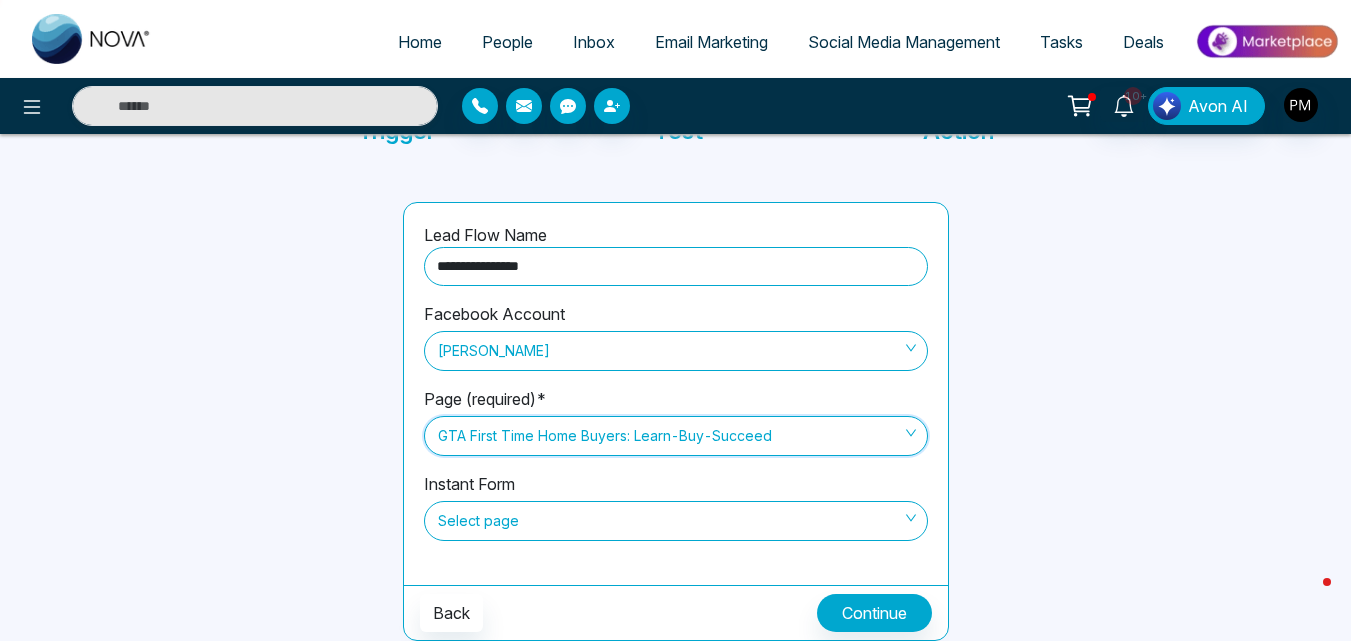click on "Select page" at bounding box center (676, 521) 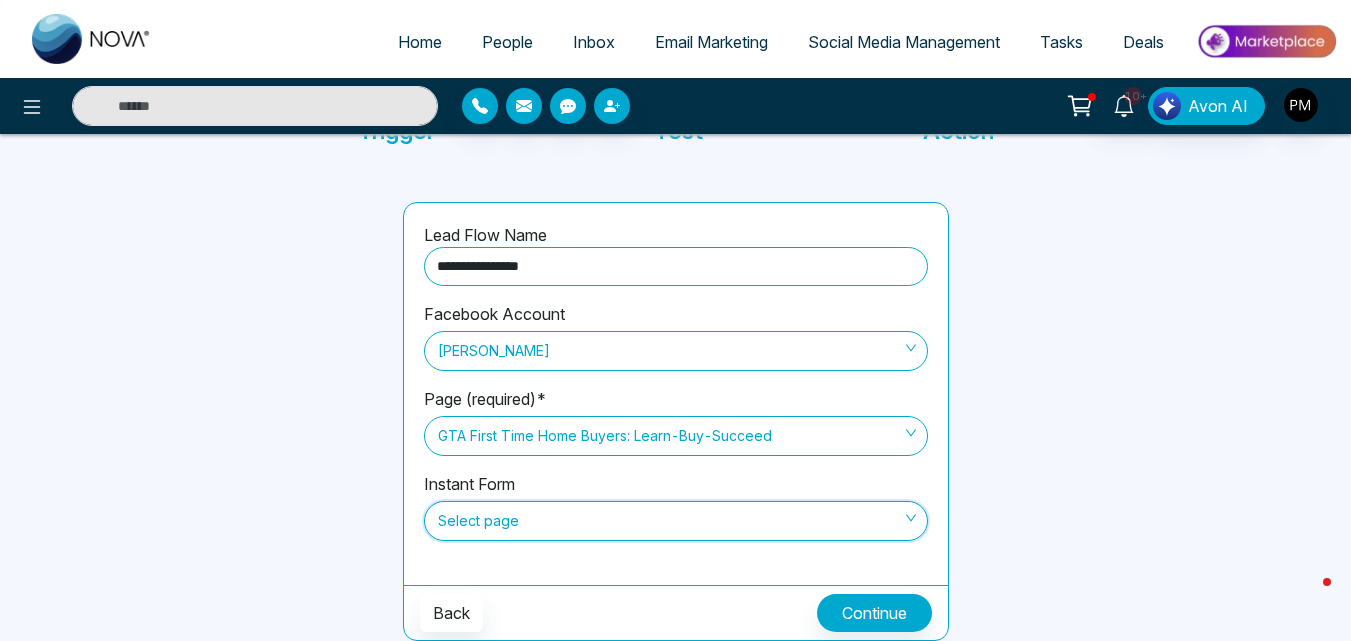 click on "Select page" at bounding box center (676, 521) 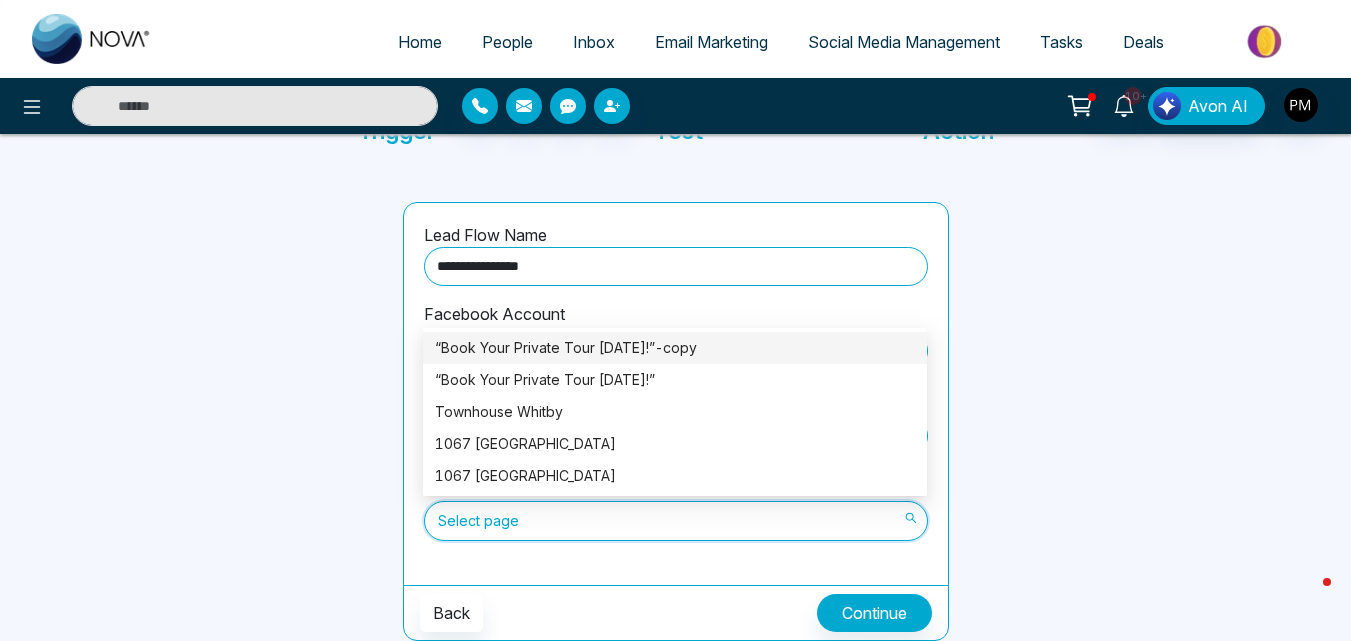 click on "“Book Your Private Tour [DATE]!”-copy" at bounding box center (675, 348) 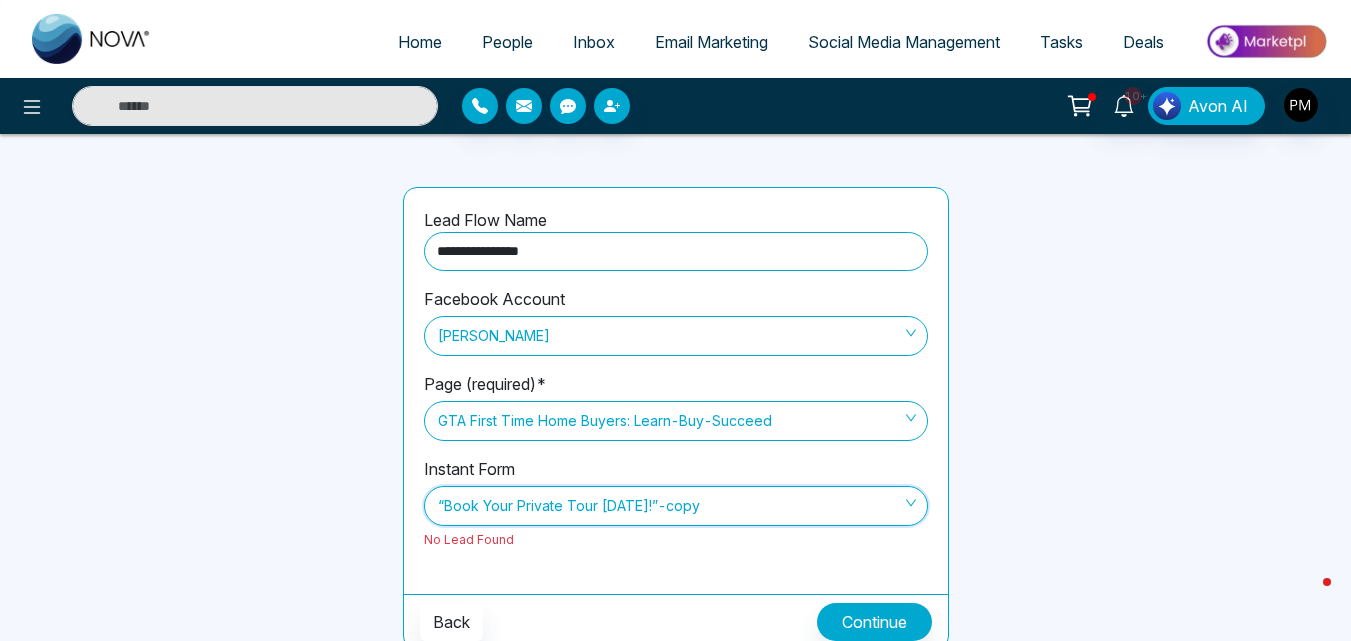 scroll, scrollTop: 194, scrollLeft: 0, axis: vertical 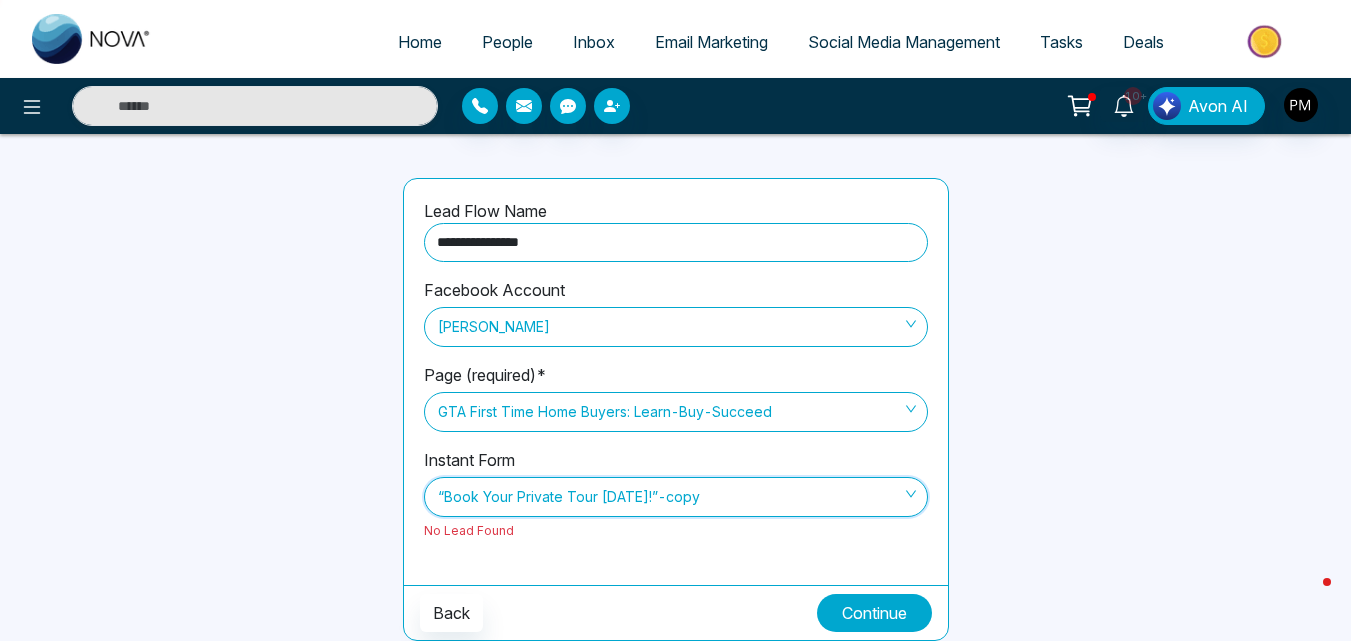 click on "Continue" at bounding box center (874, 613) 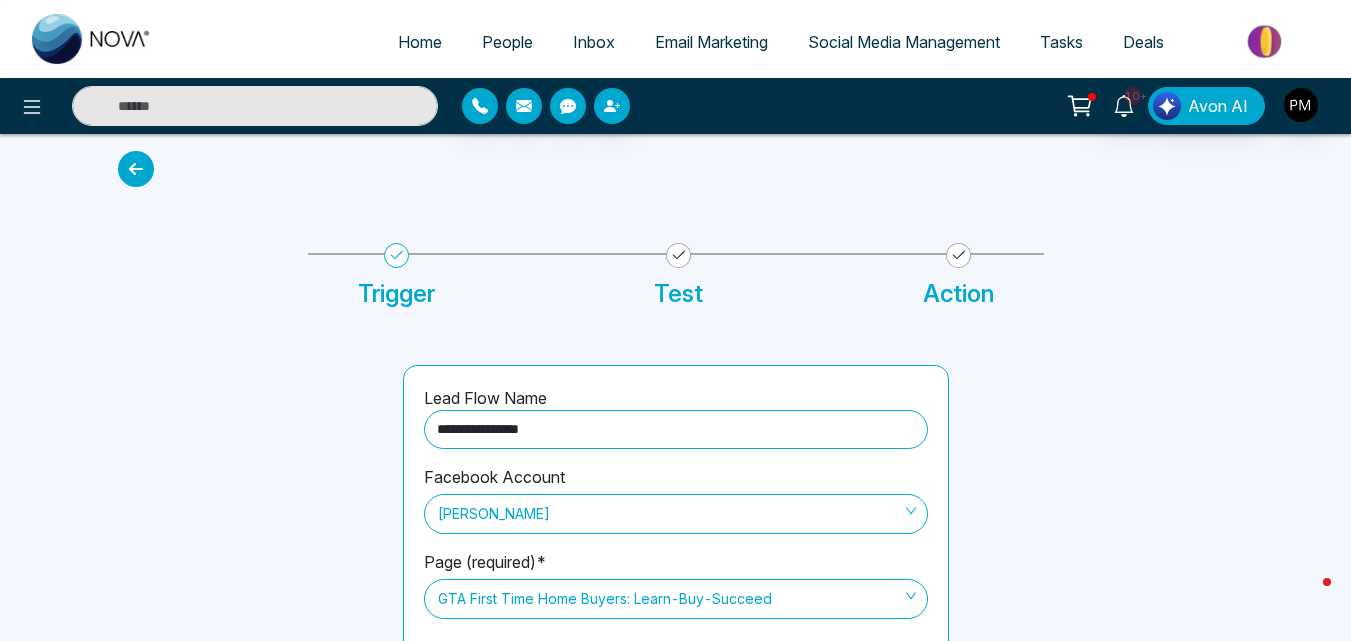 scroll, scrollTop: 0, scrollLeft: 0, axis: both 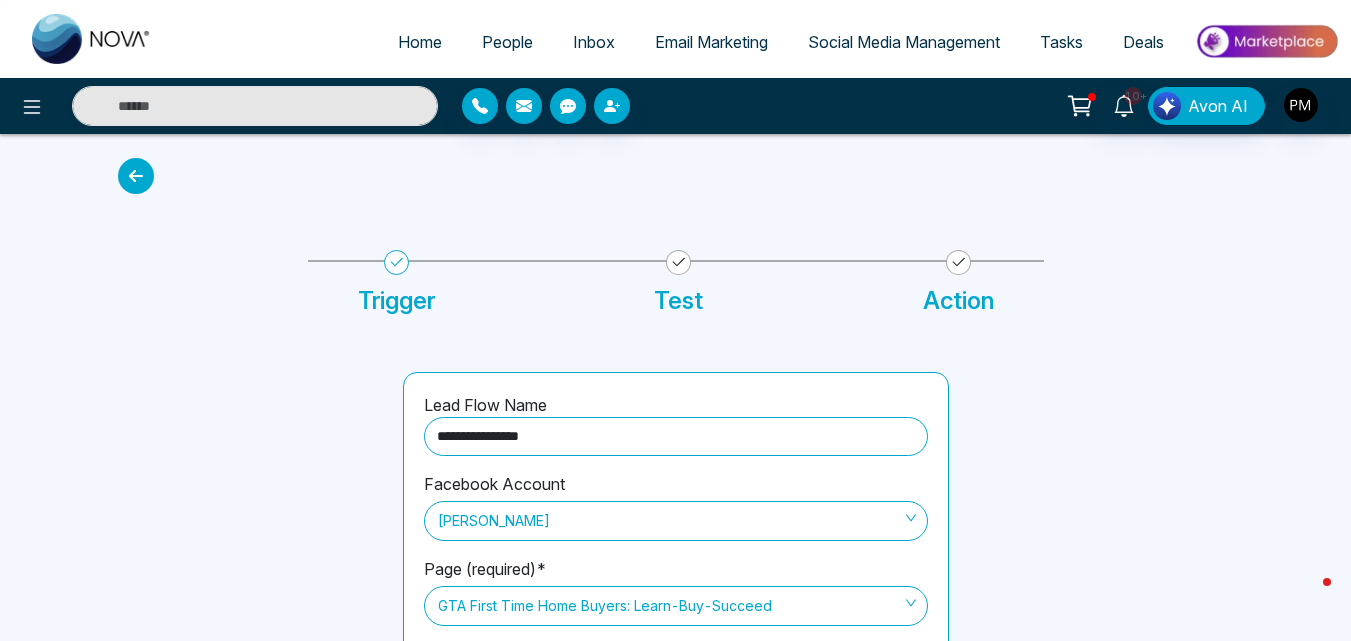 click on "Social Media Management" at bounding box center (904, 42) 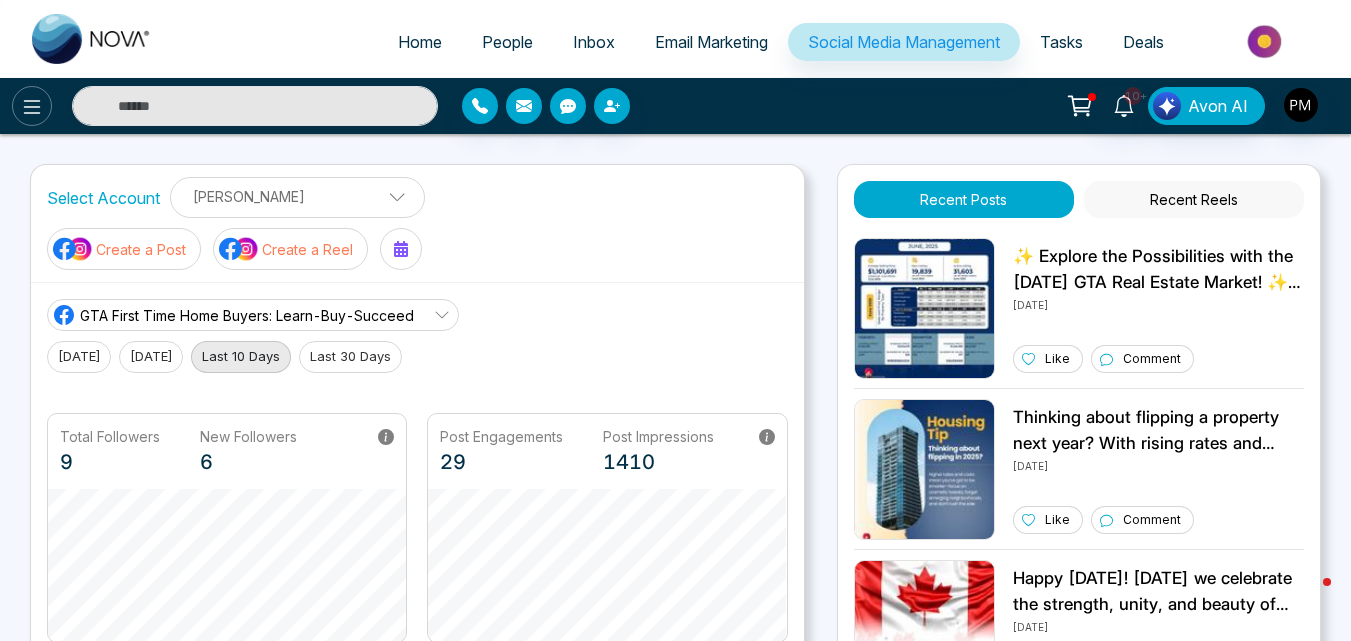 click 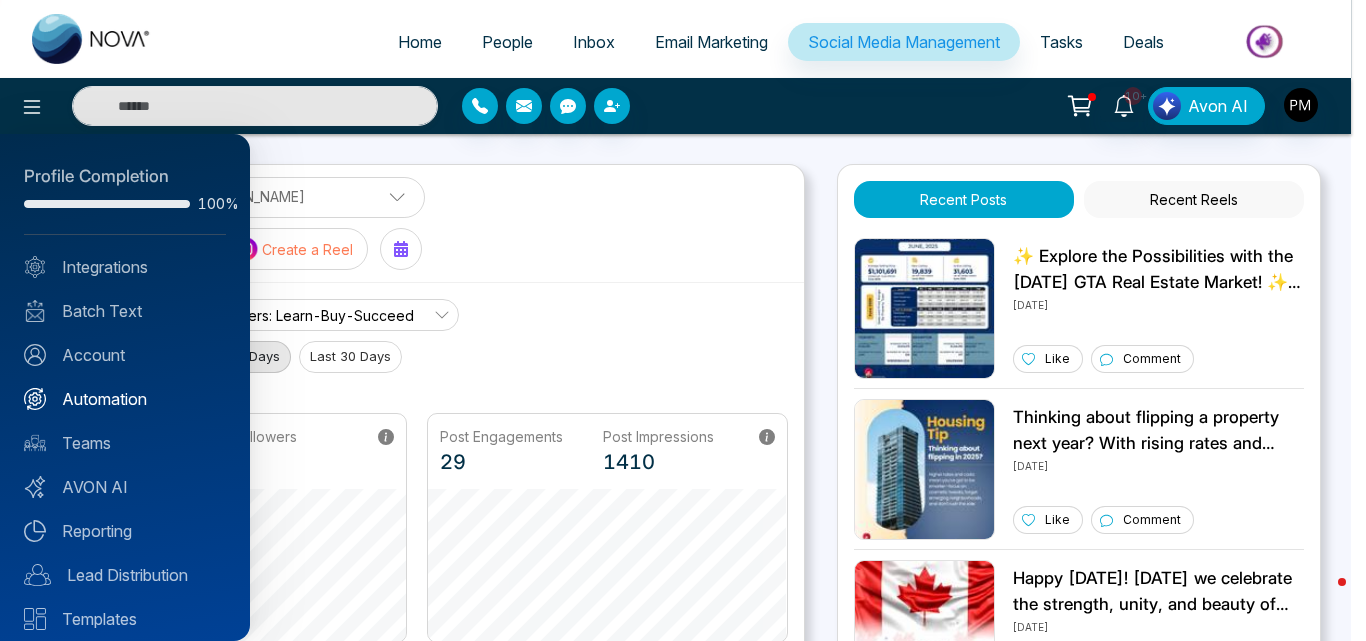 click on "Automation" at bounding box center (125, 399) 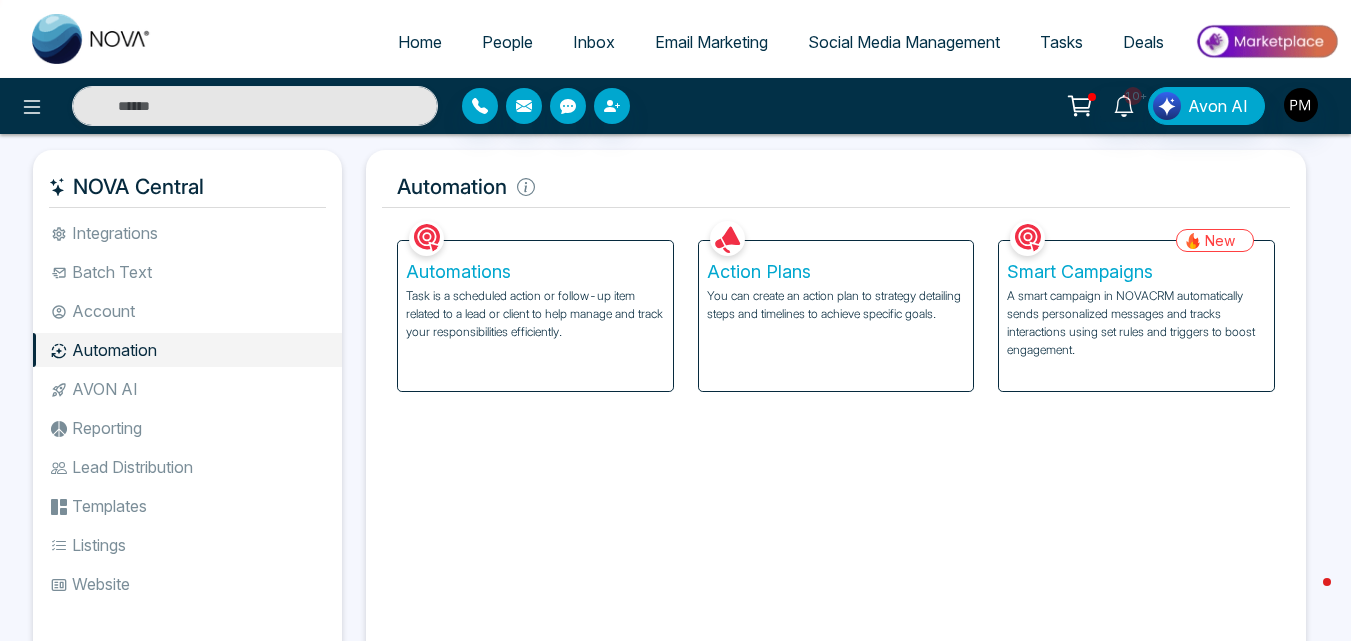 click on "You can create an action plan to strategy detailing steps and timelines to achieve specific goals." at bounding box center (836, 305) 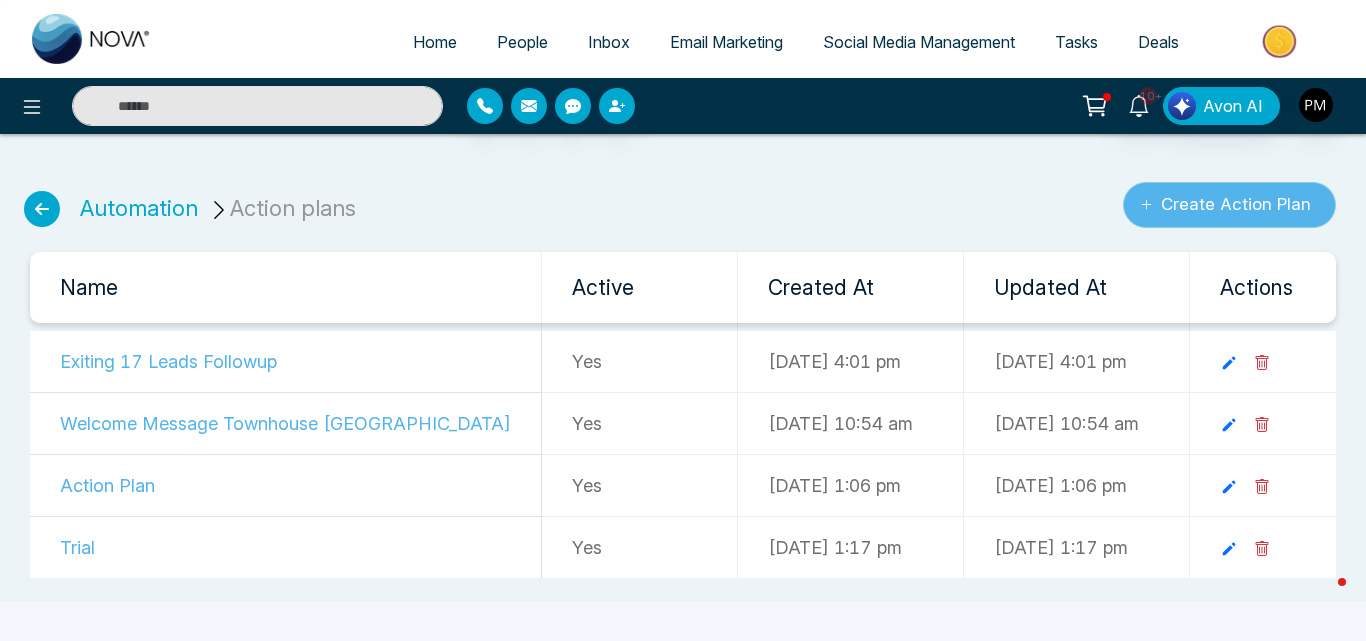 click on "Create Action Plan" at bounding box center (1229, 205) 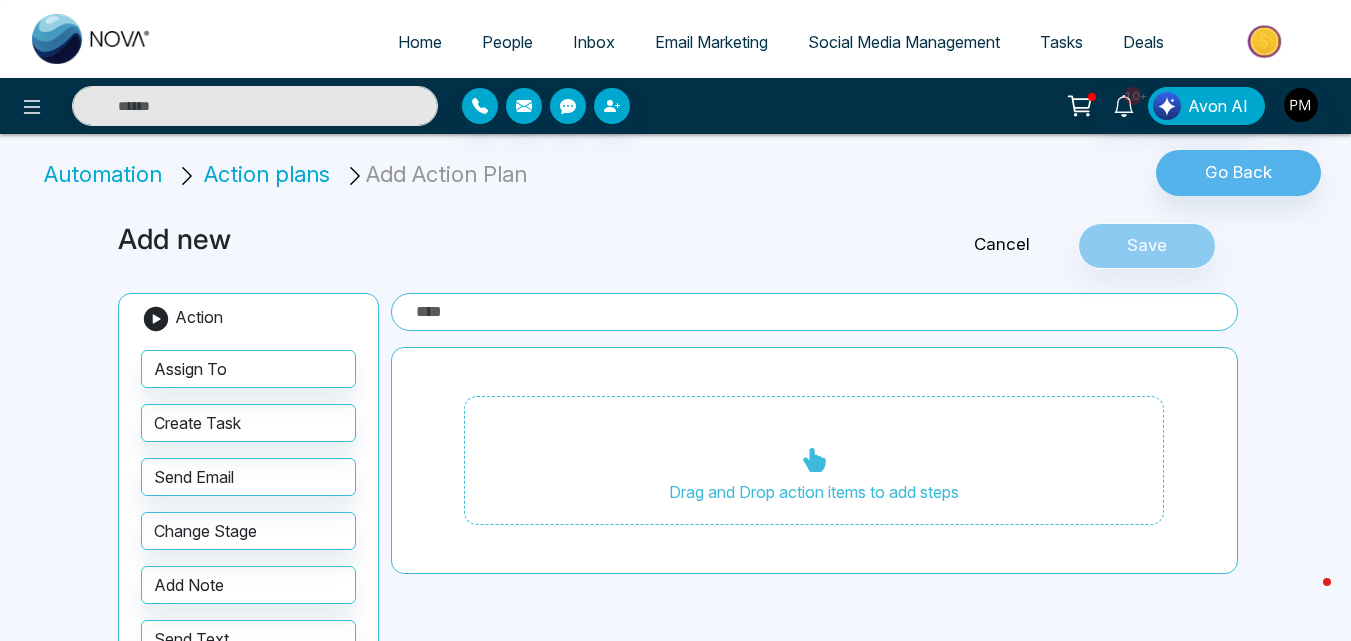 click at bounding box center (814, 312) 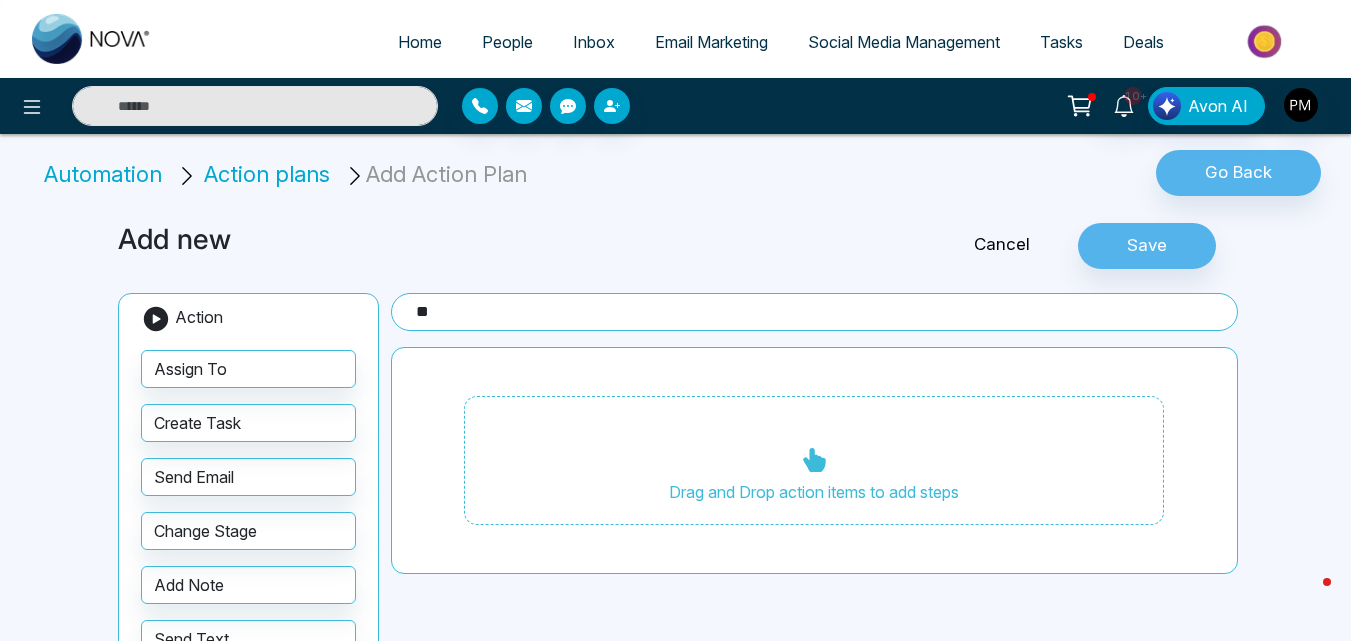type on "*" 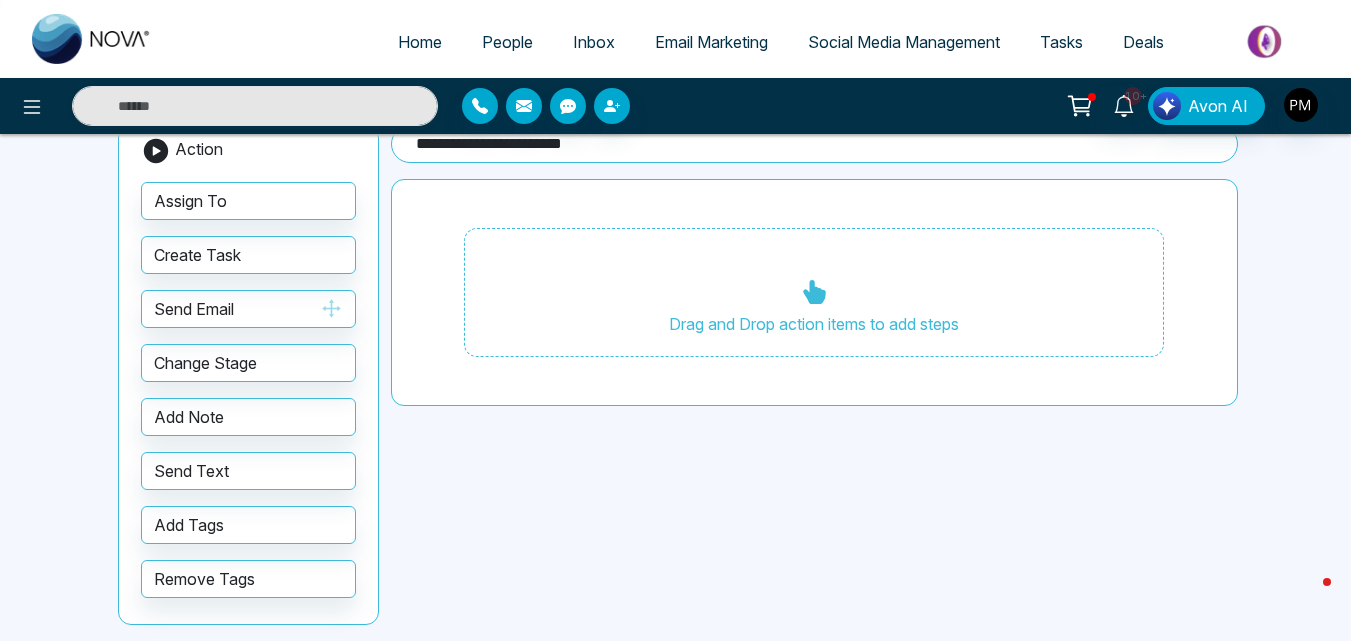scroll, scrollTop: 171, scrollLeft: 0, axis: vertical 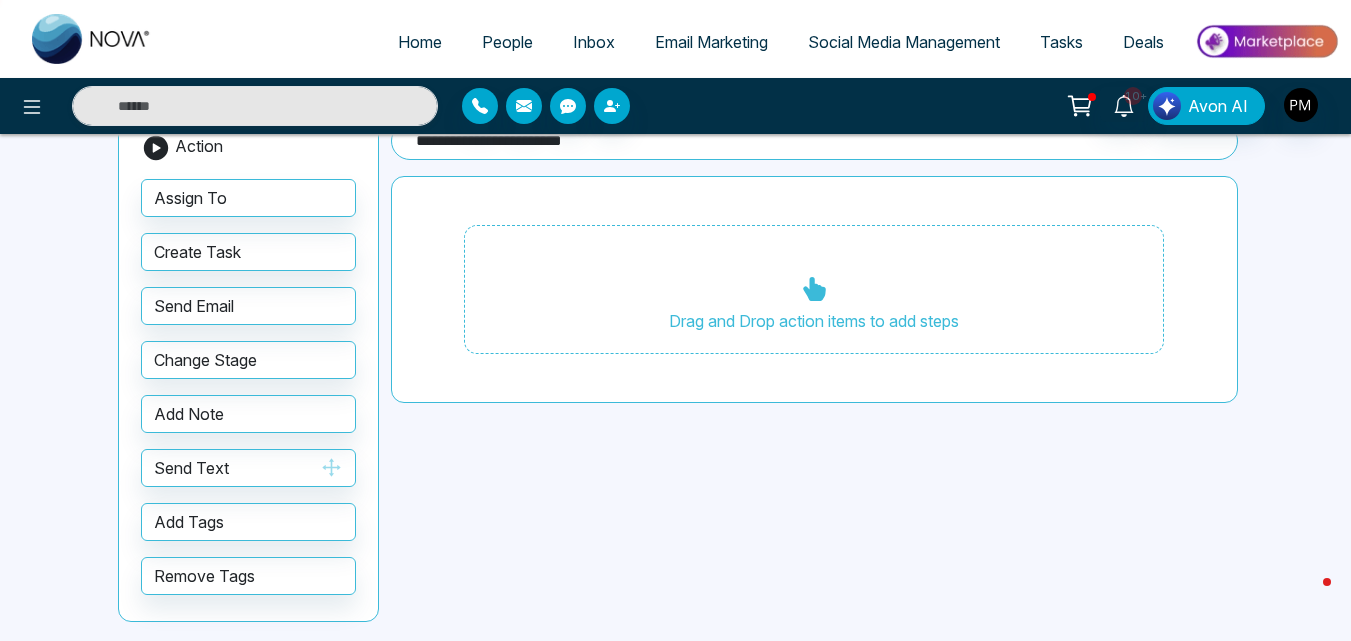 type on "**********" 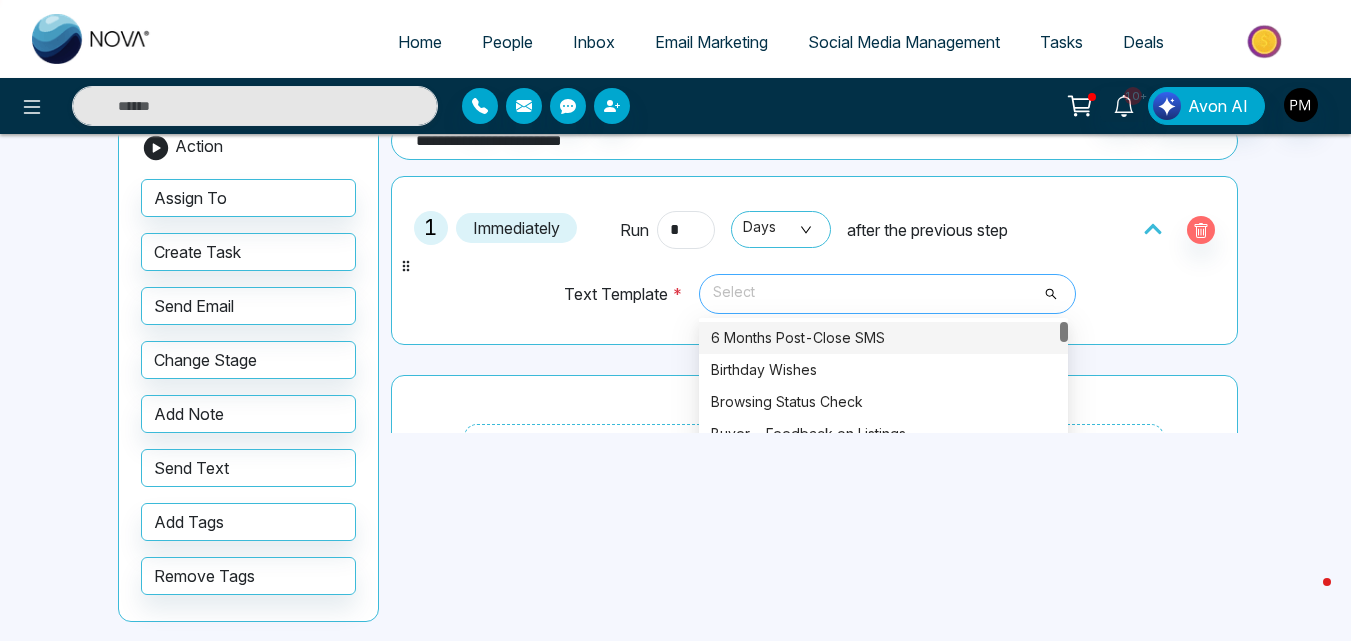 click on "Select" at bounding box center [887, 294] 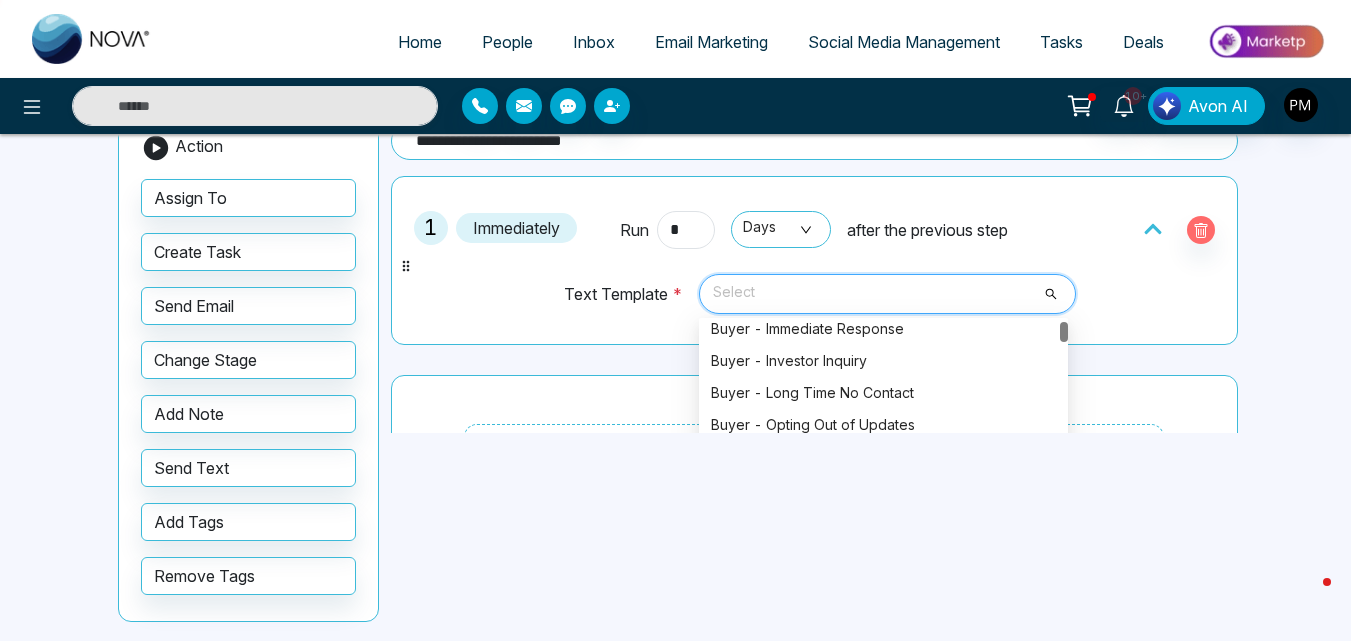 scroll, scrollTop: 0, scrollLeft: 0, axis: both 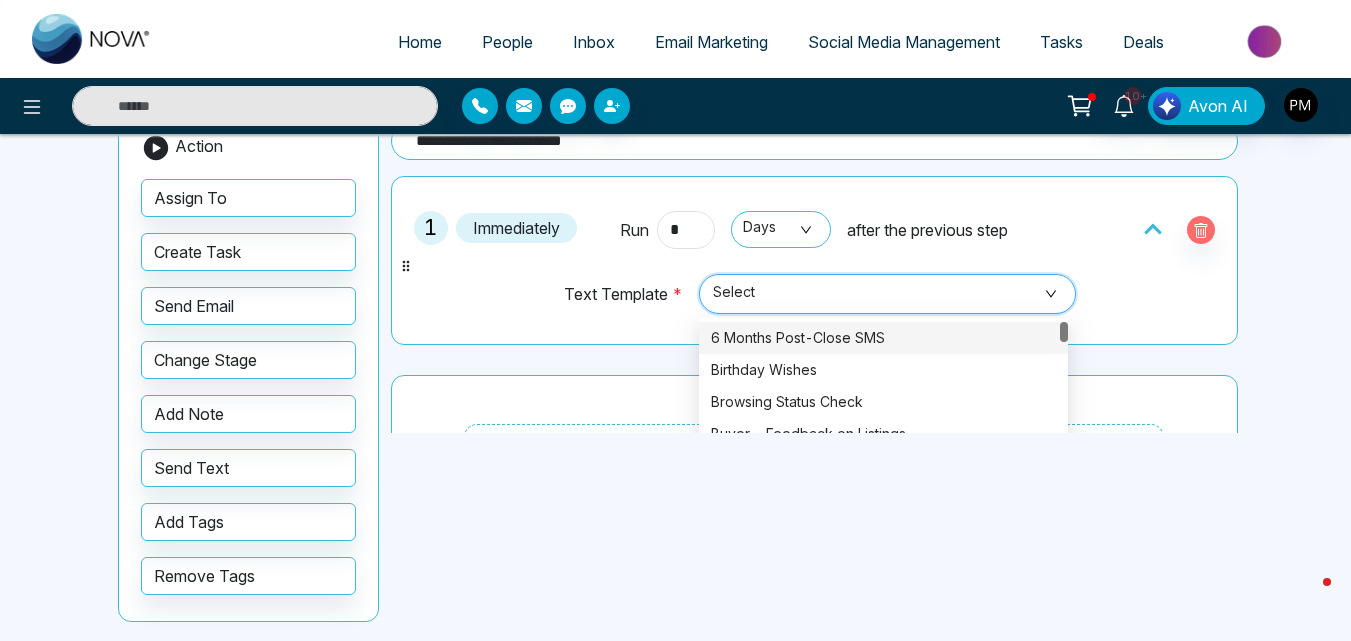 click on "Select" at bounding box center (887, 294) 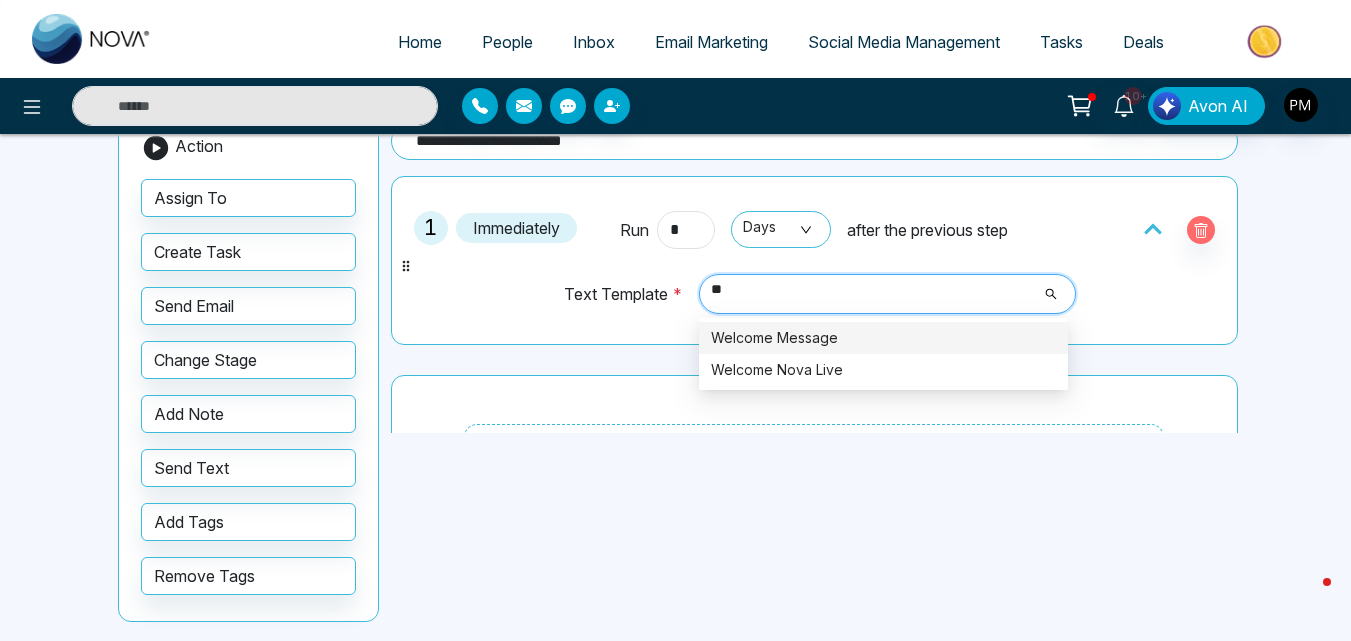 type on "***" 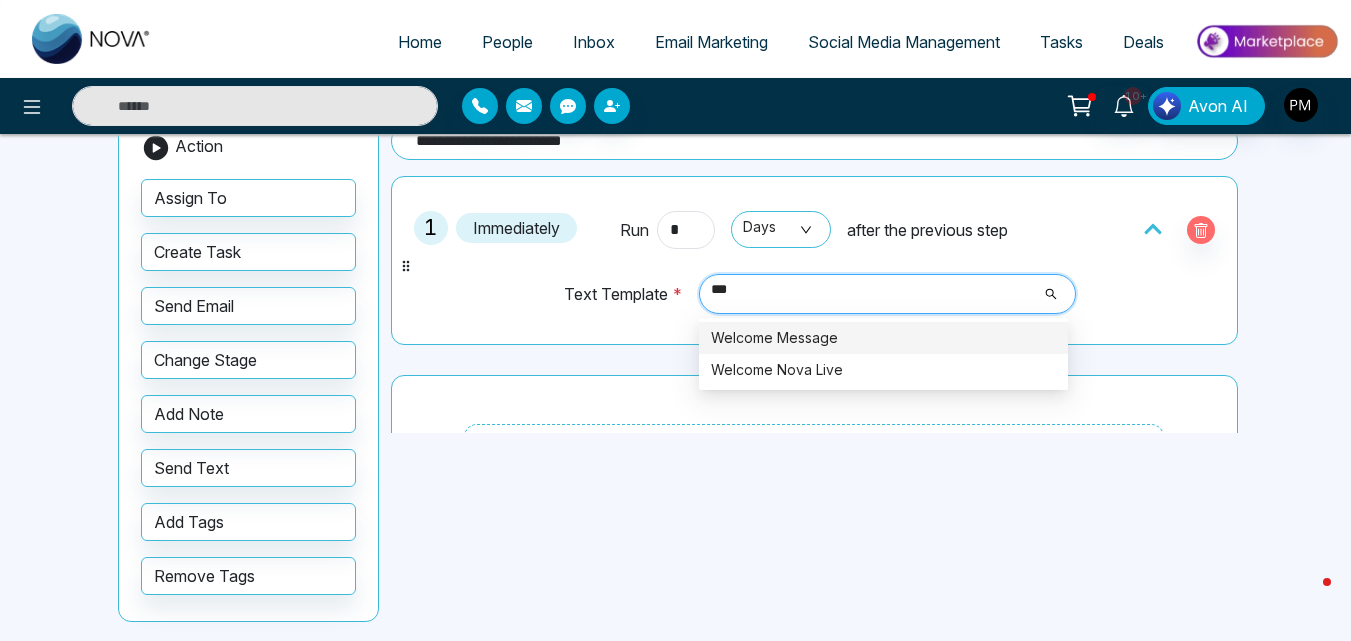 click on "Welcome Message" at bounding box center [883, 338] 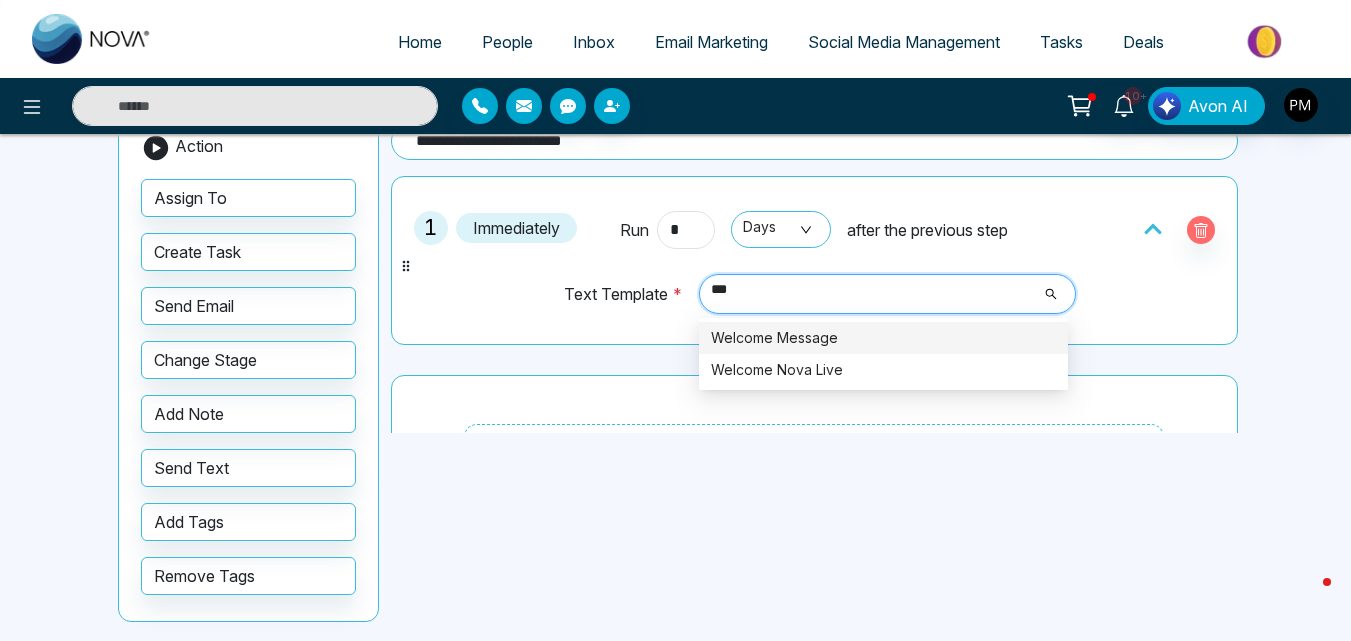 type 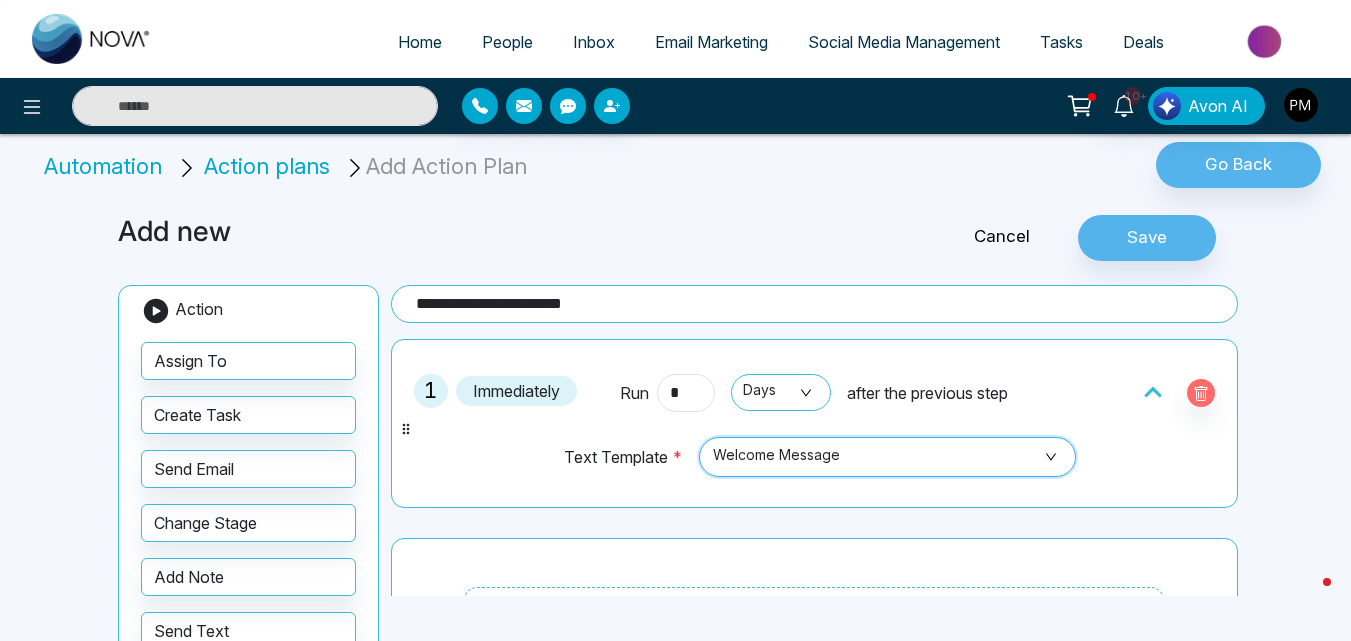 scroll, scrollTop: 0, scrollLeft: 0, axis: both 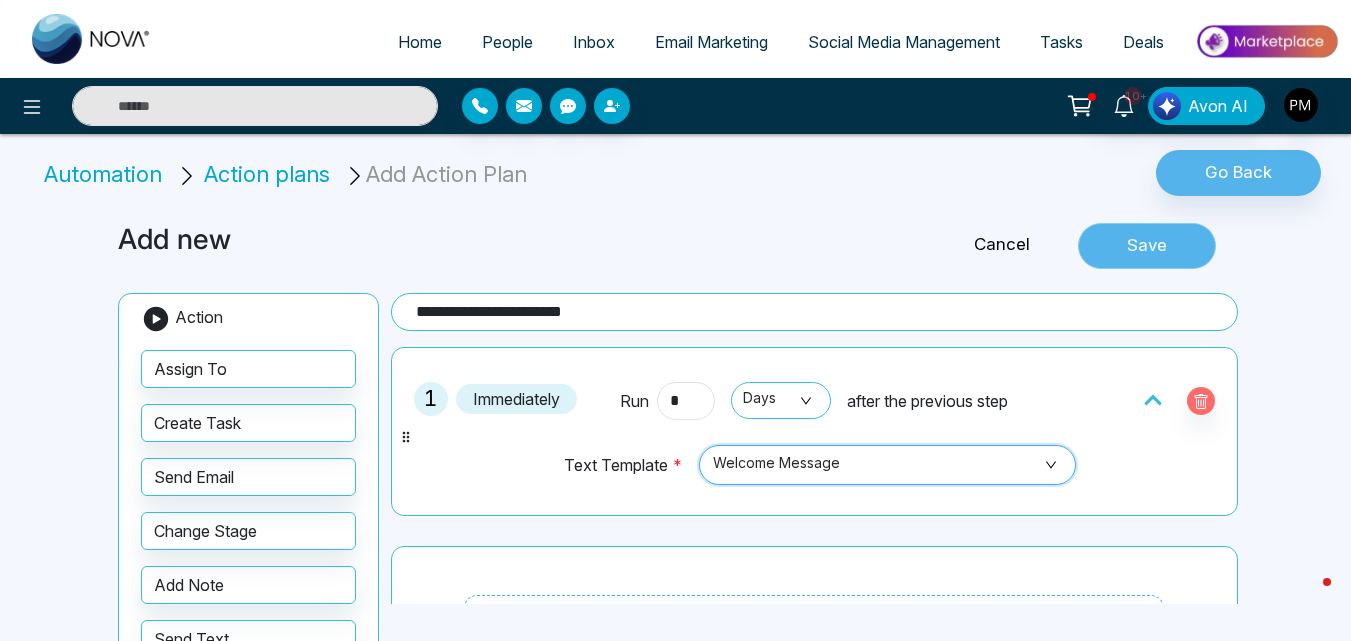 click on "Save" at bounding box center (1147, 246) 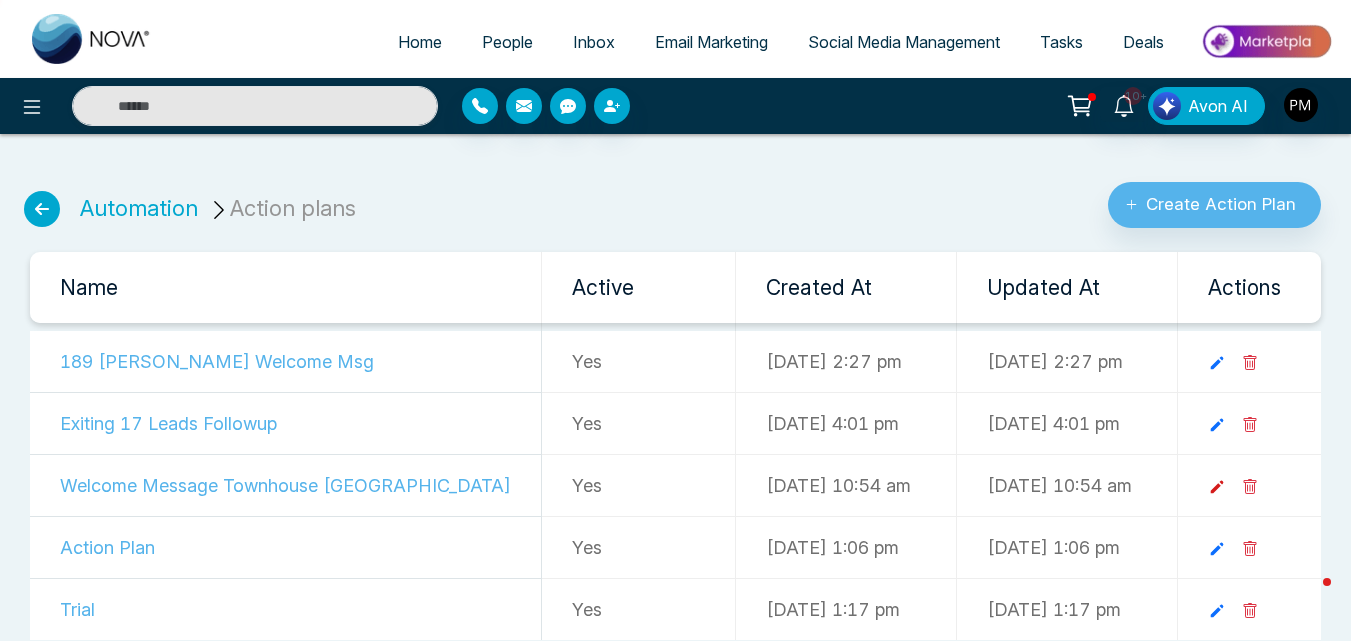 click 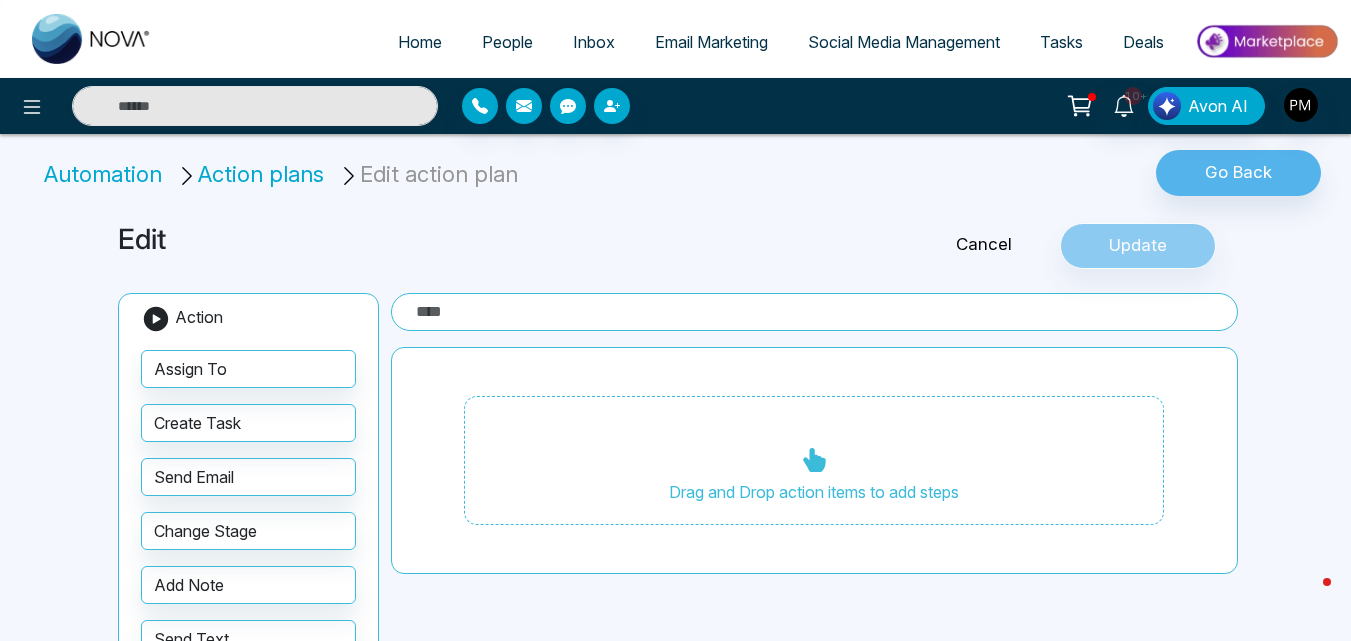 type on "**********" 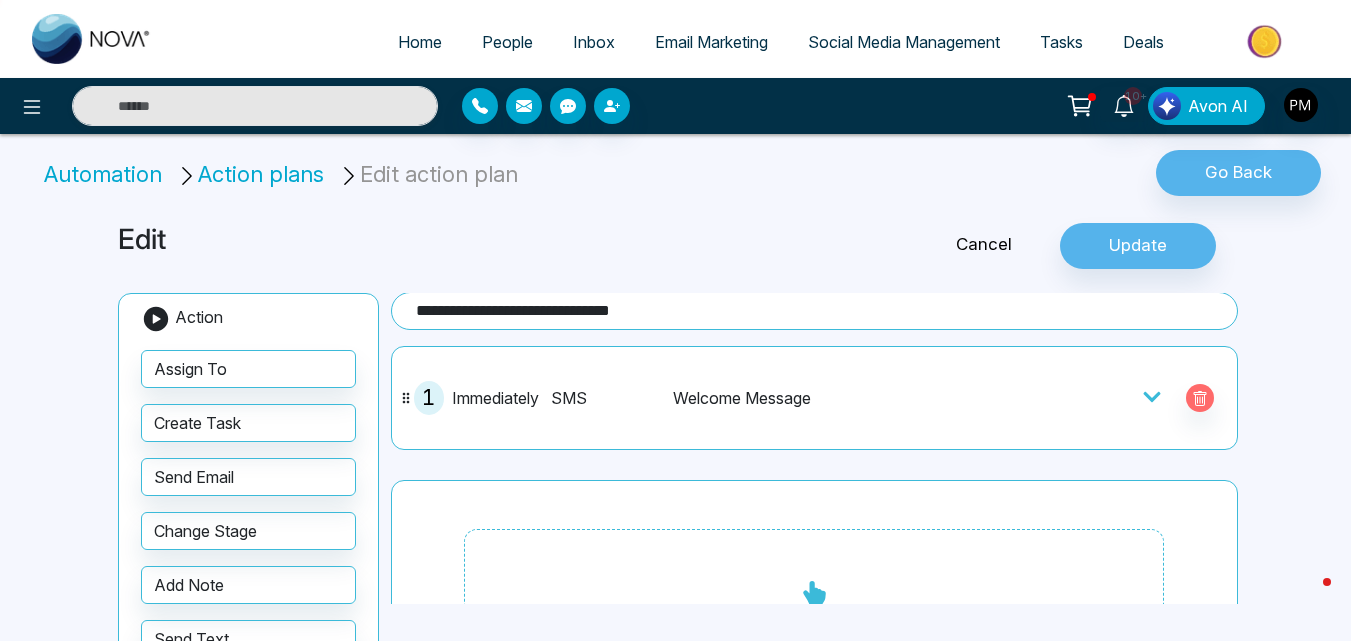 scroll, scrollTop: 0, scrollLeft: 0, axis: both 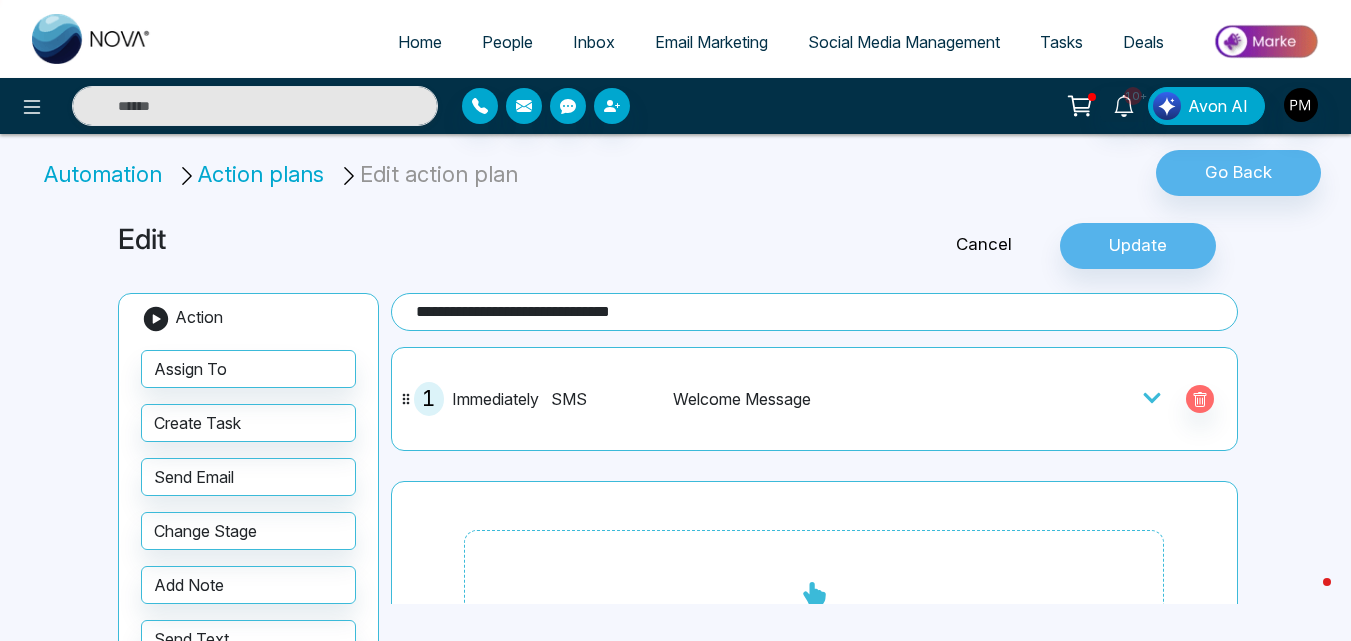 click on "SMS Welcome Message" at bounding box center [779, 399] 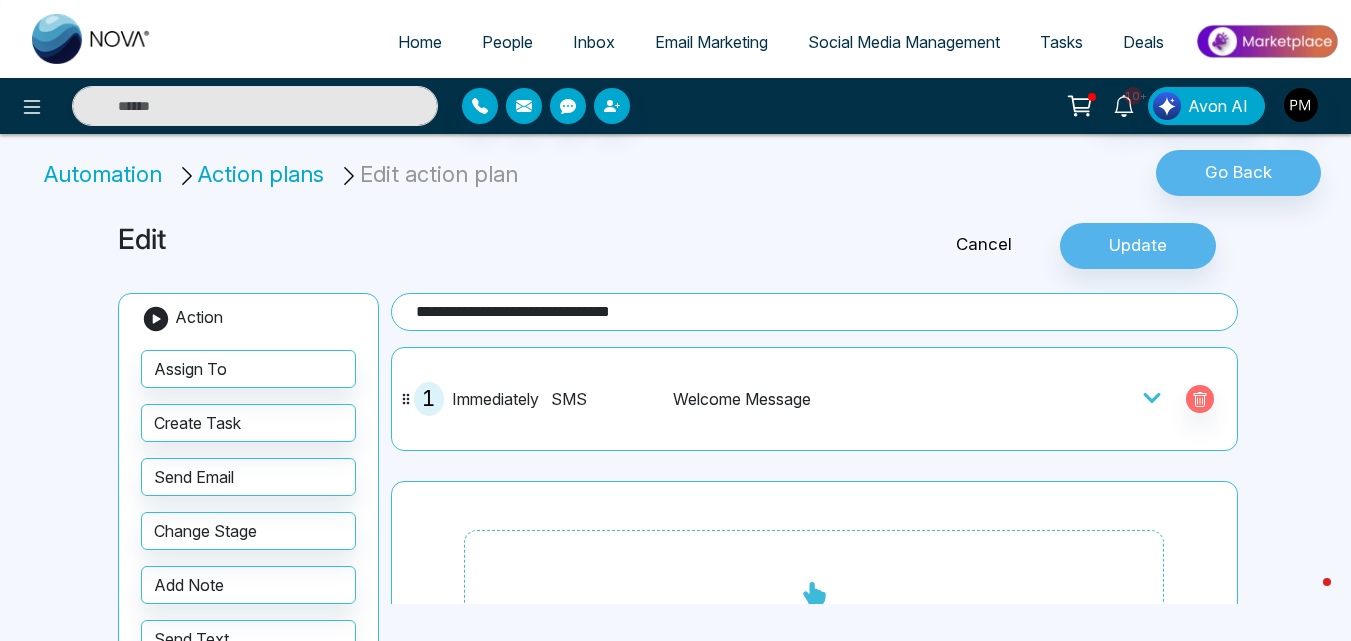 click 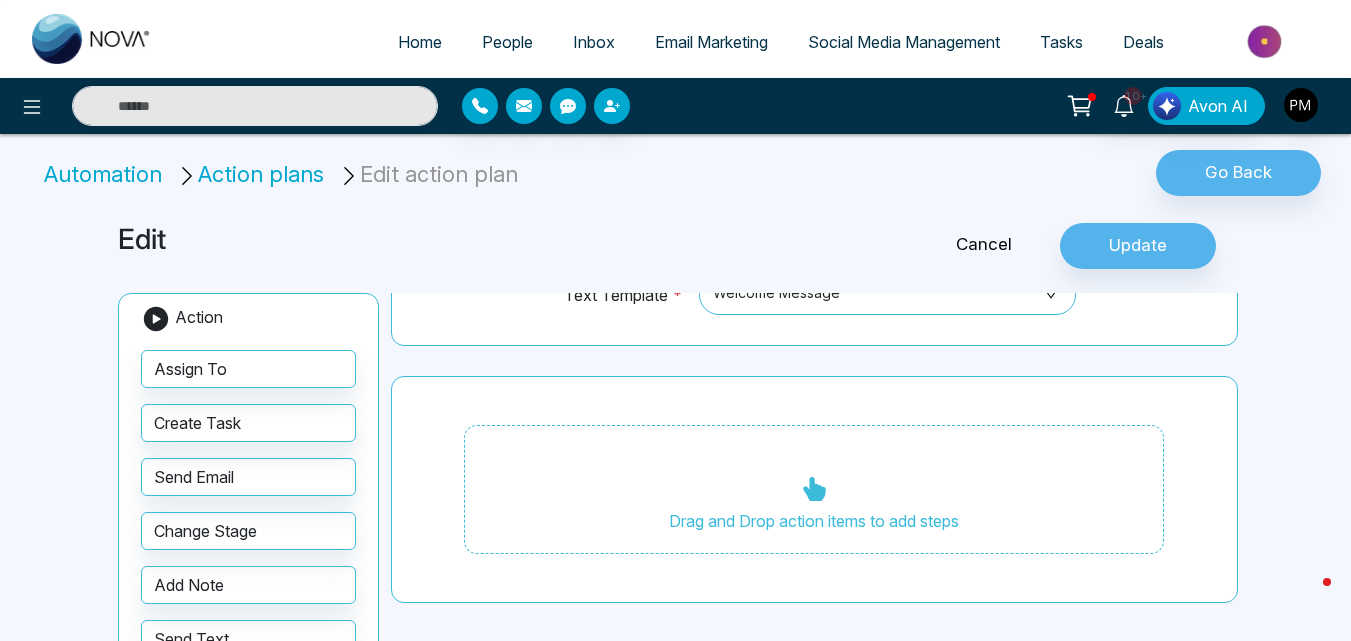 scroll, scrollTop: 0, scrollLeft: 0, axis: both 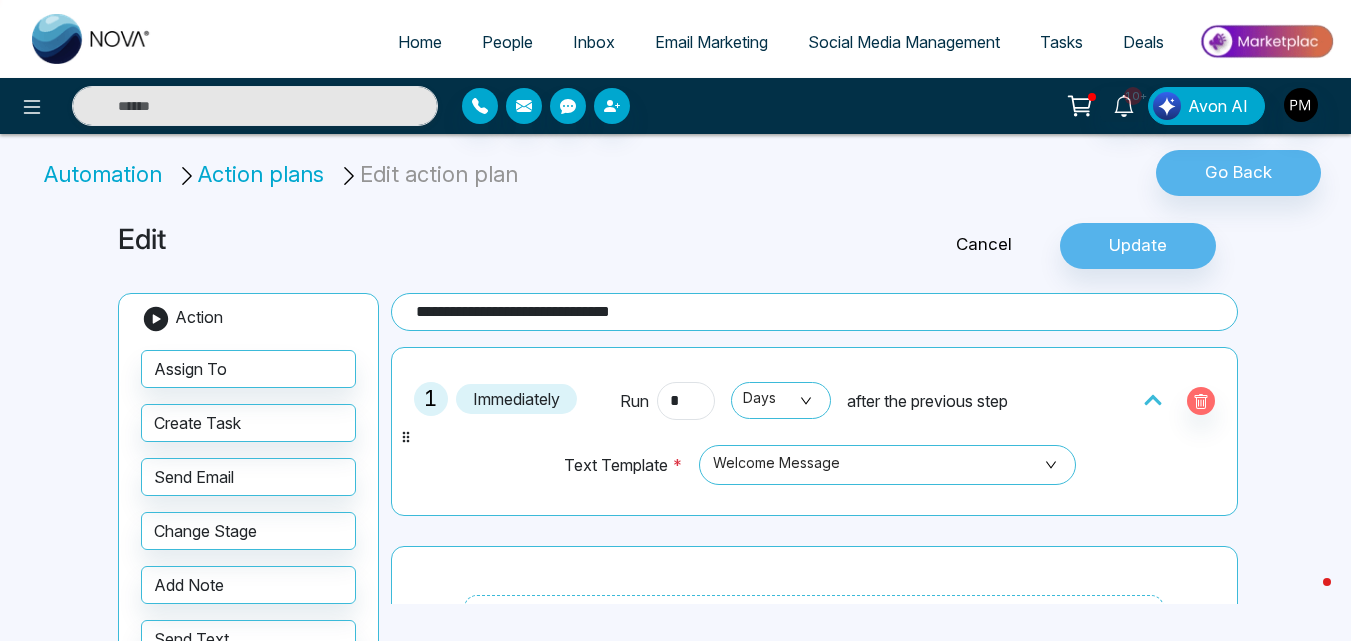 click on "Automation" at bounding box center (106, 174) 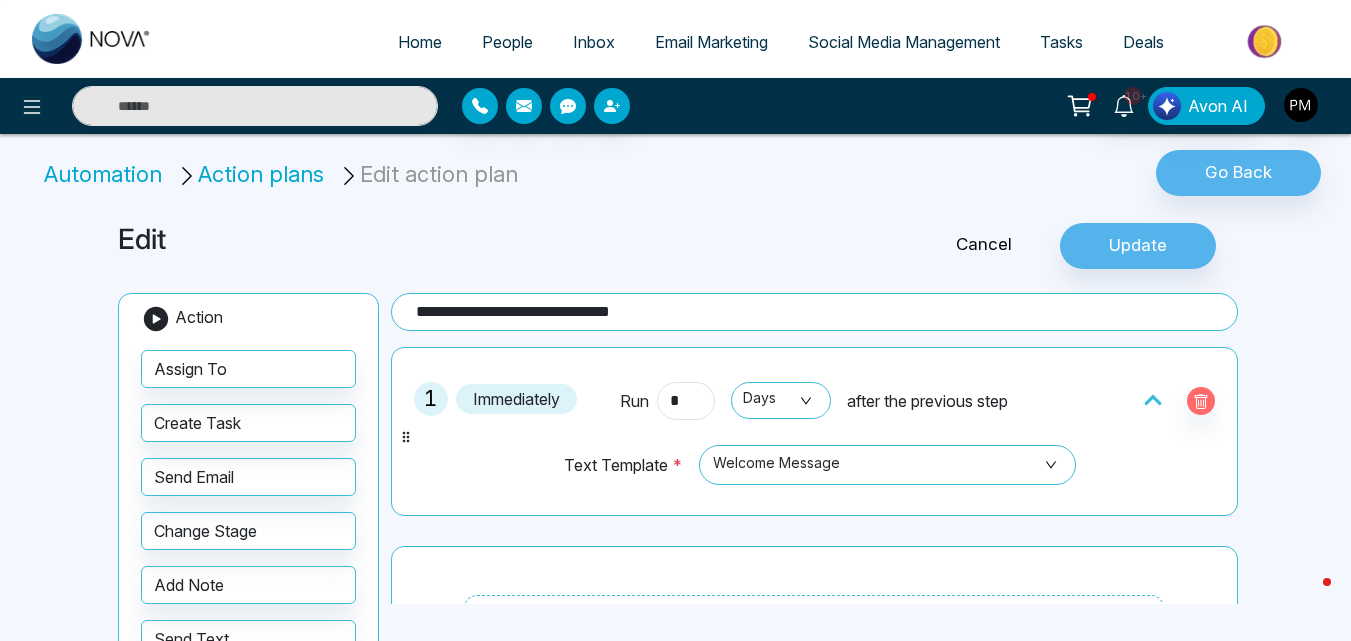 click on "Action plans" at bounding box center (253, 174) 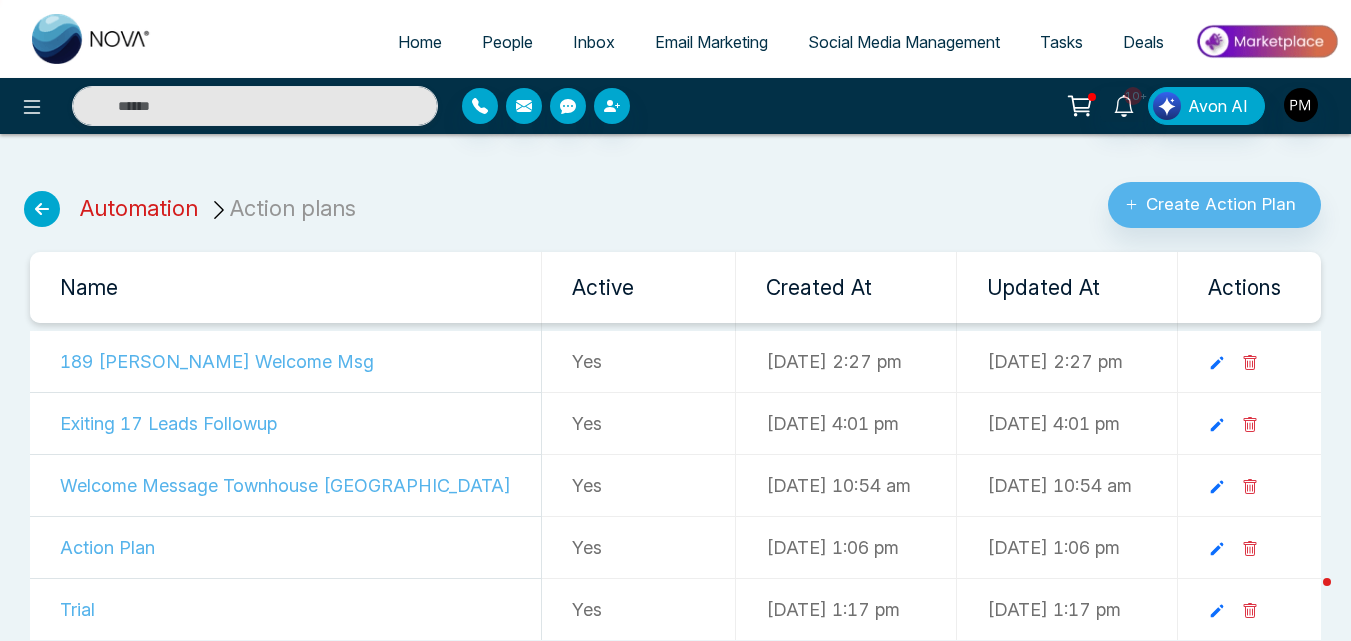 click on "Automation" at bounding box center [139, 208] 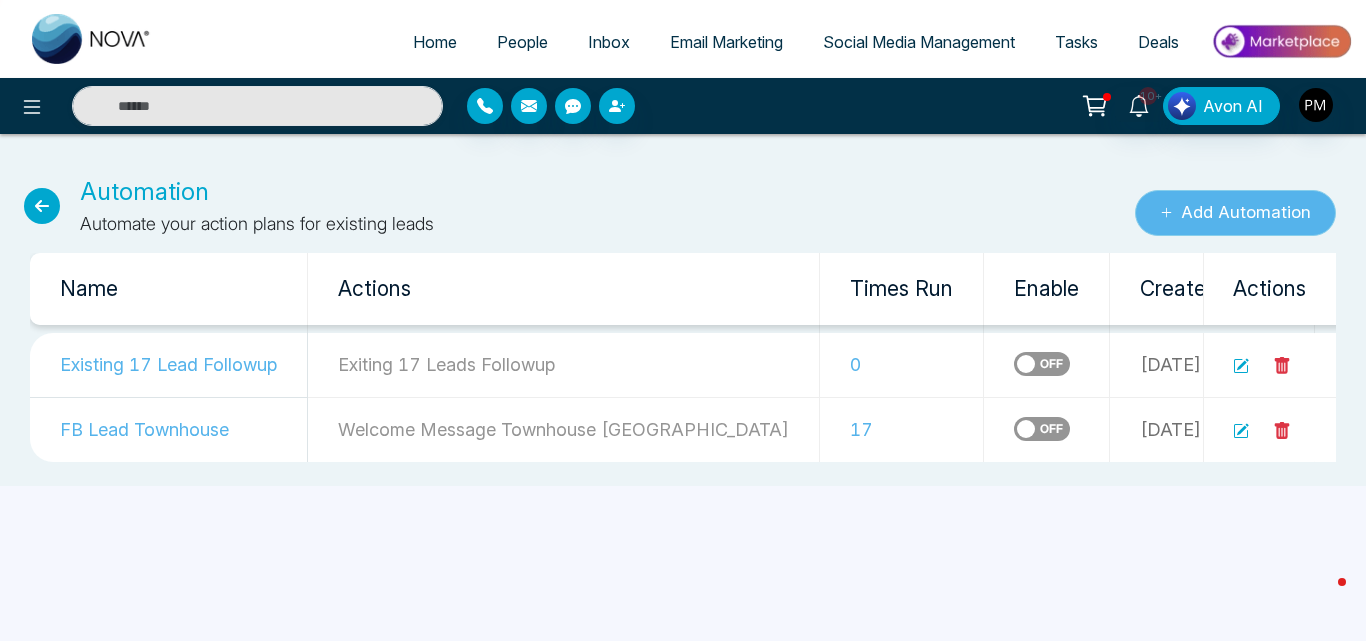 click on "Add Automation" at bounding box center (1235, 213) 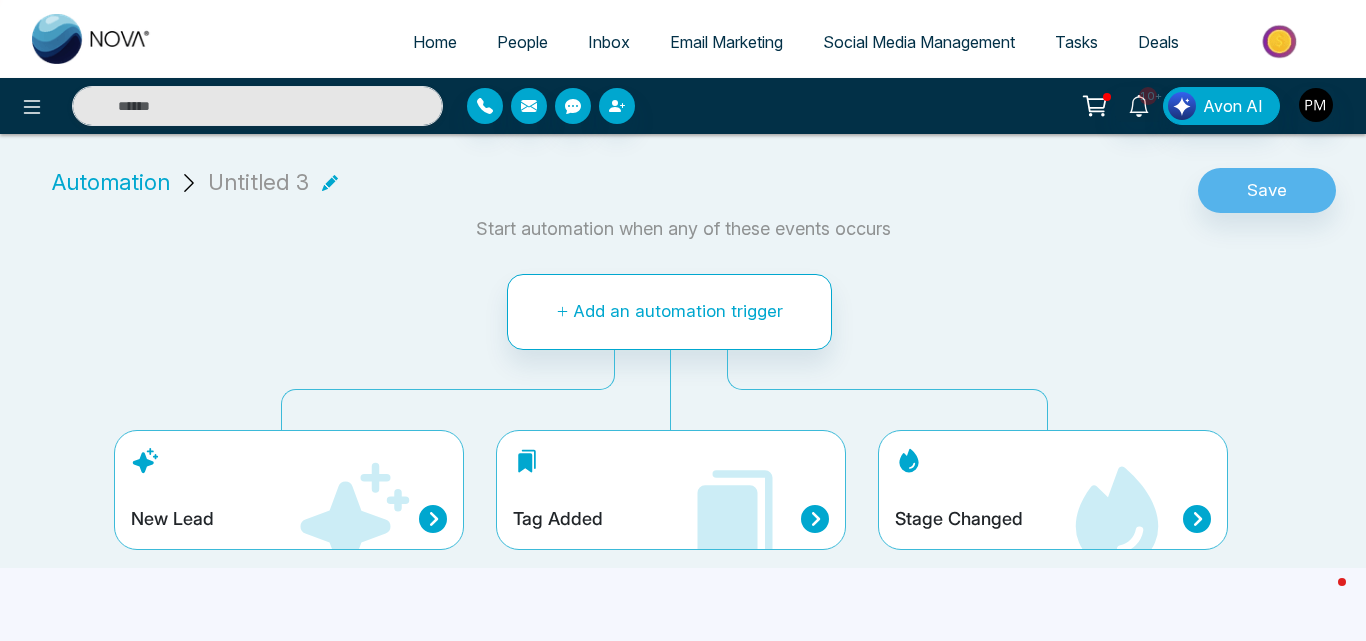 click 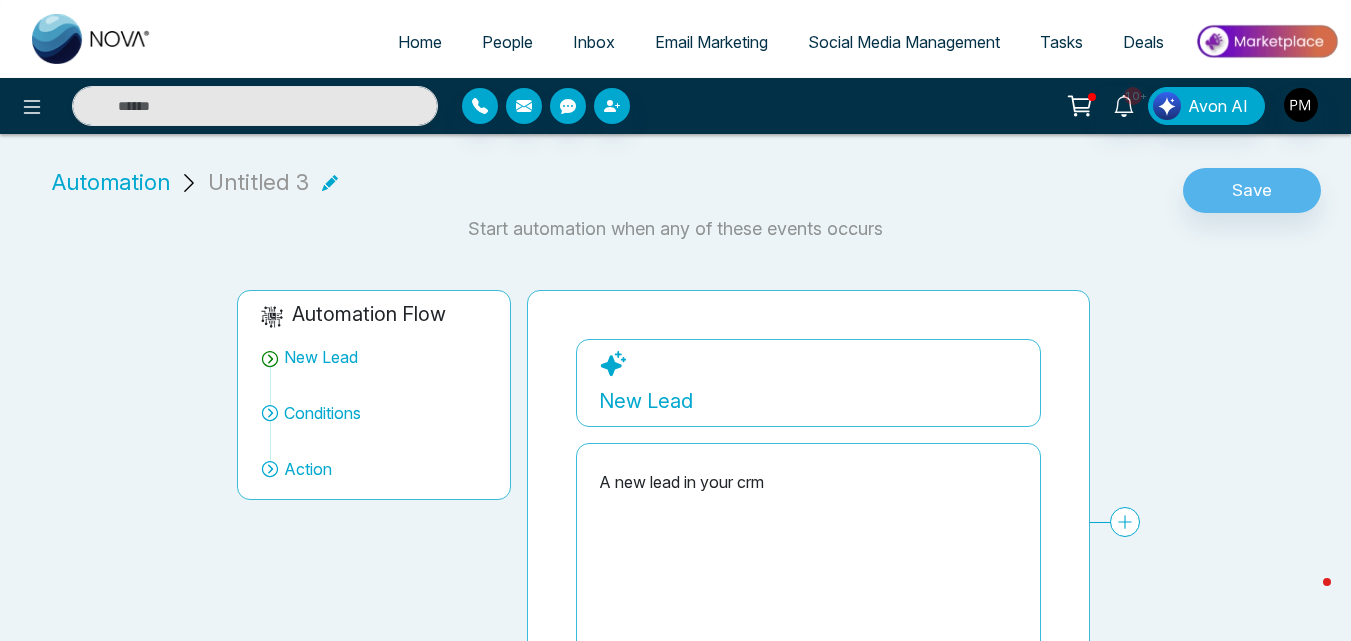 click on "Automation" at bounding box center (111, 182) 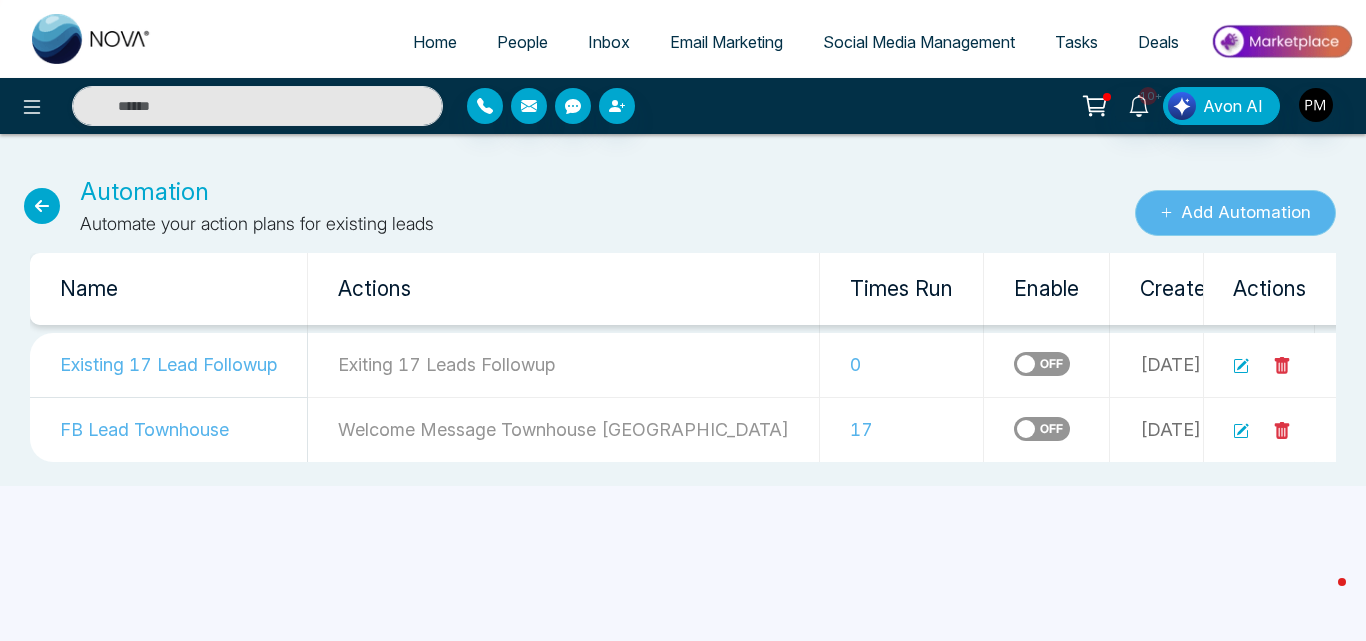 click on "Add Automation" at bounding box center (1235, 213) 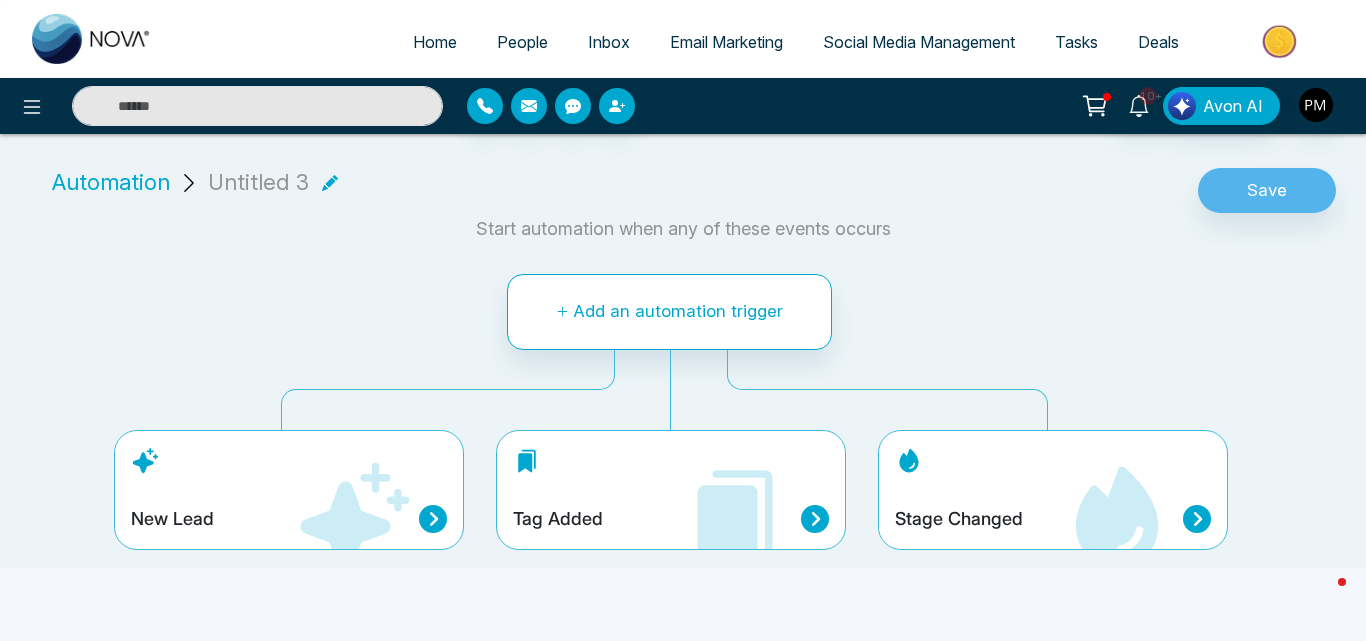 click 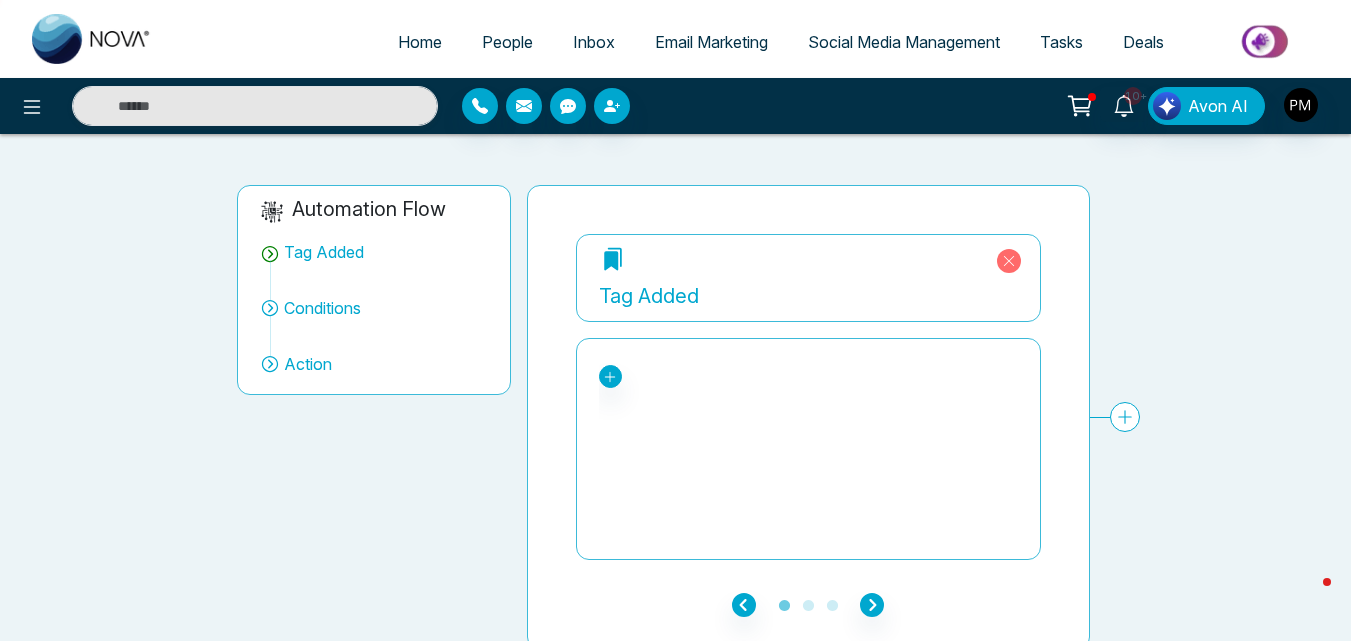 scroll, scrollTop: 114, scrollLeft: 0, axis: vertical 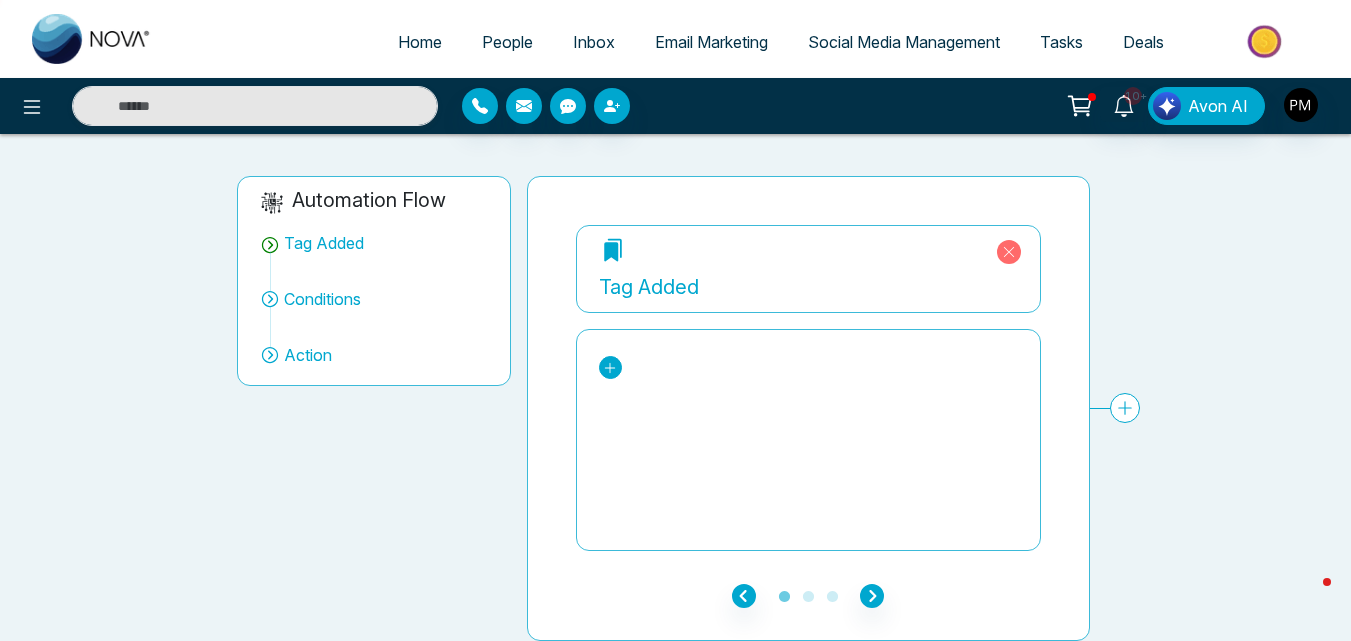 click 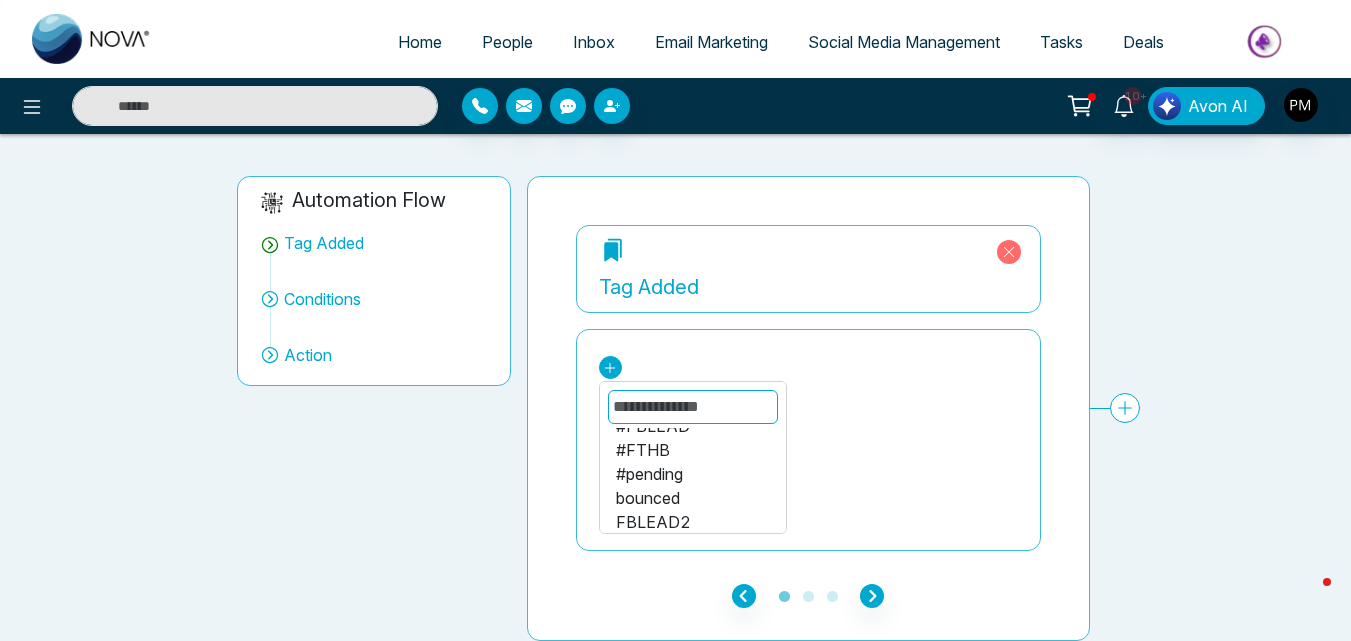 scroll, scrollTop: 0, scrollLeft: 0, axis: both 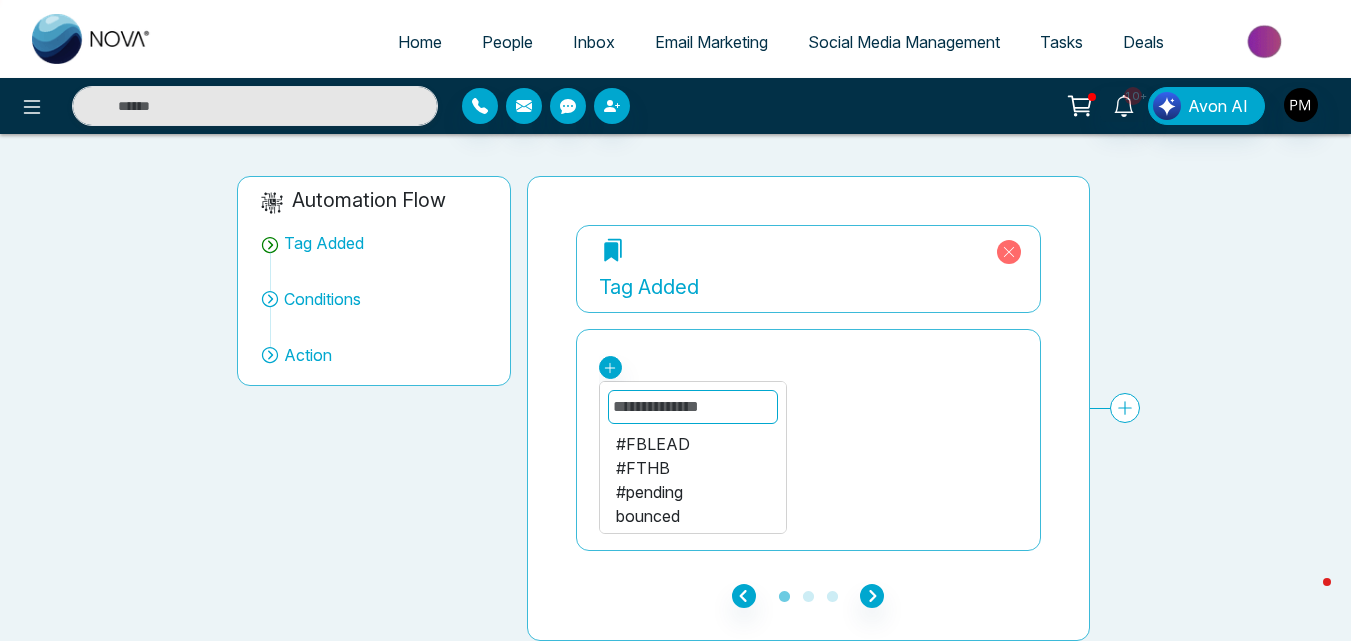 click on "#FBLEAD" at bounding box center [693, 444] 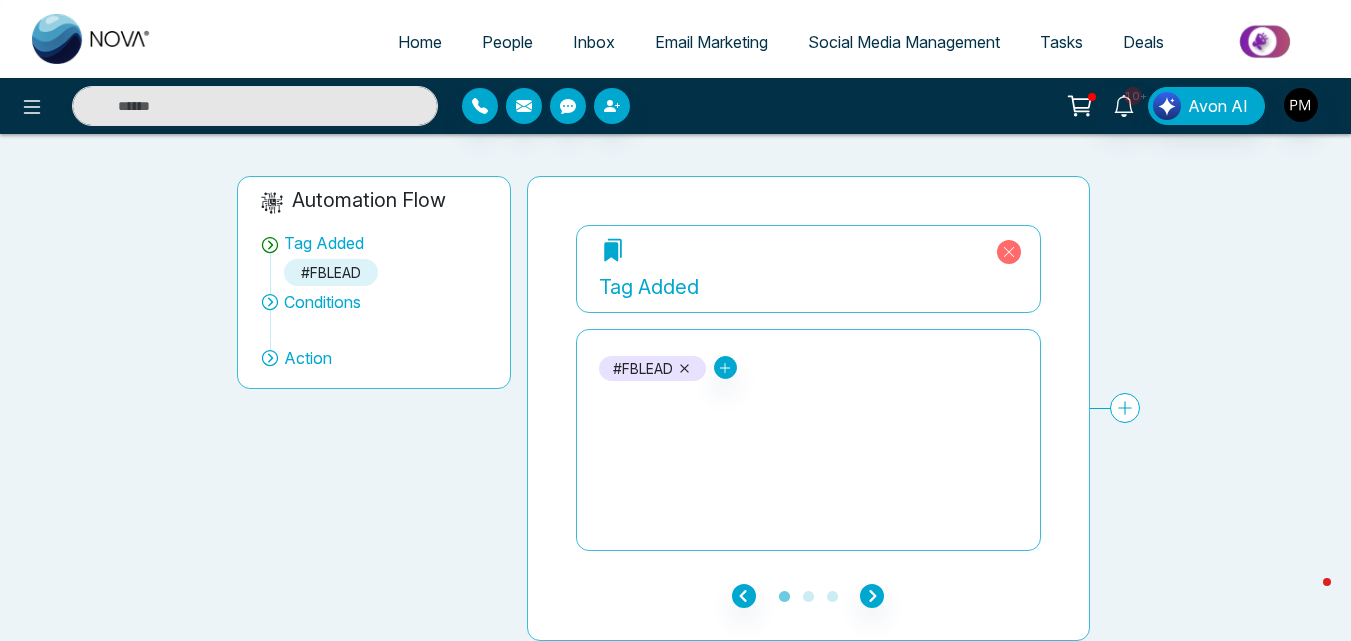 click 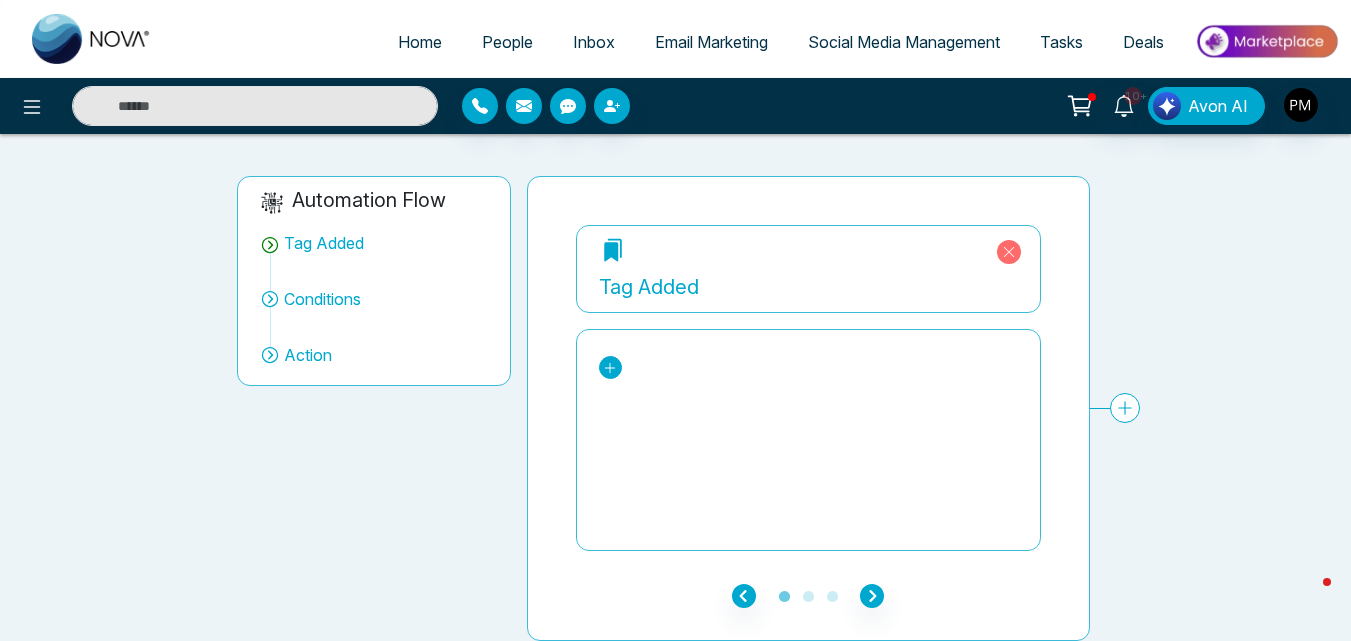 click 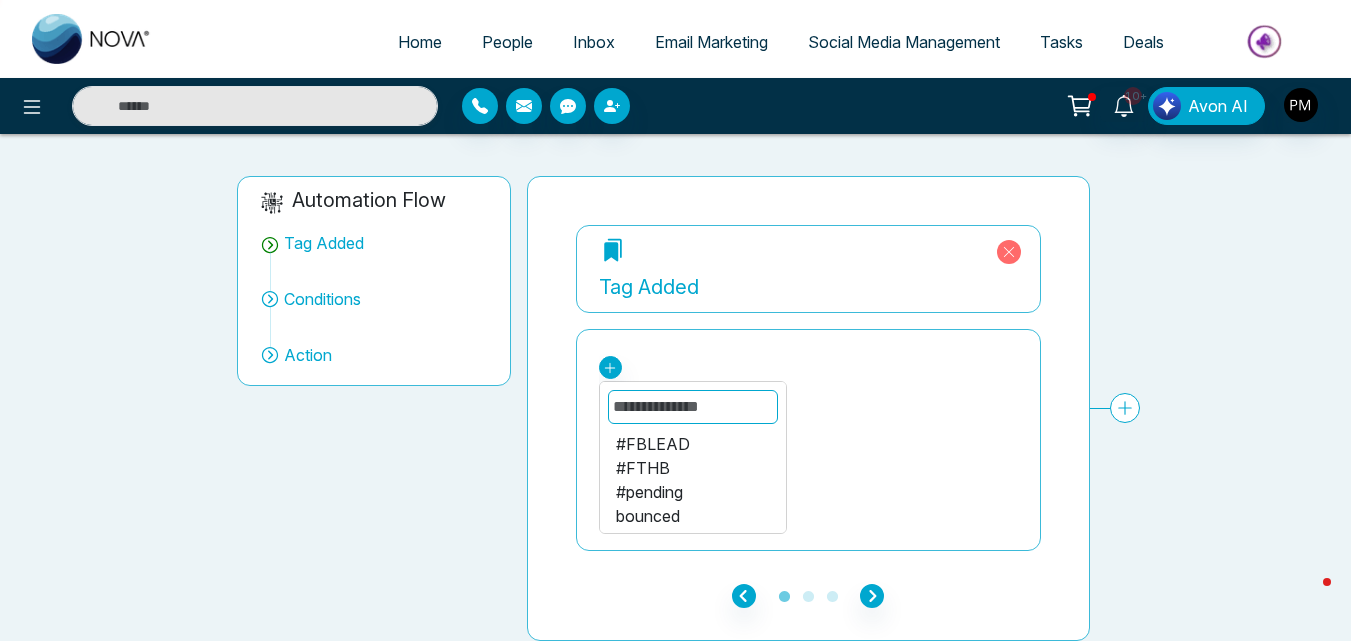 click on "#FBLEAD #FTHB #pending bounced FBLEAD2 Investor Newlead Past Client Trail unsubscribe Upgrade" at bounding box center (808, 440) 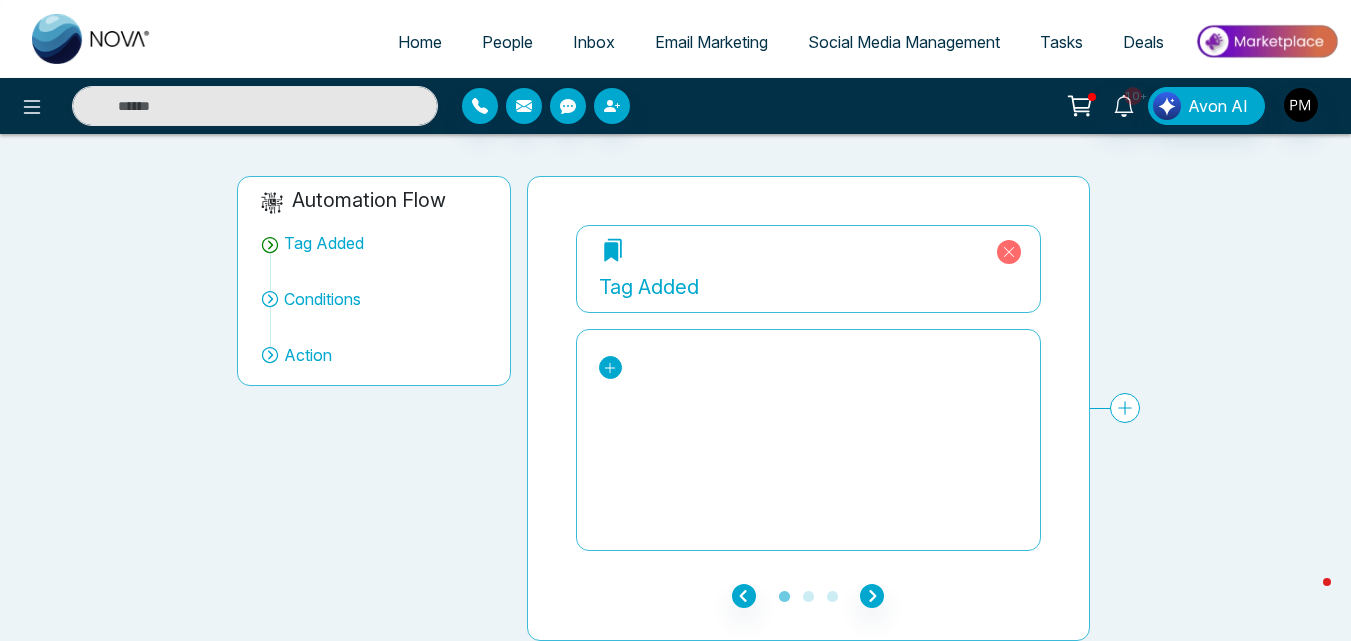 click 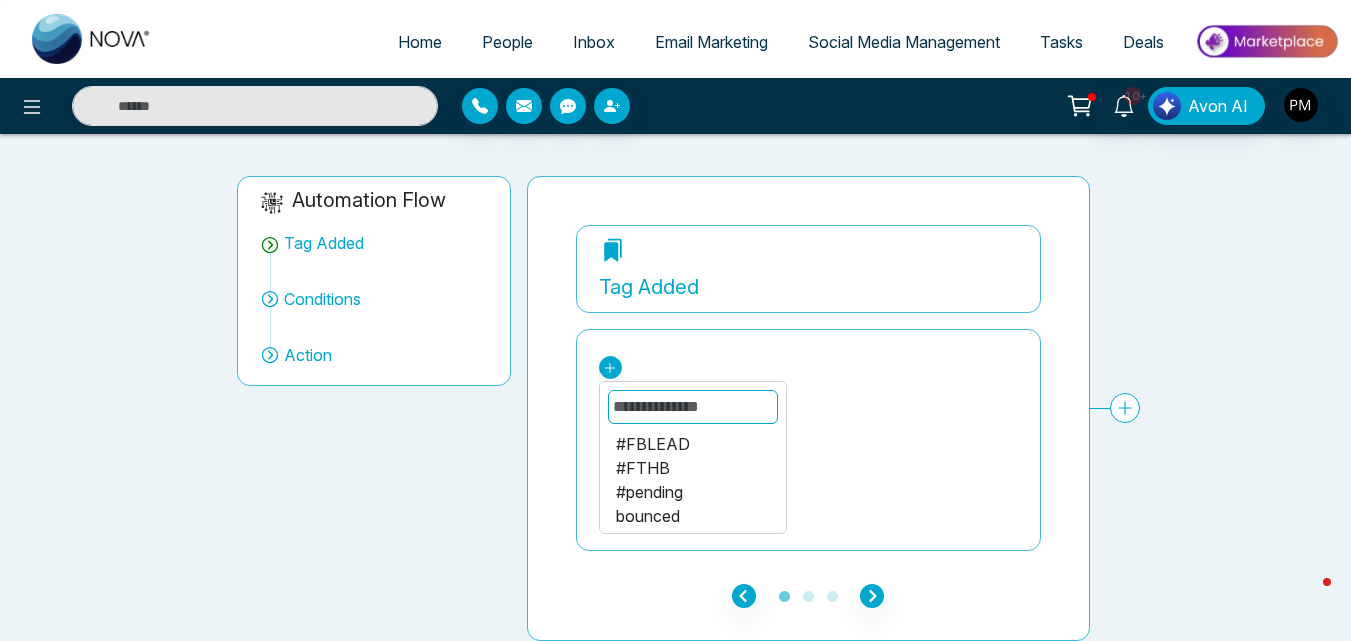 click on "#FBLEAD" at bounding box center (693, 444) 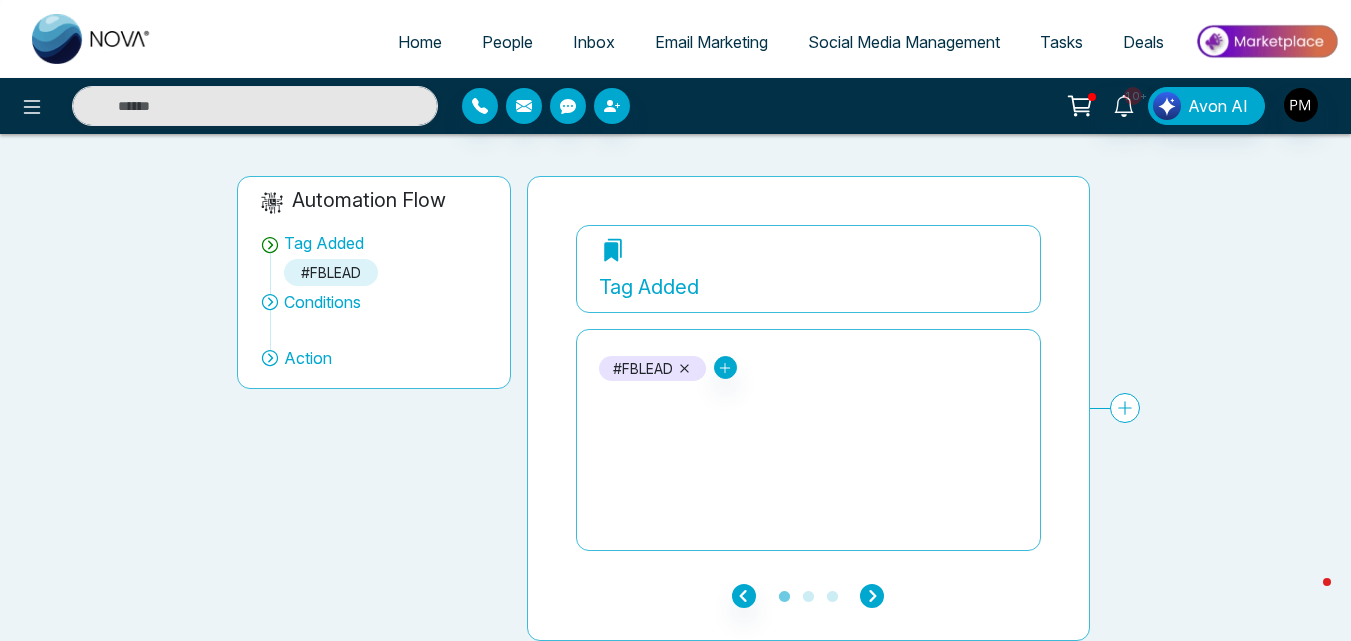 click 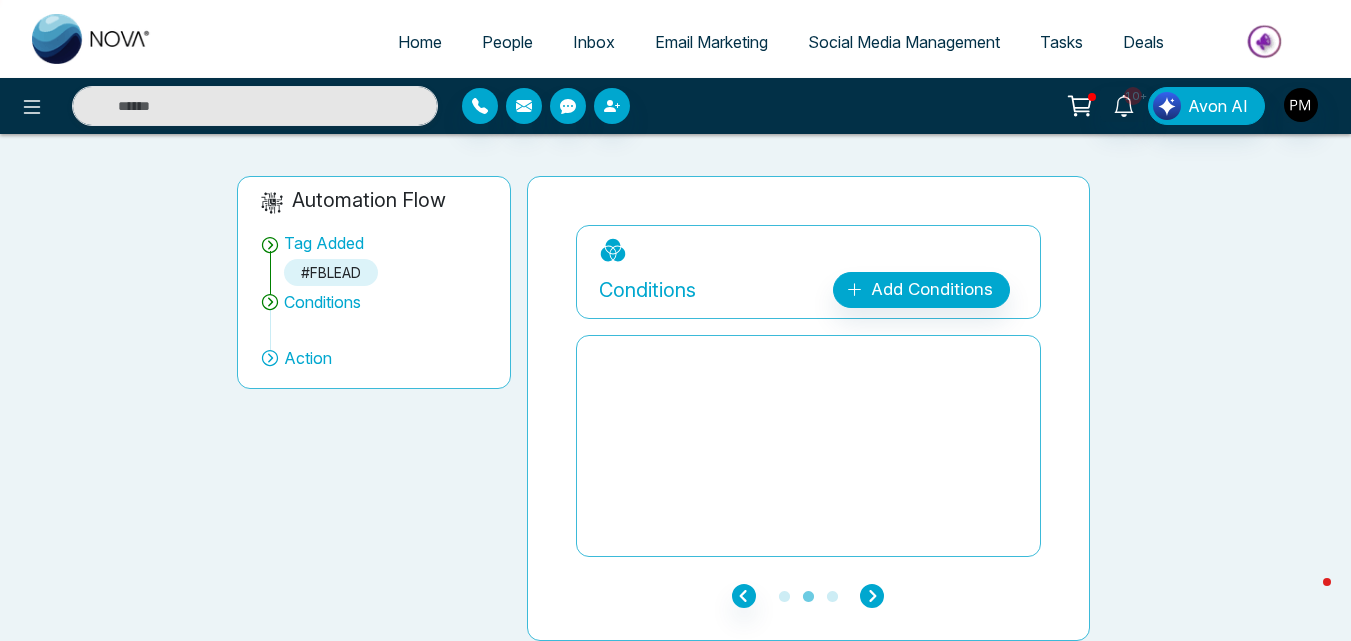 click 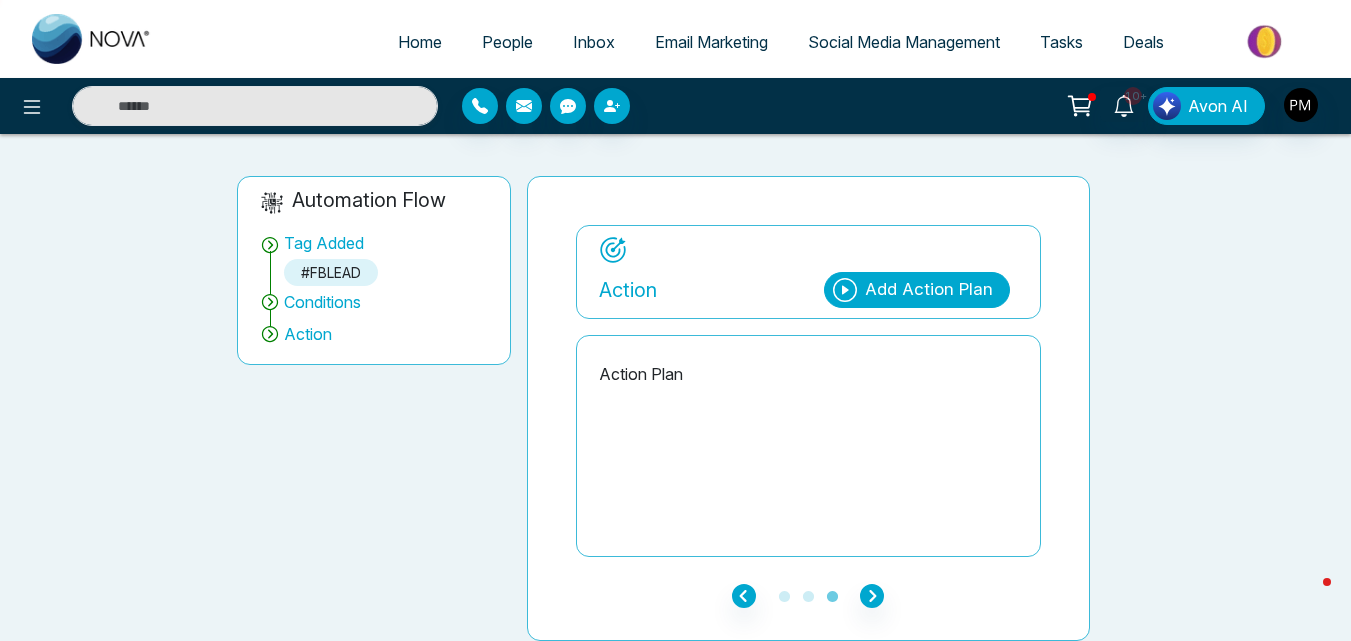 click on "Add Action Plan" at bounding box center (929, 290) 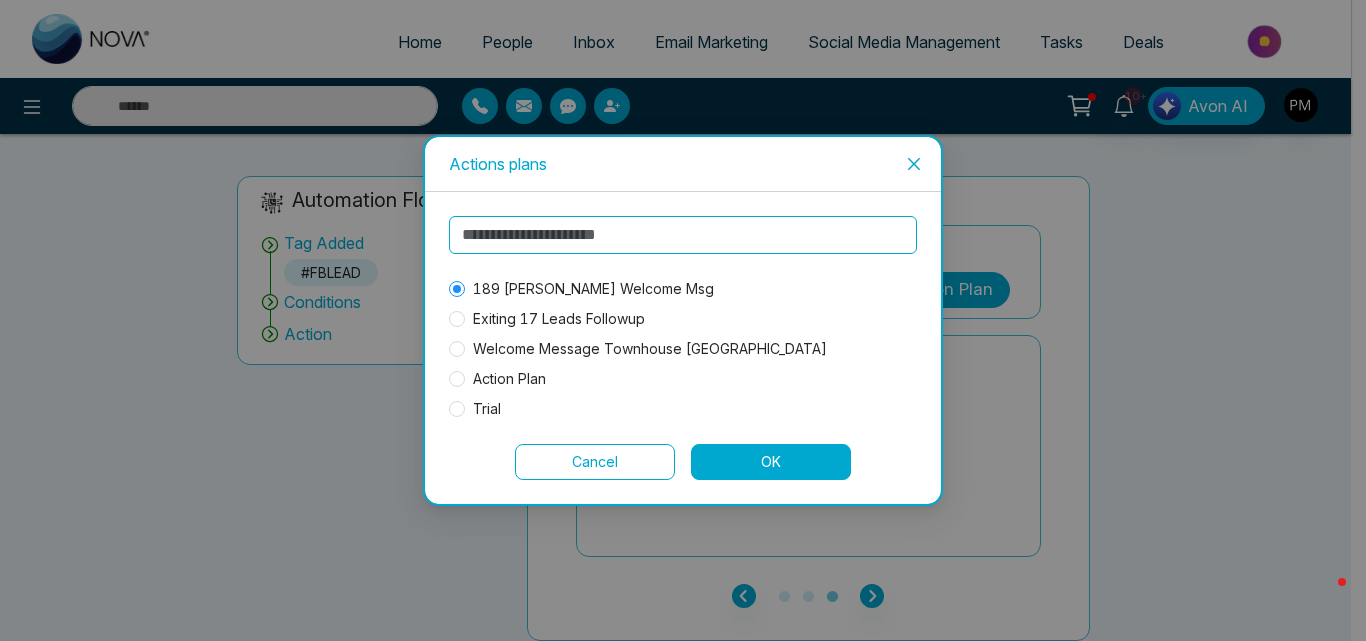 click on "OK" at bounding box center [771, 462] 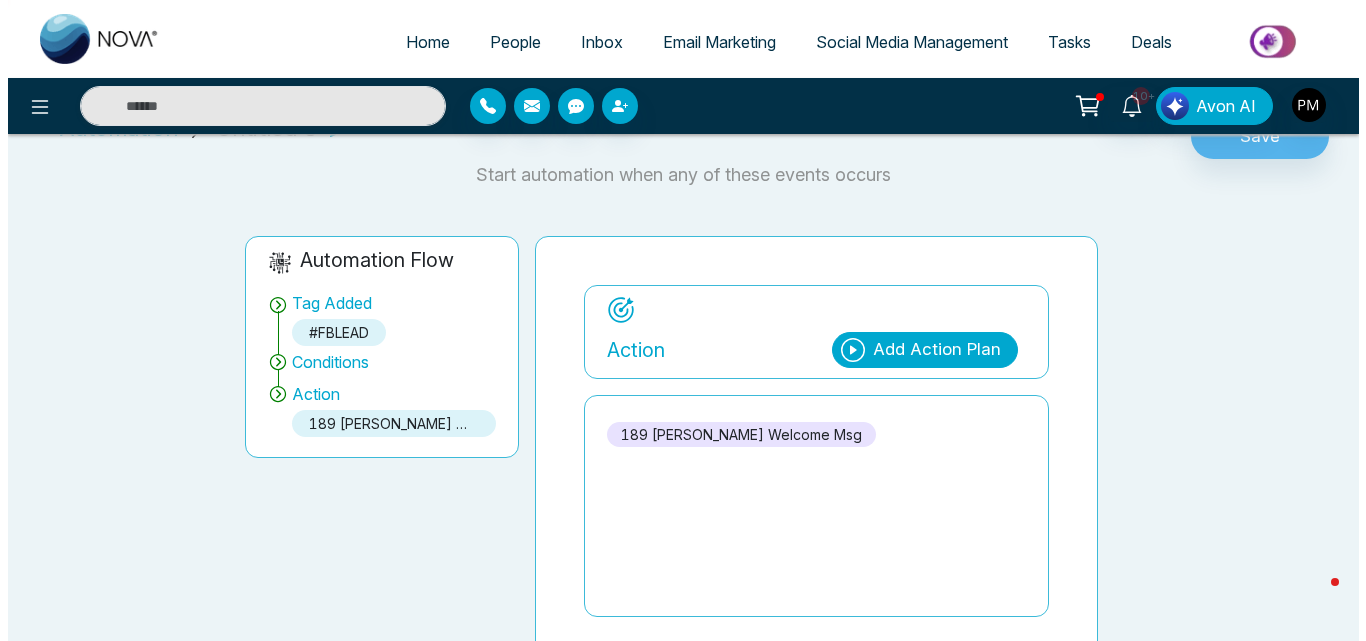 scroll, scrollTop: 0, scrollLeft: 0, axis: both 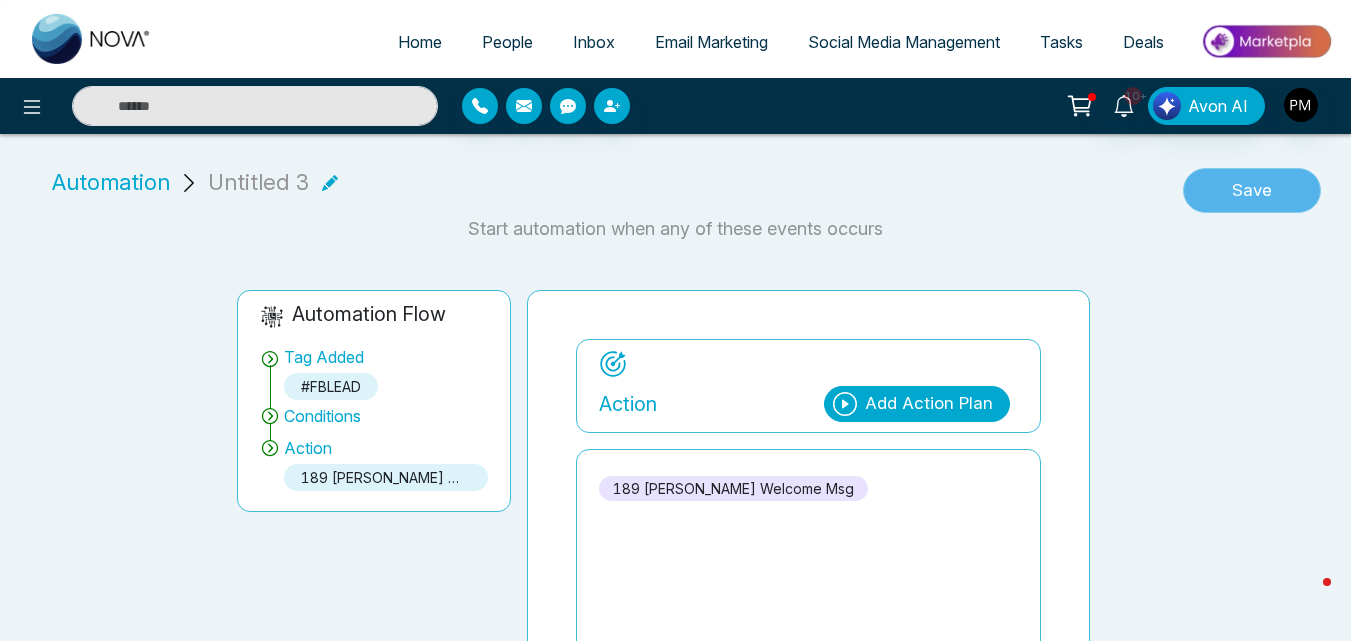 click on "Save" at bounding box center (1252, 191) 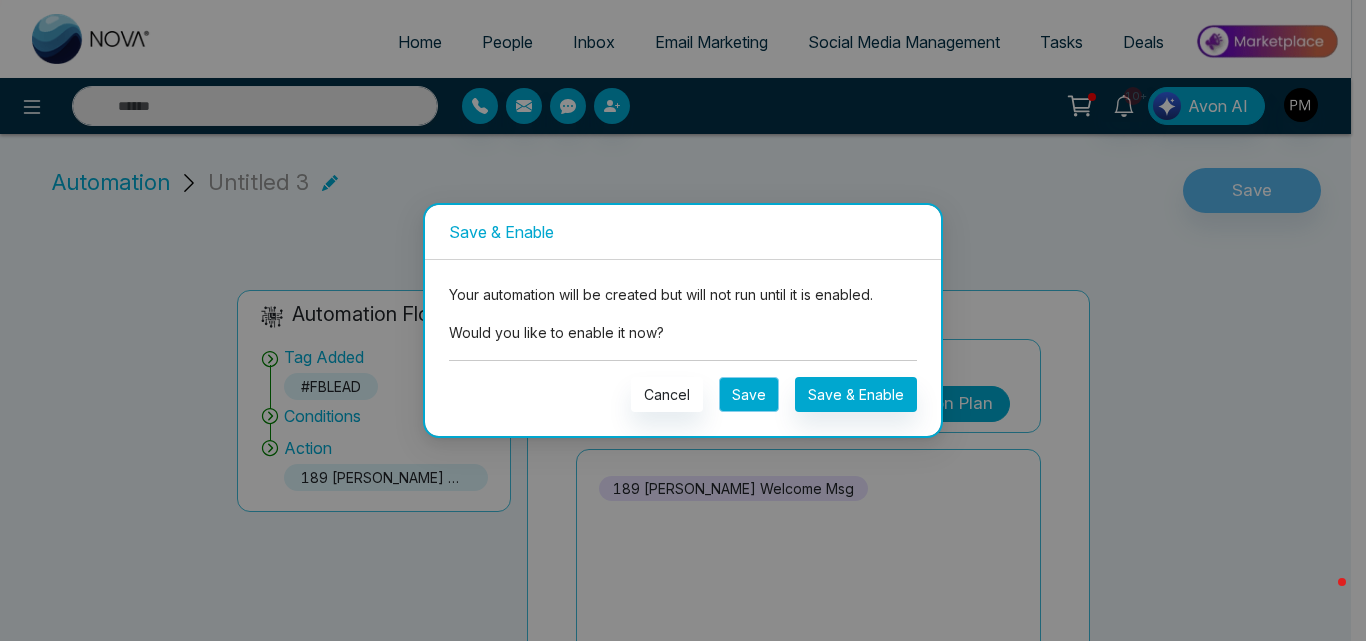 click on "Save" at bounding box center [749, 394] 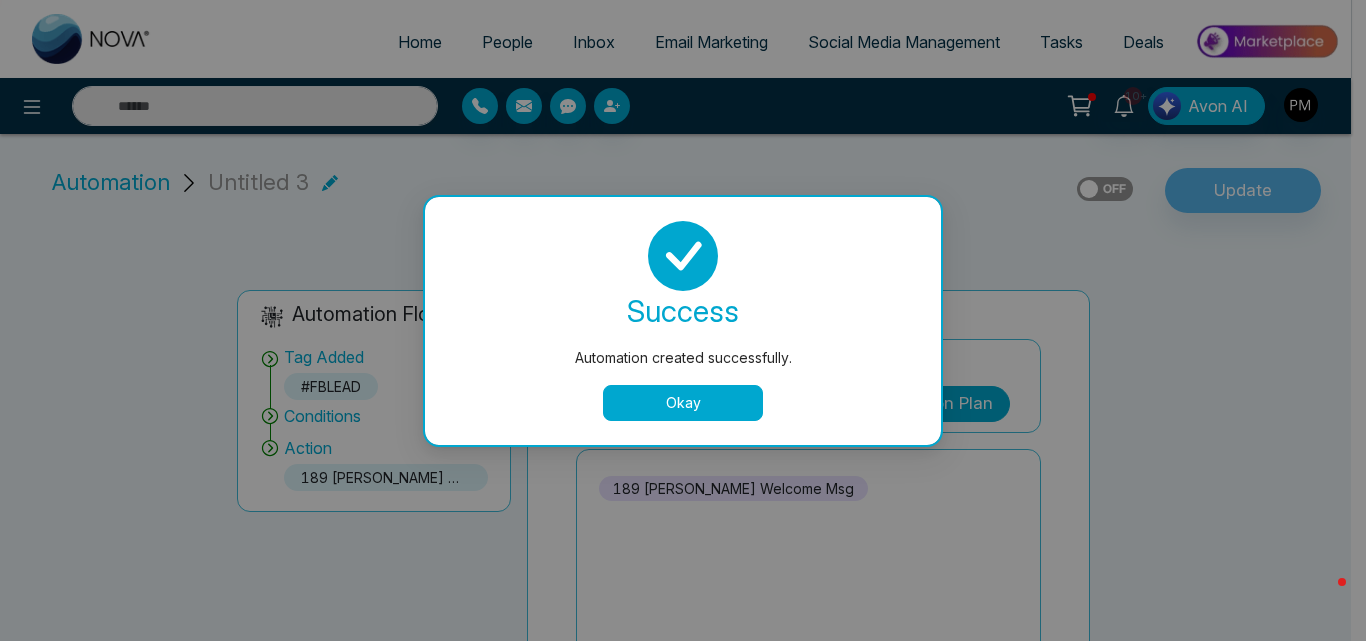click on "Okay" at bounding box center [683, 403] 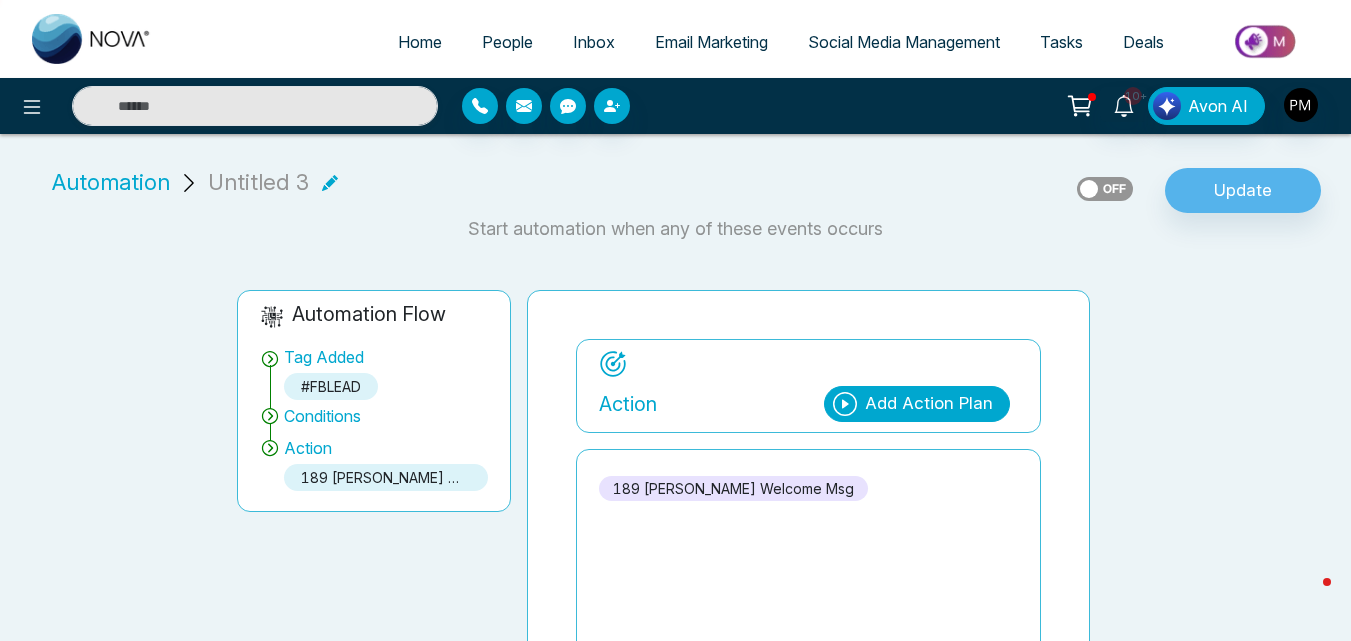 click on "Automation" at bounding box center [111, 182] 